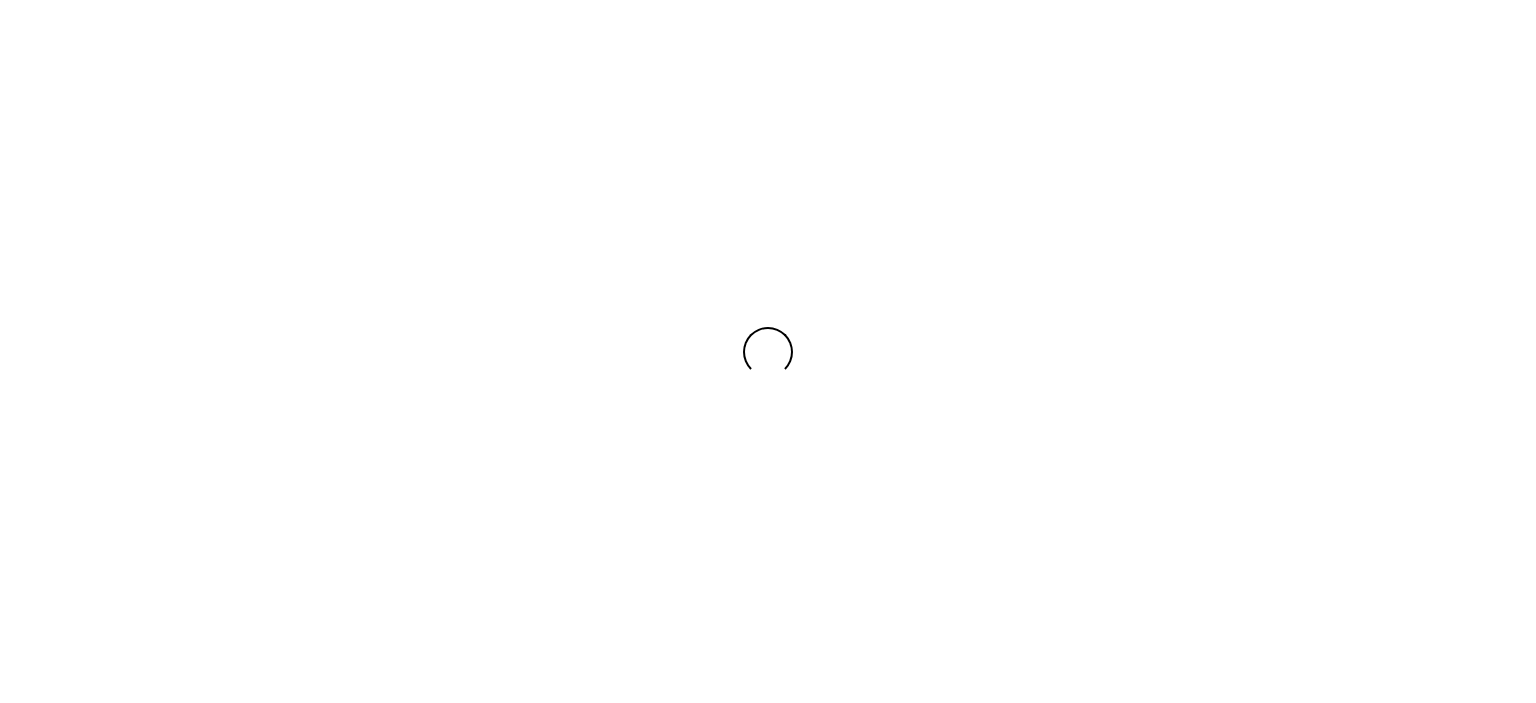 scroll, scrollTop: 0, scrollLeft: 0, axis: both 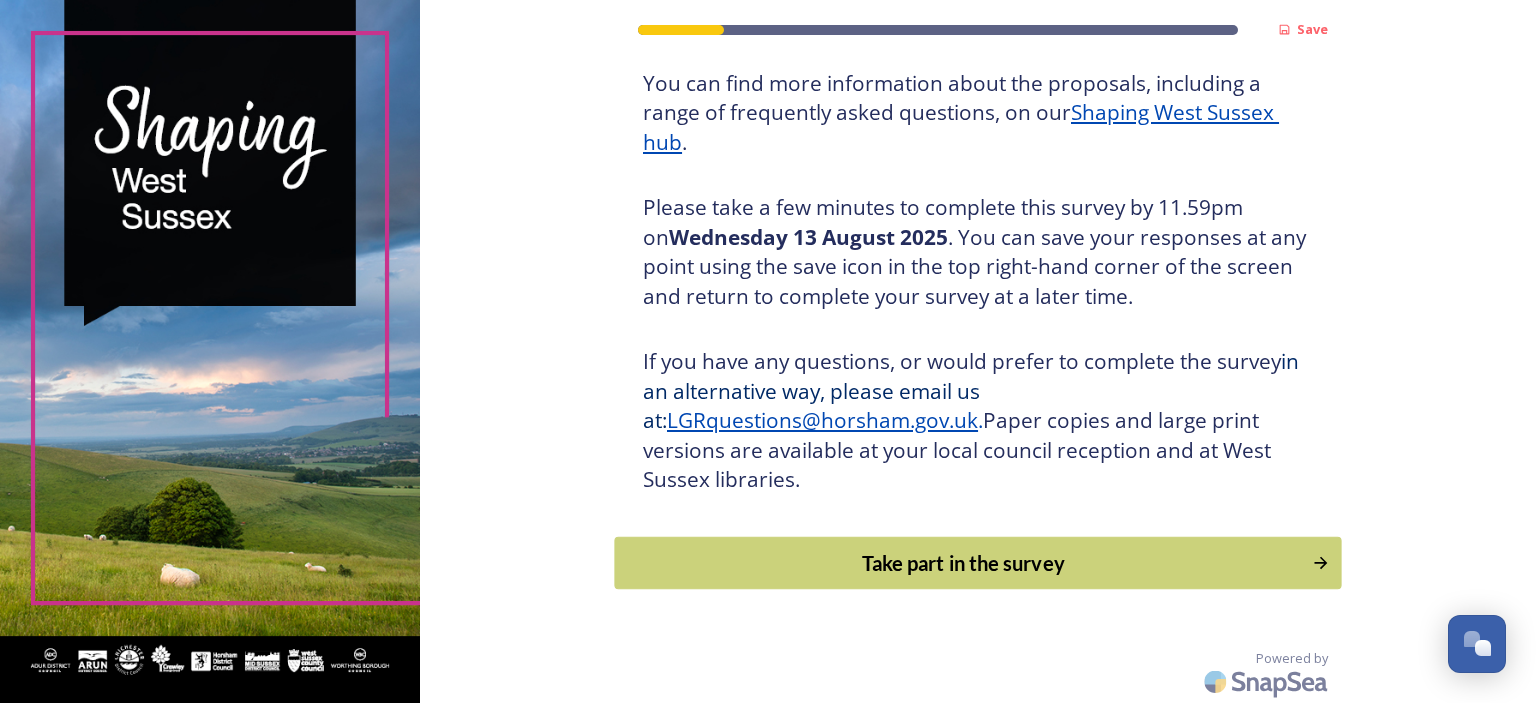 click on "Take part in the survey" at bounding box center (964, 563) 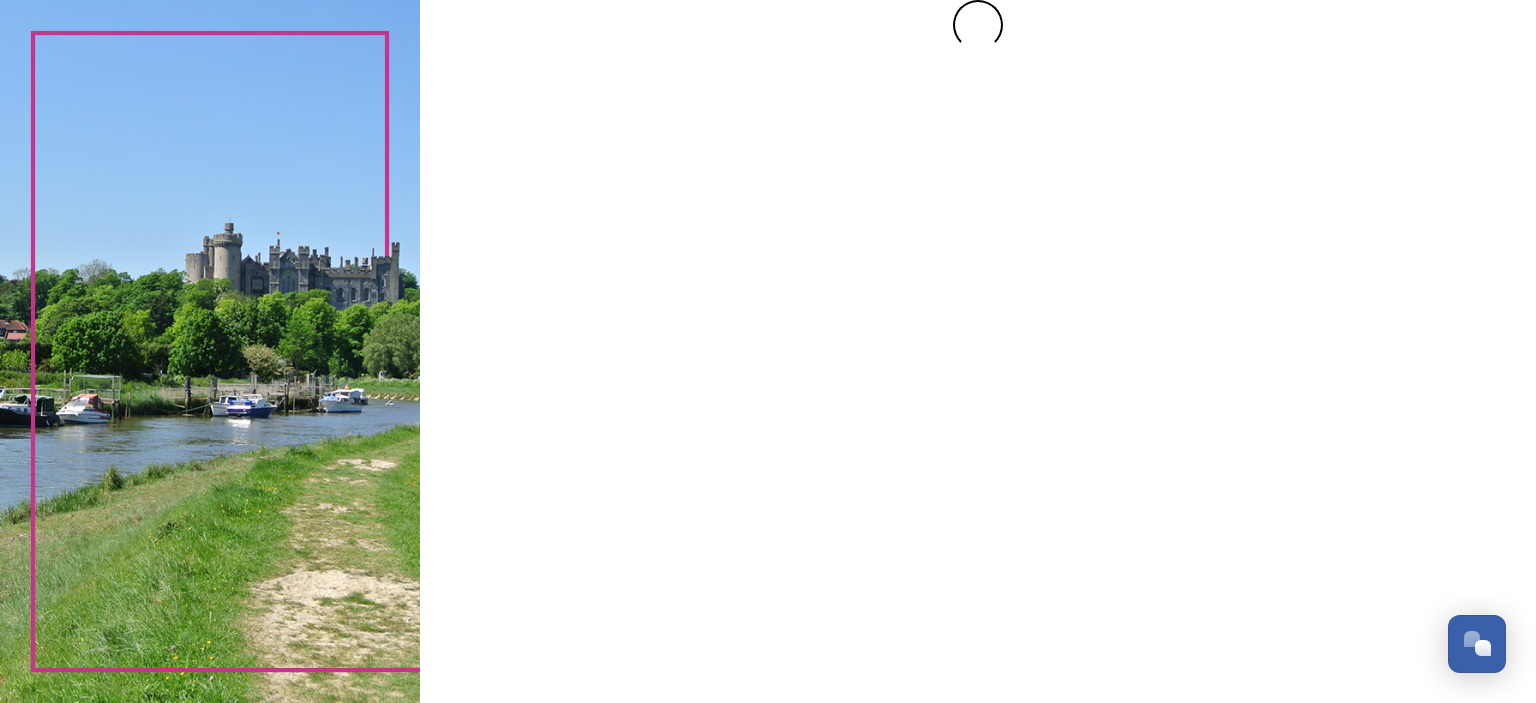 scroll, scrollTop: 0, scrollLeft: 0, axis: both 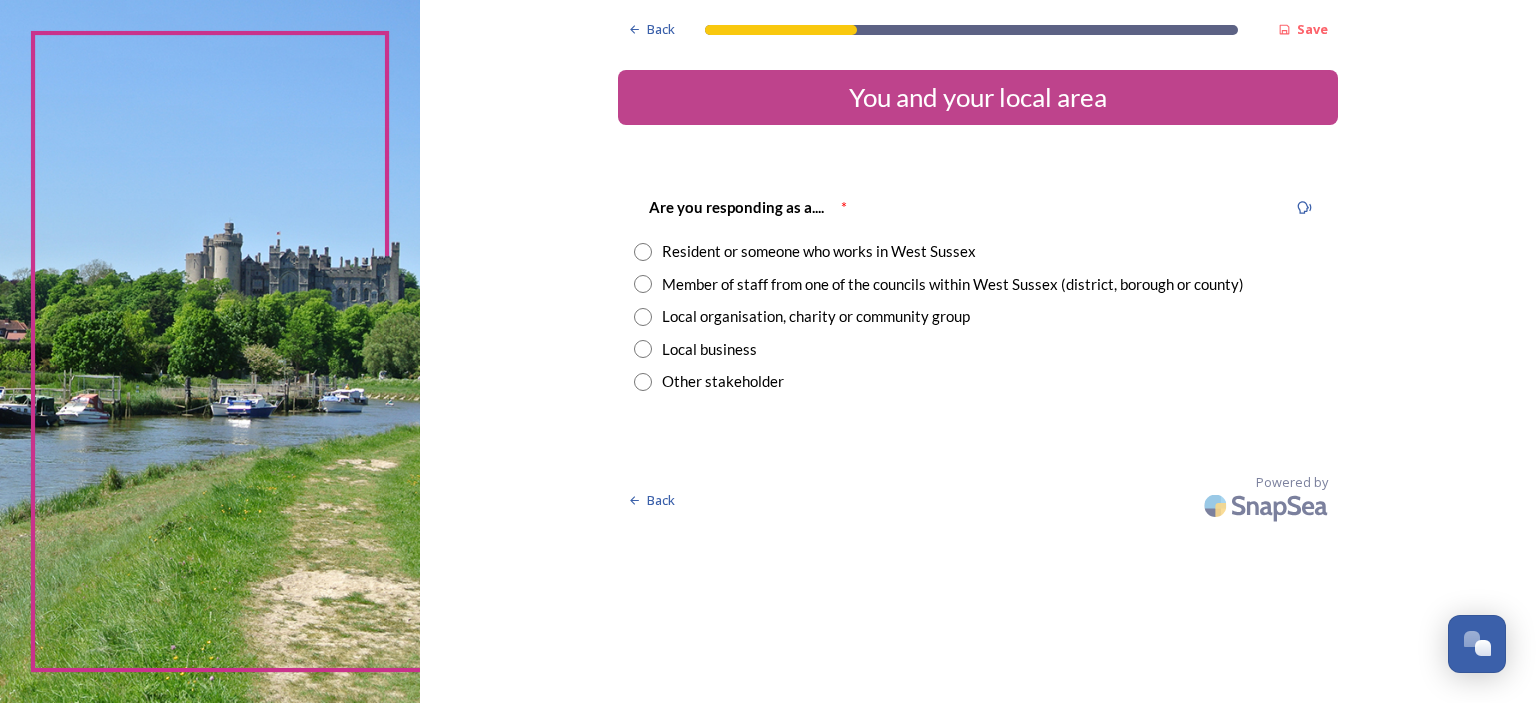 click at bounding box center [643, 284] 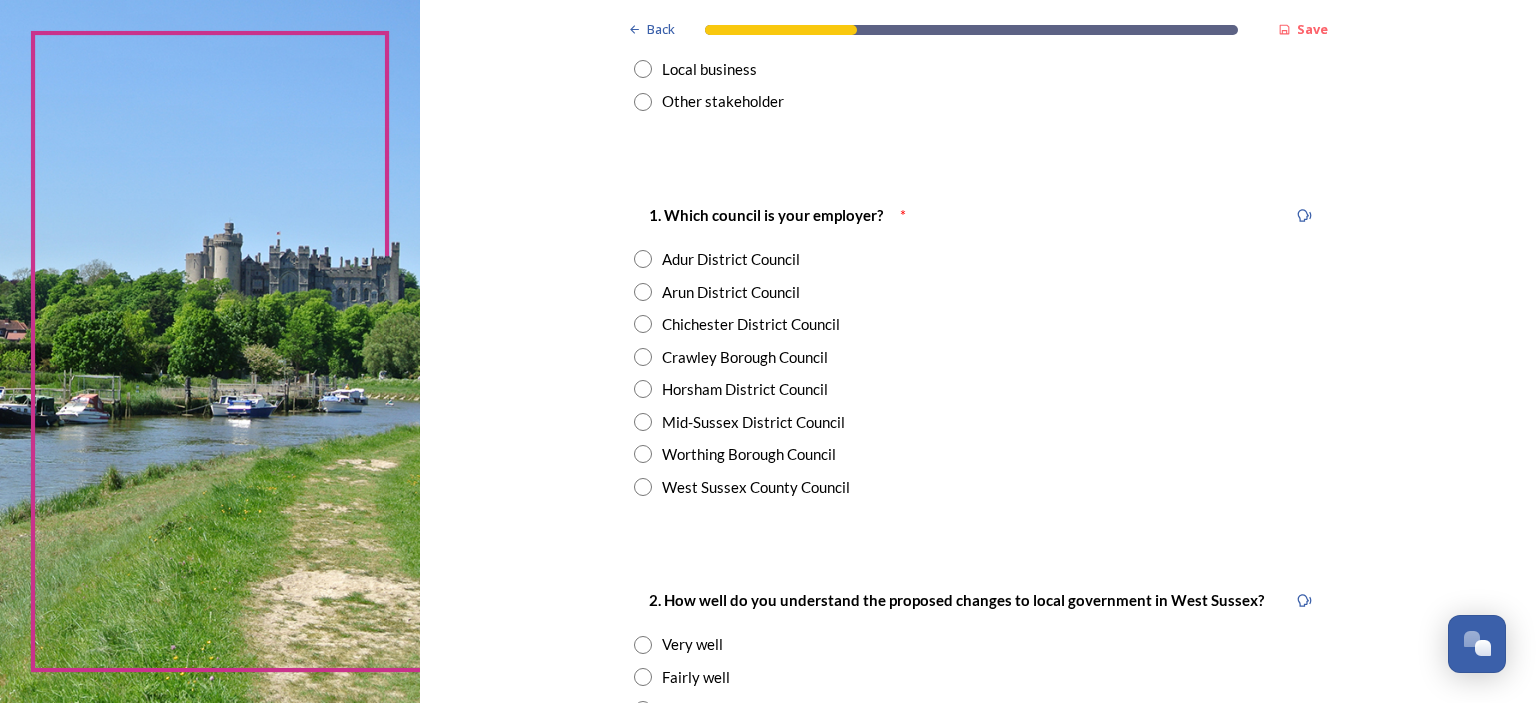 scroll, scrollTop: 300, scrollLeft: 0, axis: vertical 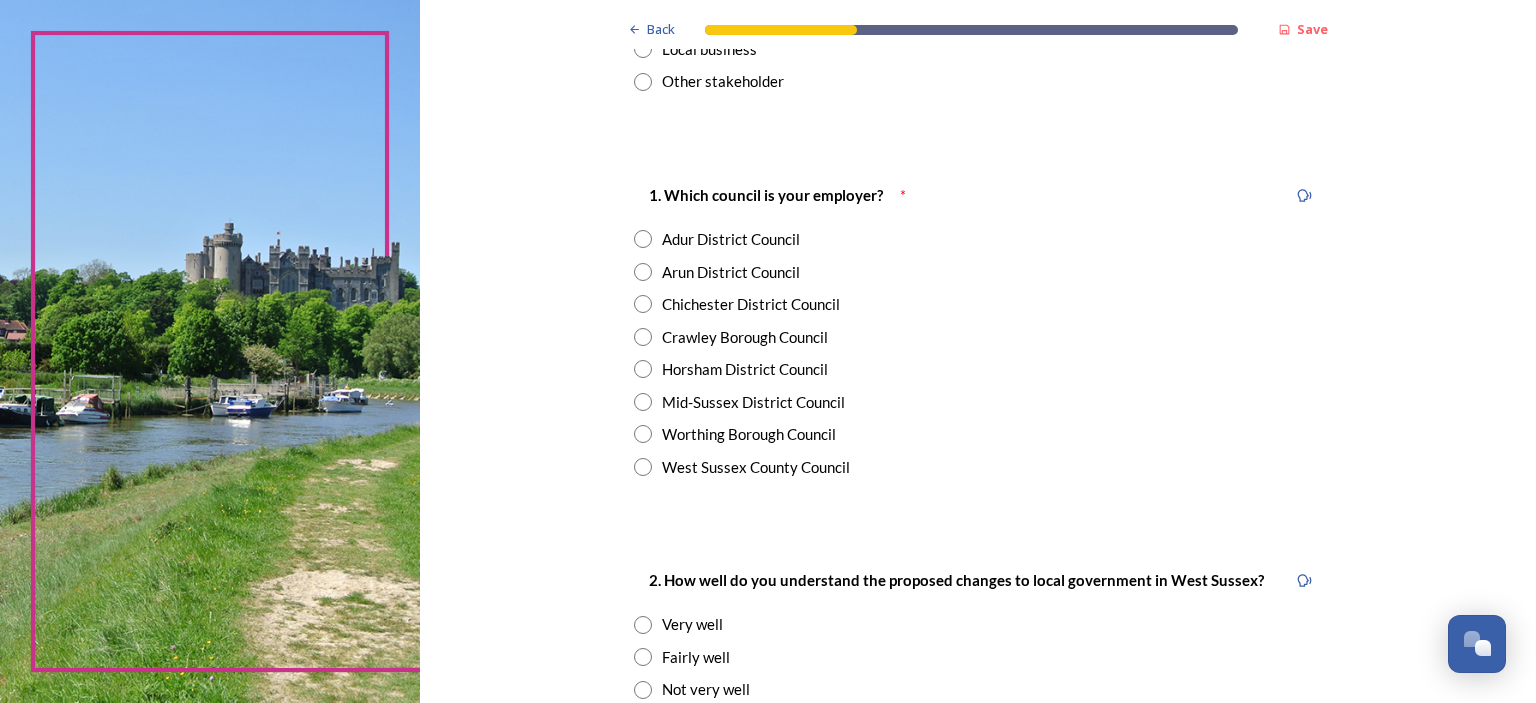click at bounding box center (643, 369) 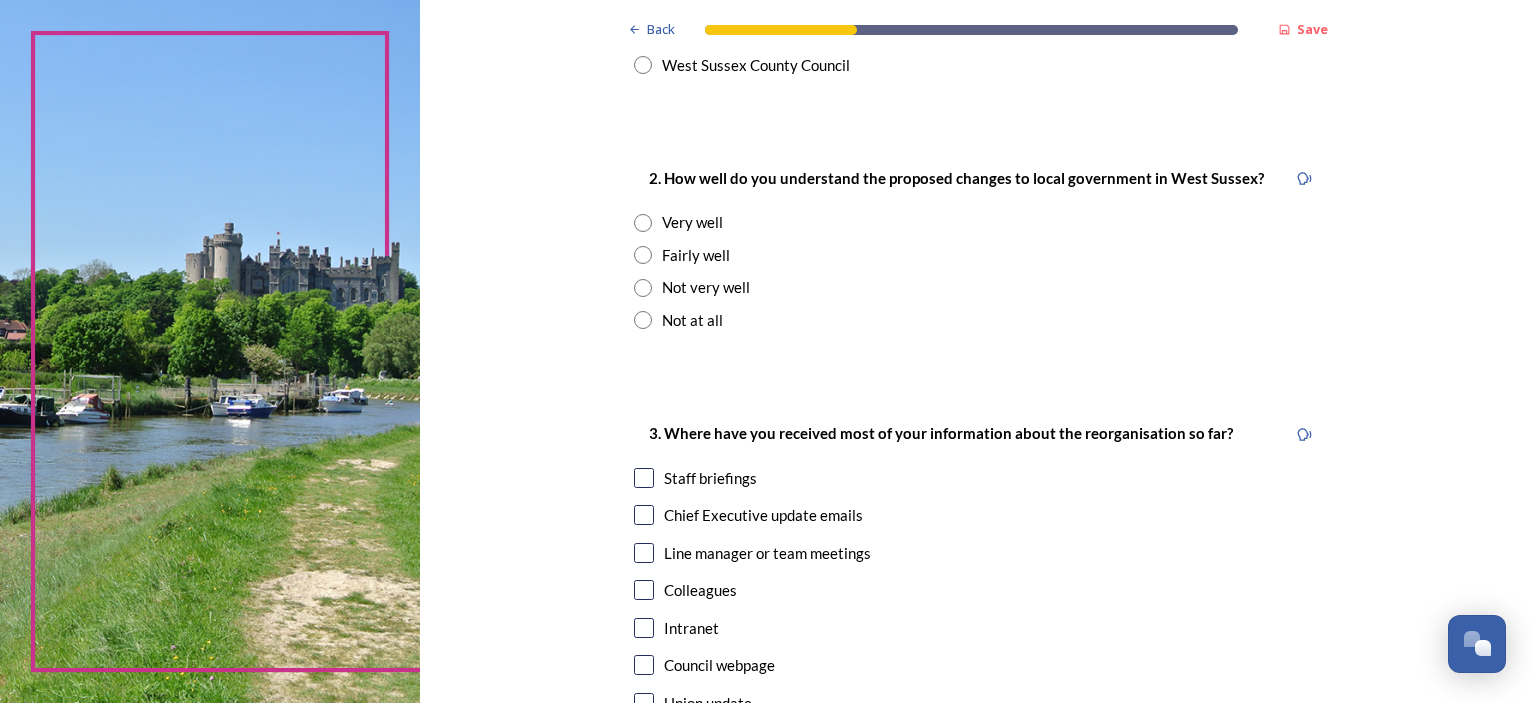 scroll, scrollTop: 602, scrollLeft: 0, axis: vertical 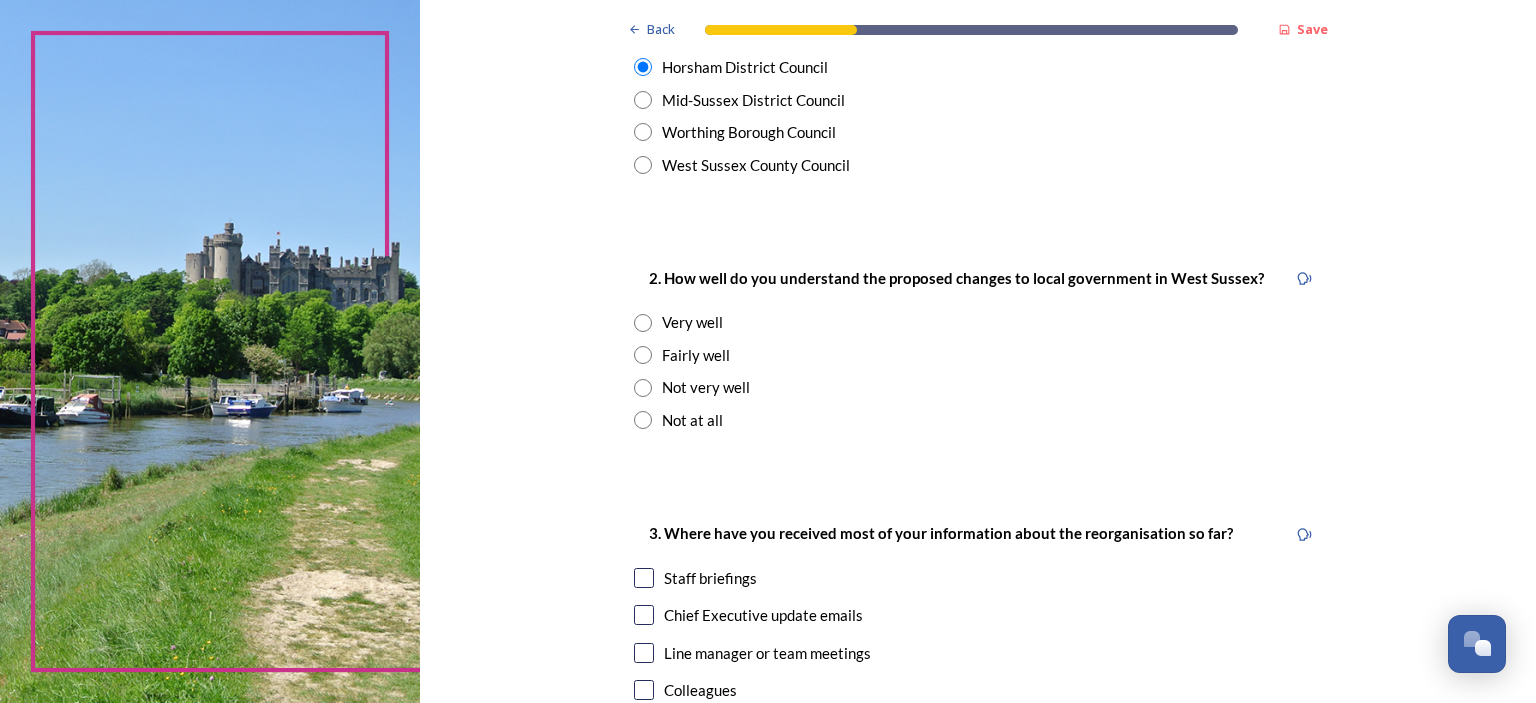 click at bounding box center (643, 355) 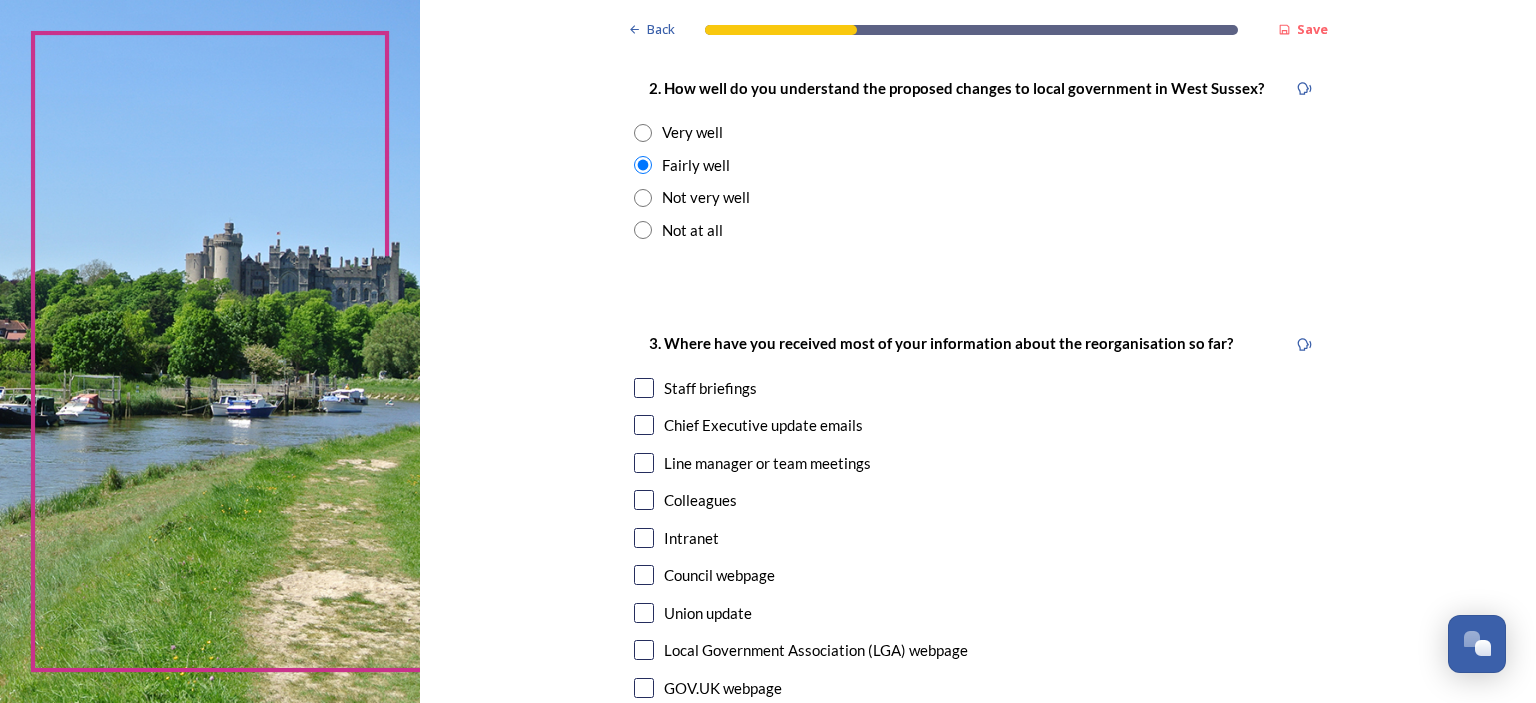 scroll, scrollTop: 802, scrollLeft: 0, axis: vertical 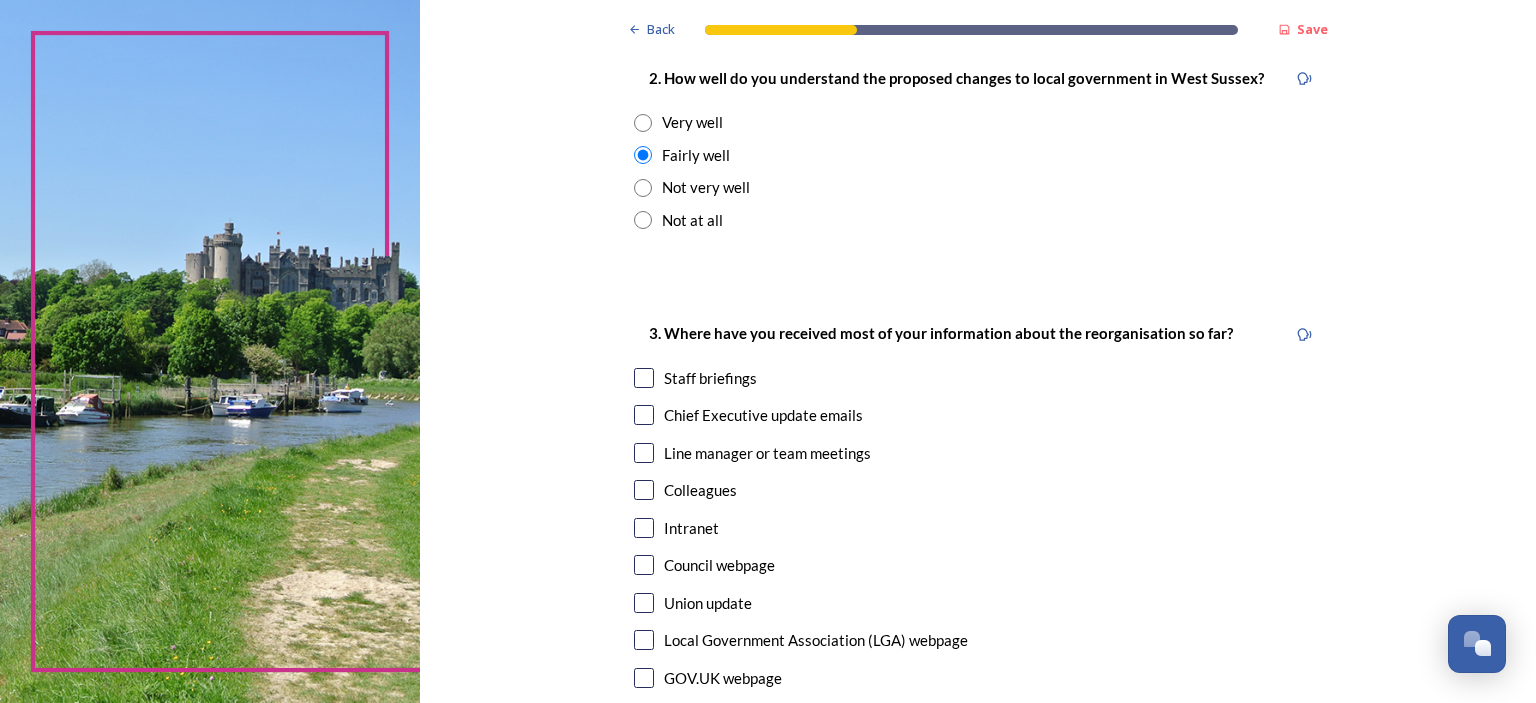 click at bounding box center (644, 415) 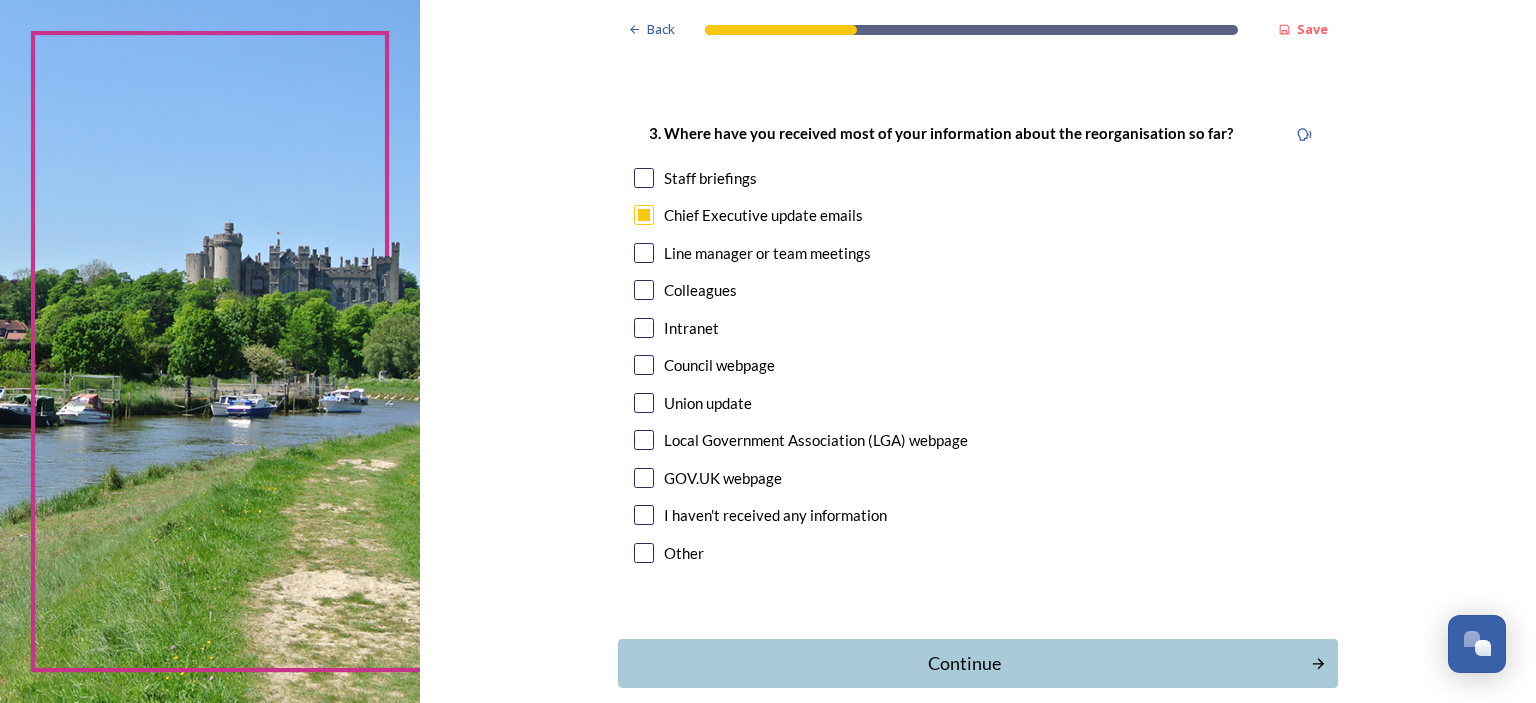 scroll, scrollTop: 1102, scrollLeft: 0, axis: vertical 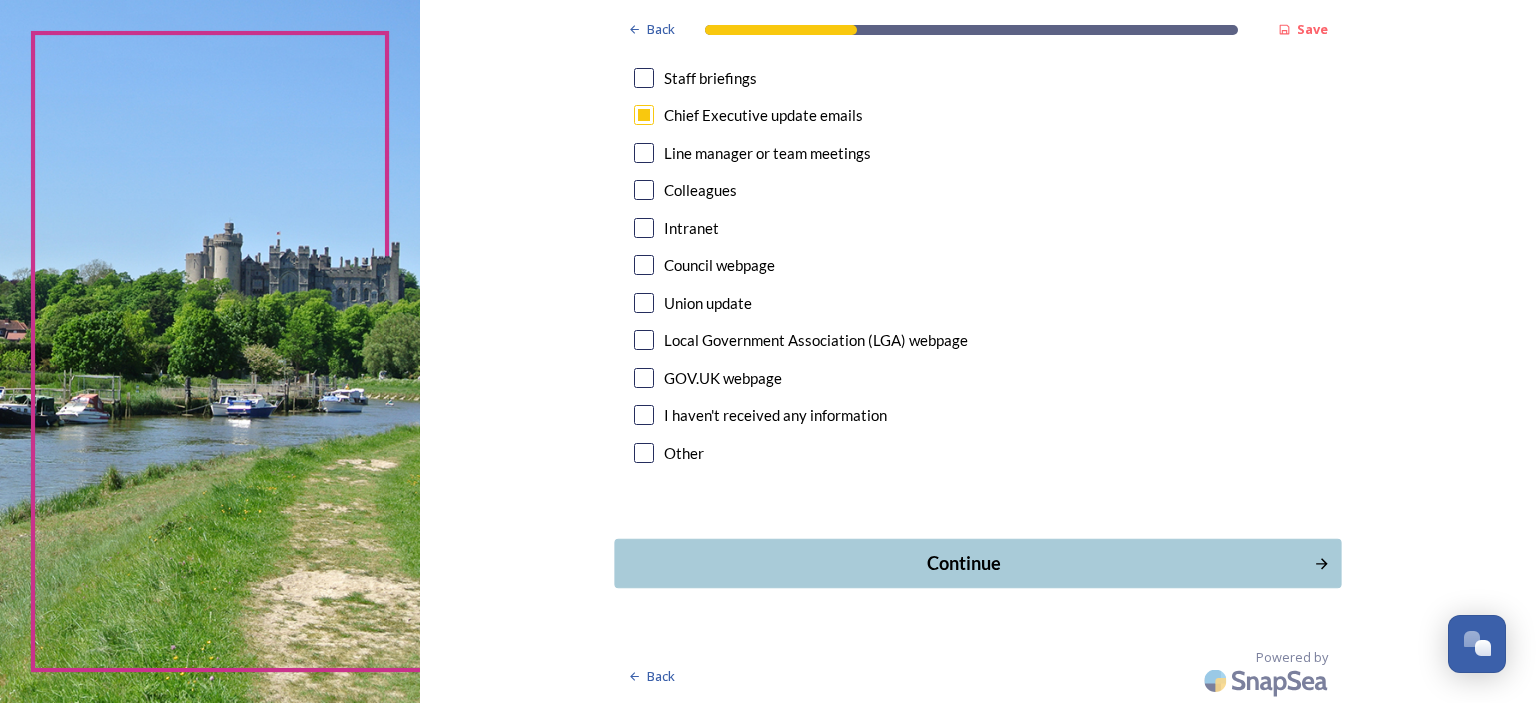 click on "Continue" at bounding box center [964, 563] 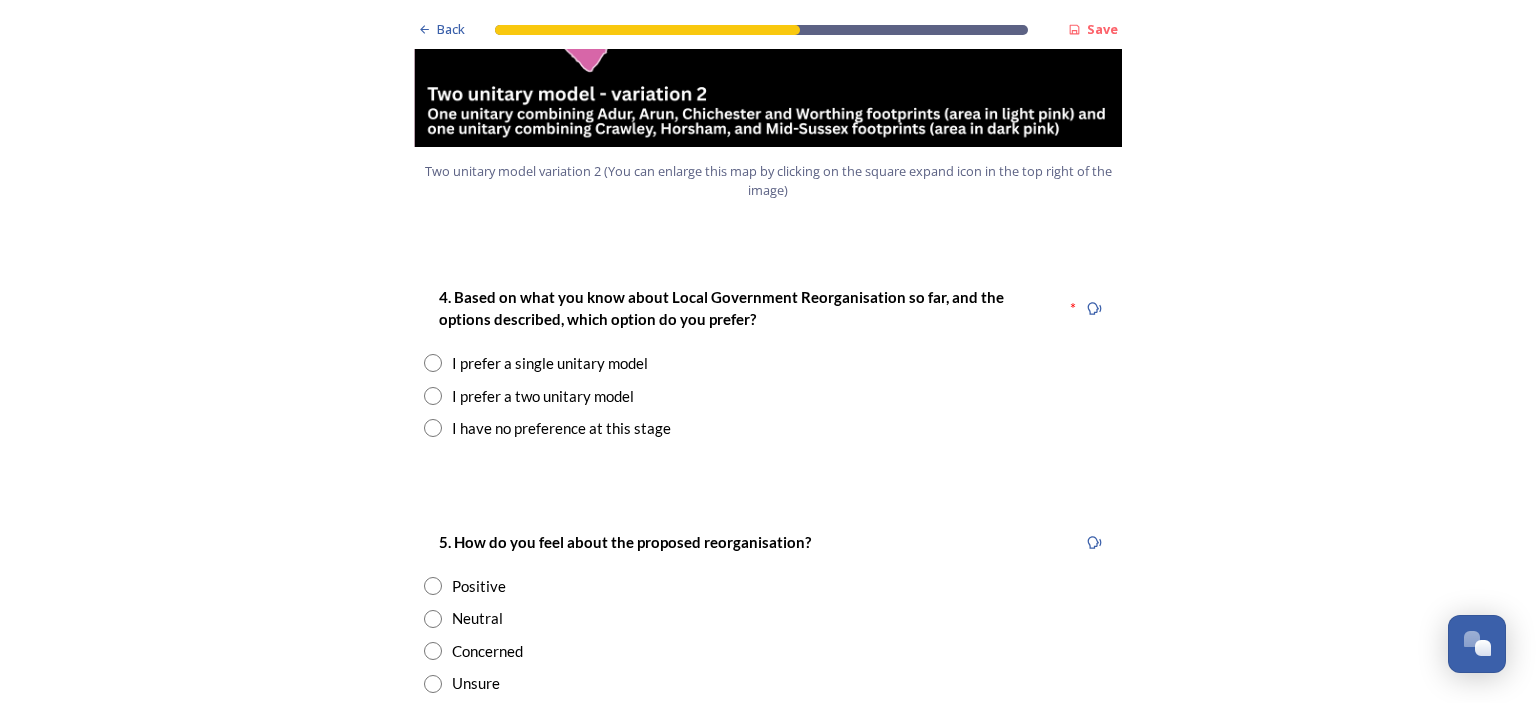 scroll, scrollTop: 2500, scrollLeft: 0, axis: vertical 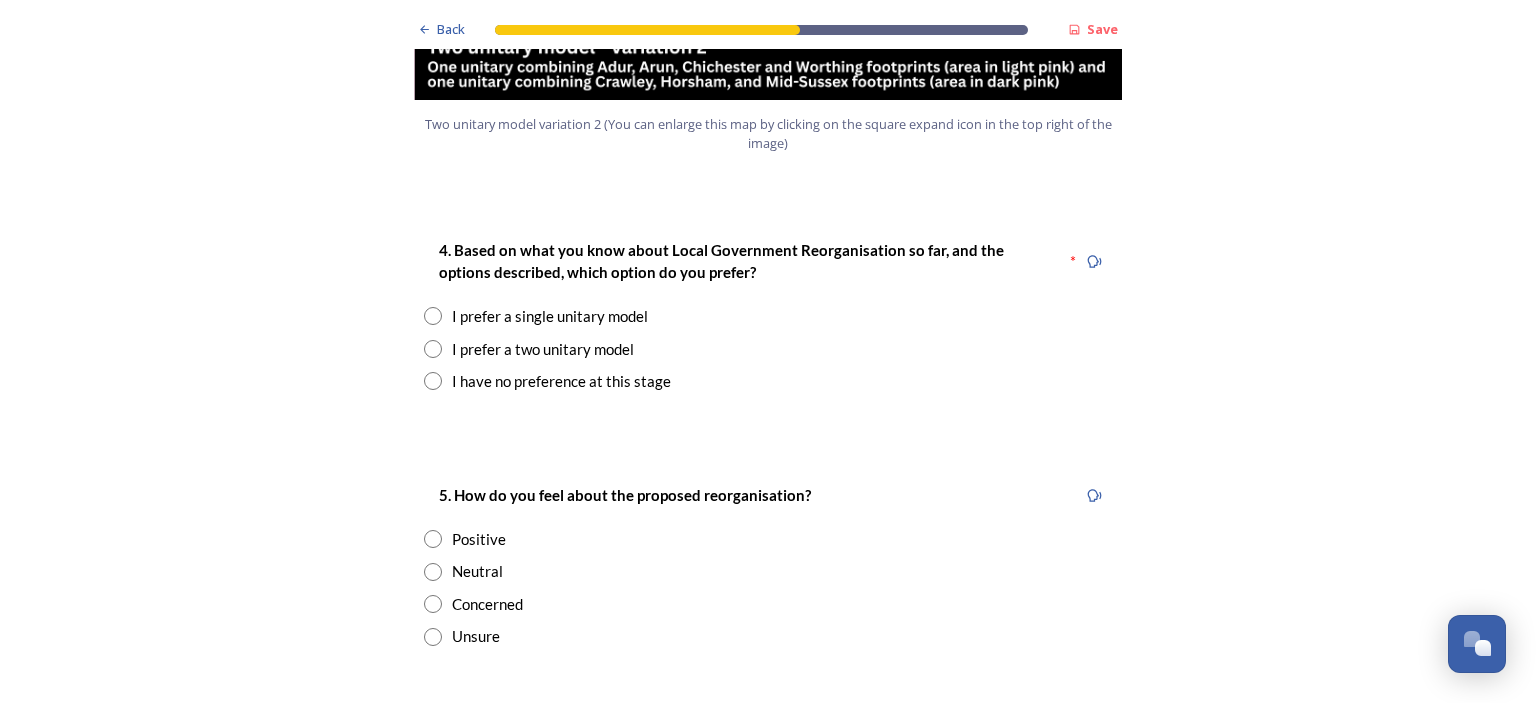 click at bounding box center (433, 381) 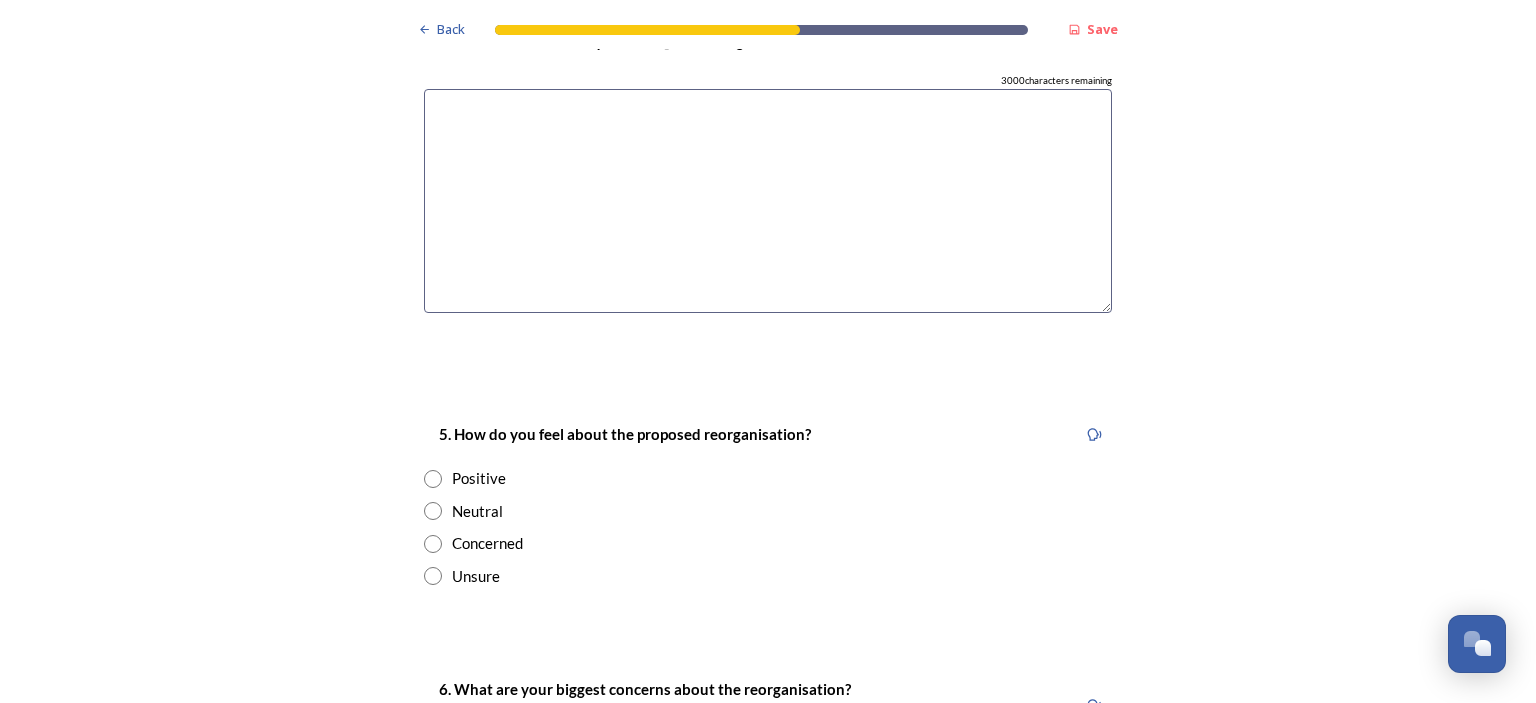 scroll, scrollTop: 3100, scrollLeft: 0, axis: vertical 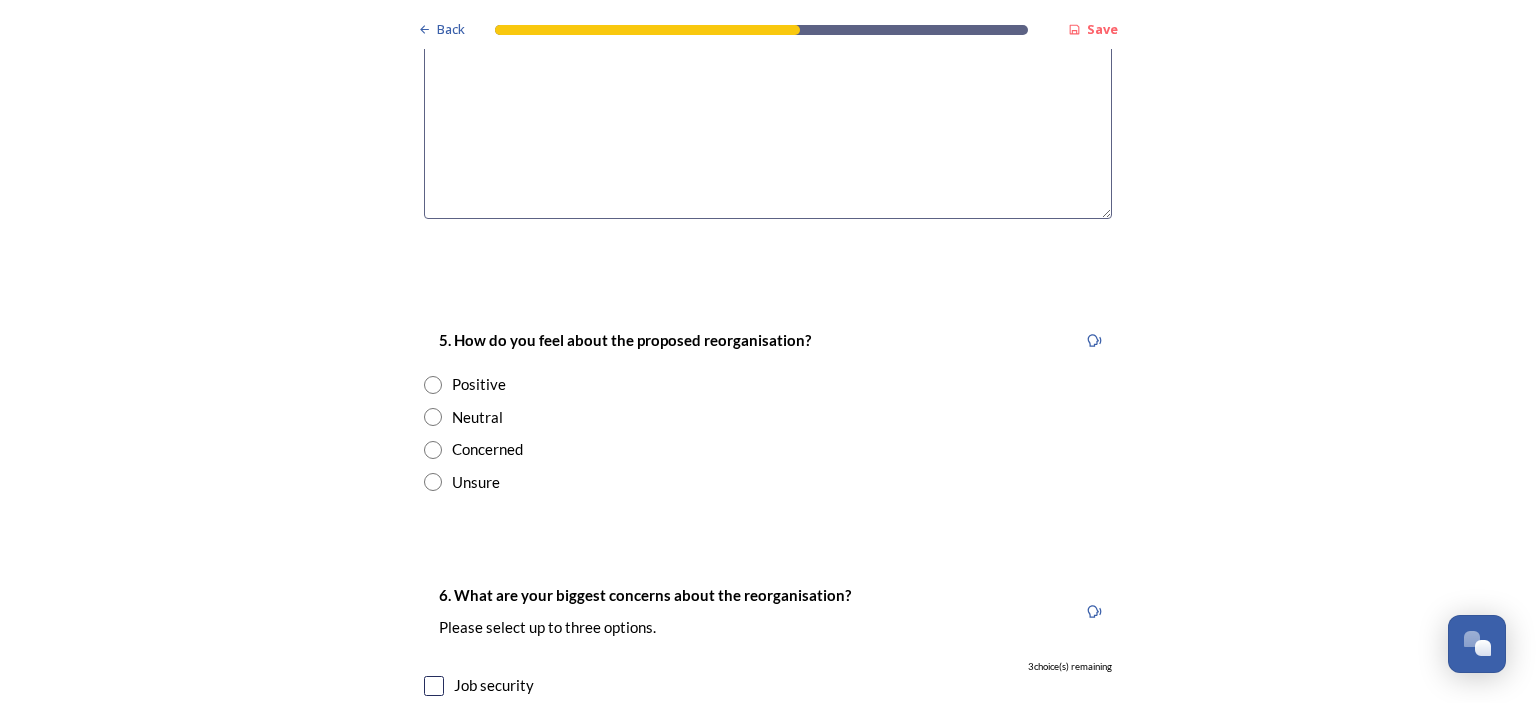 click at bounding box center (433, 417) 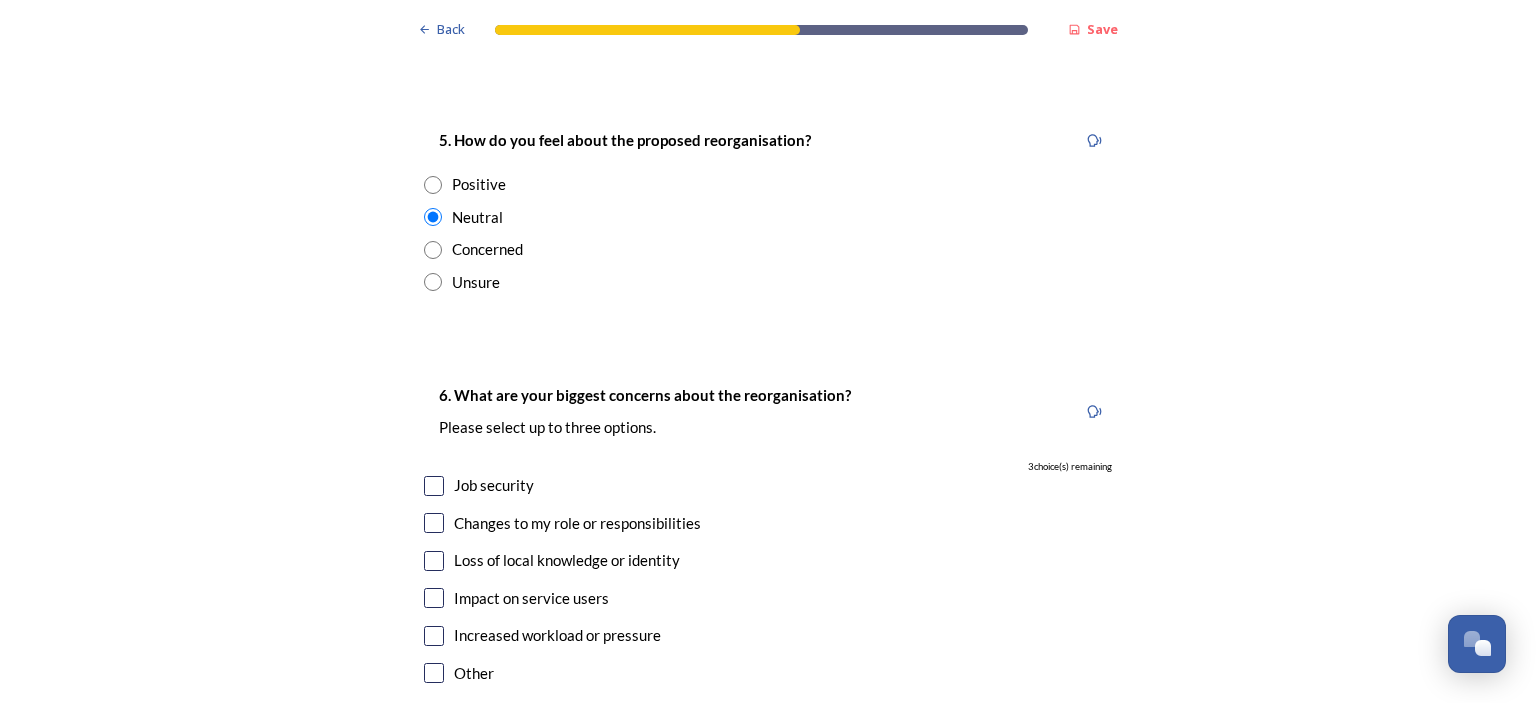 scroll, scrollTop: 3400, scrollLeft: 0, axis: vertical 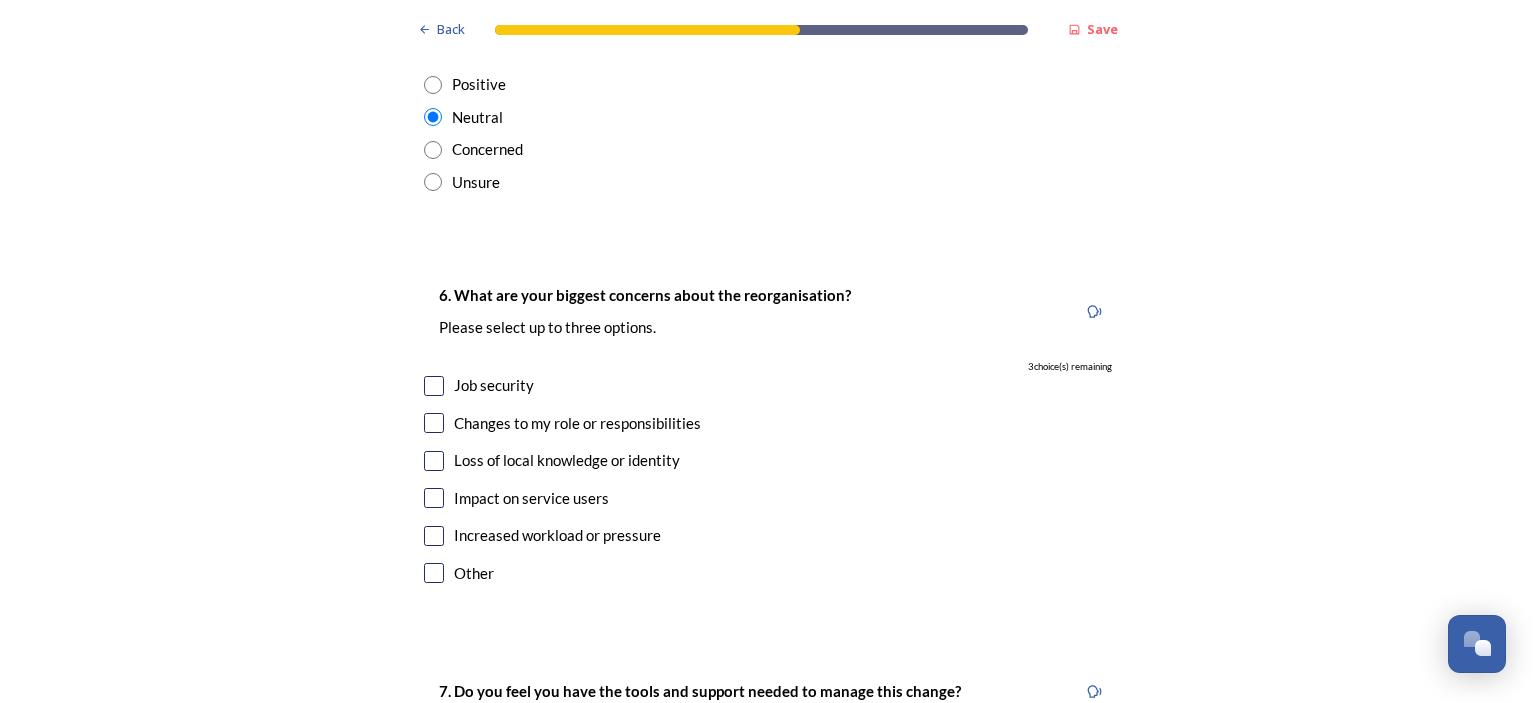 click at bounding box center [434, 386] 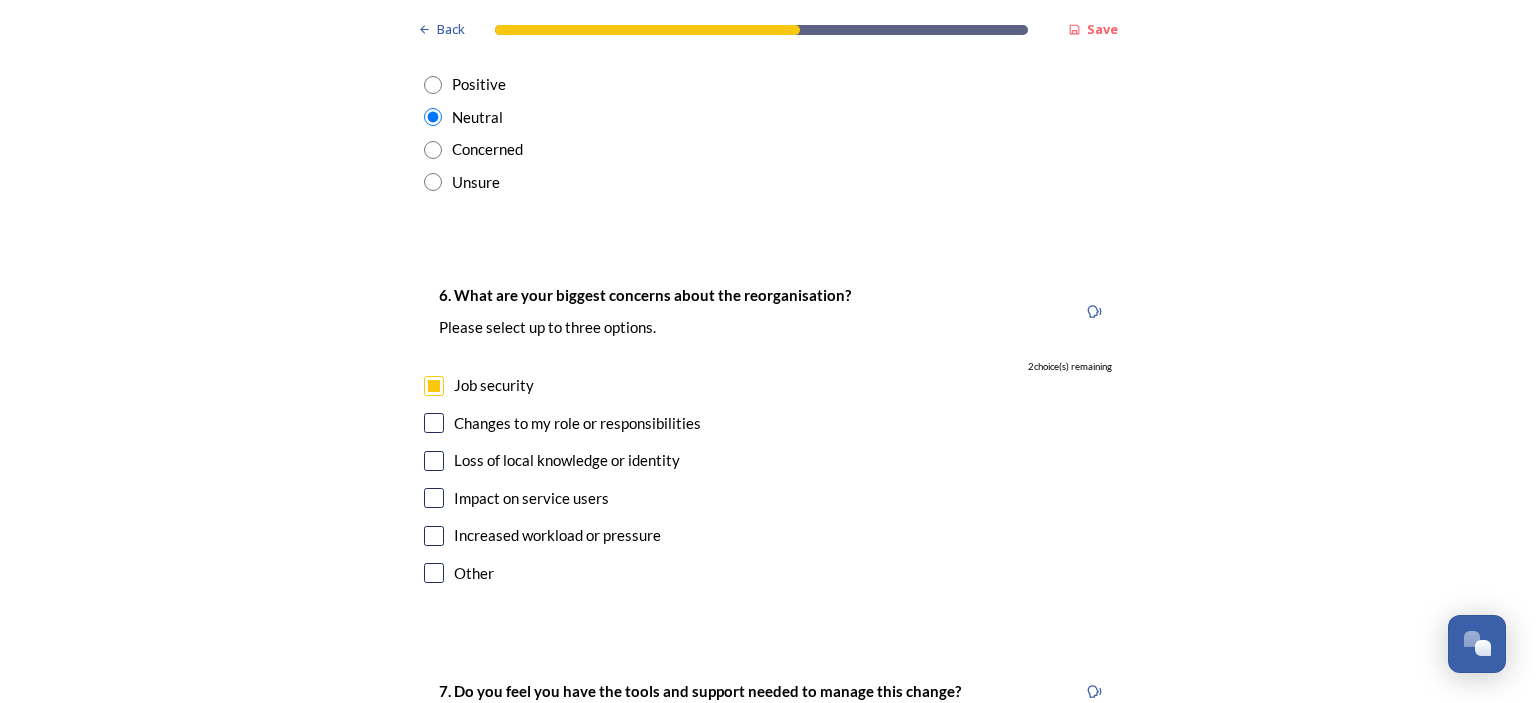 click at bounding box center [434, 498] 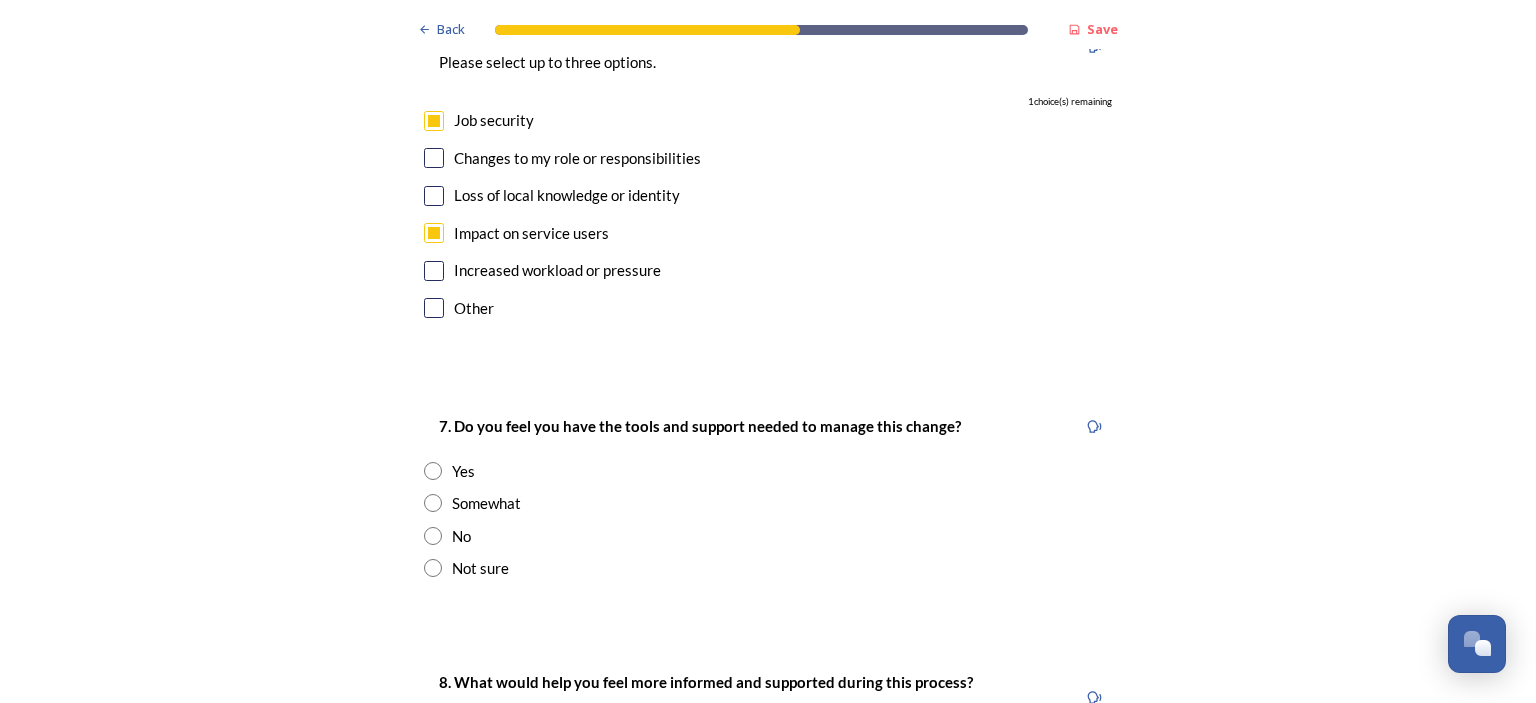 scroll, scrollTop: 3700, scrollLeft: 0, axis: vertical 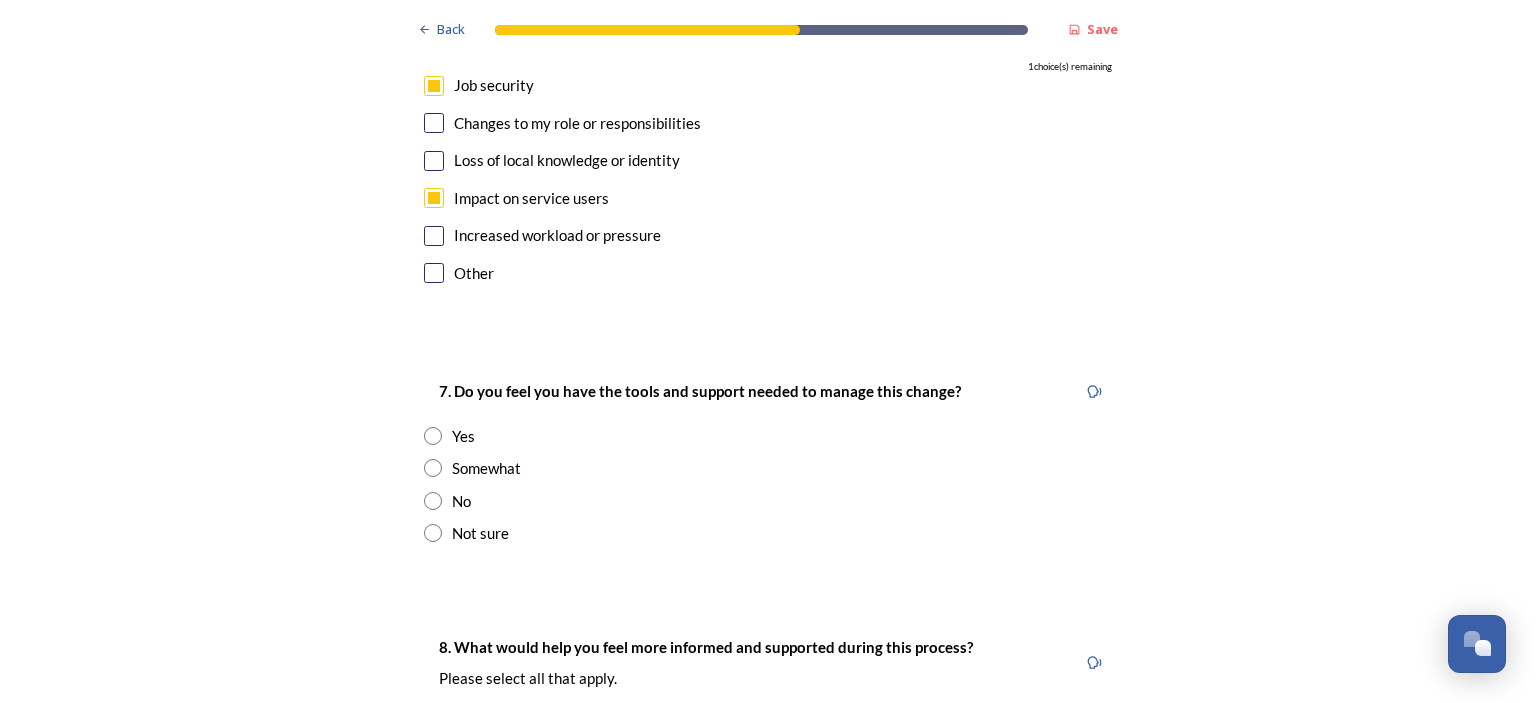 click at bounding box center (433, 533) 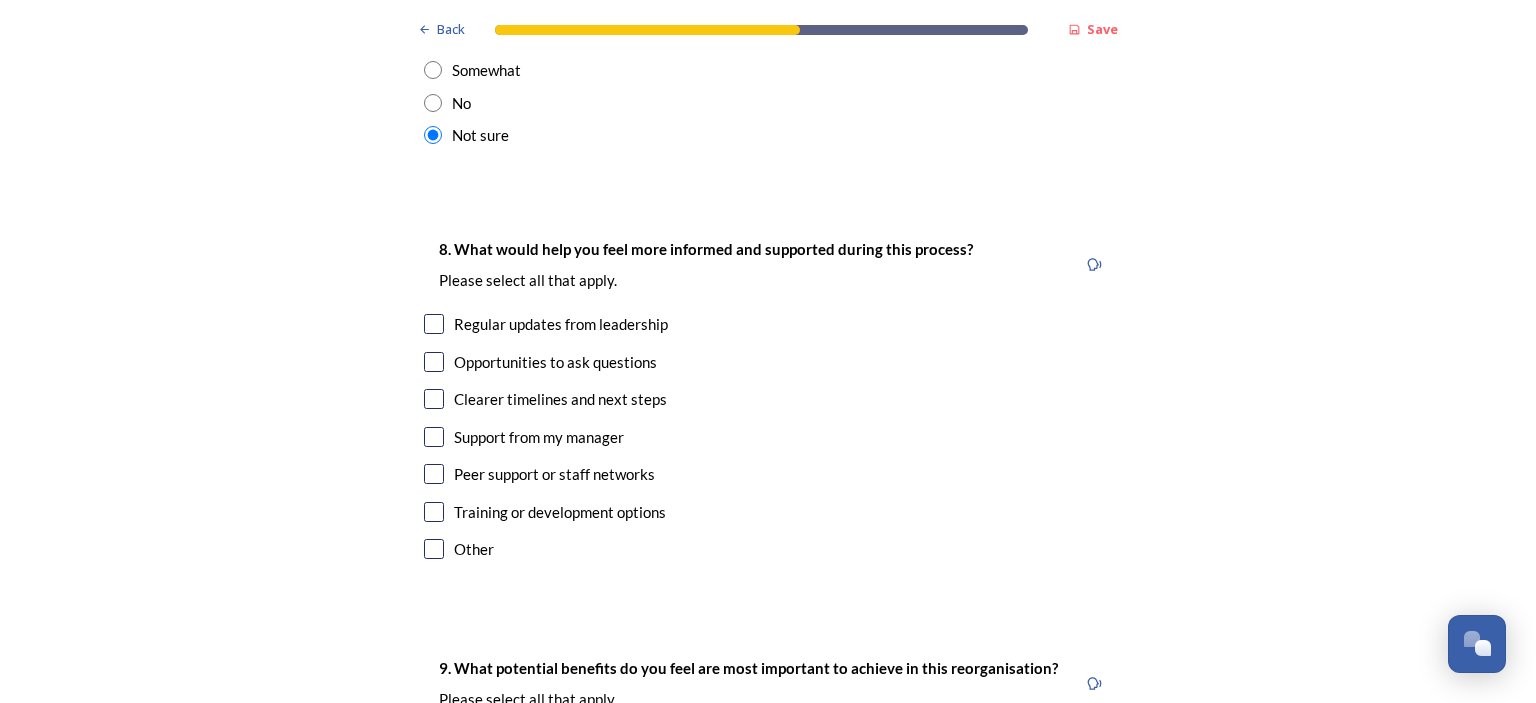 scroll, scrollTop: 4100, scrollLeft: 0, axis: vertical 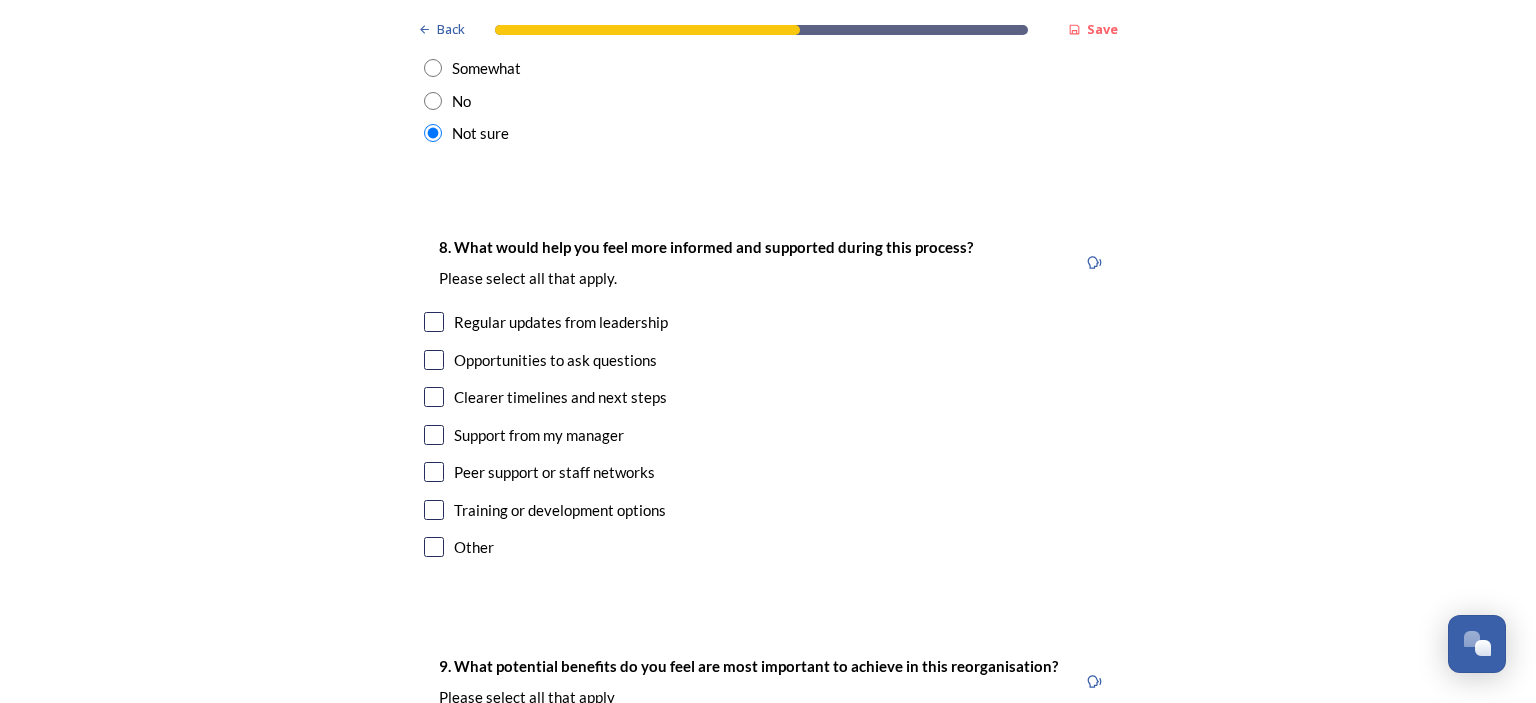 click at bounding box center (434, 510) 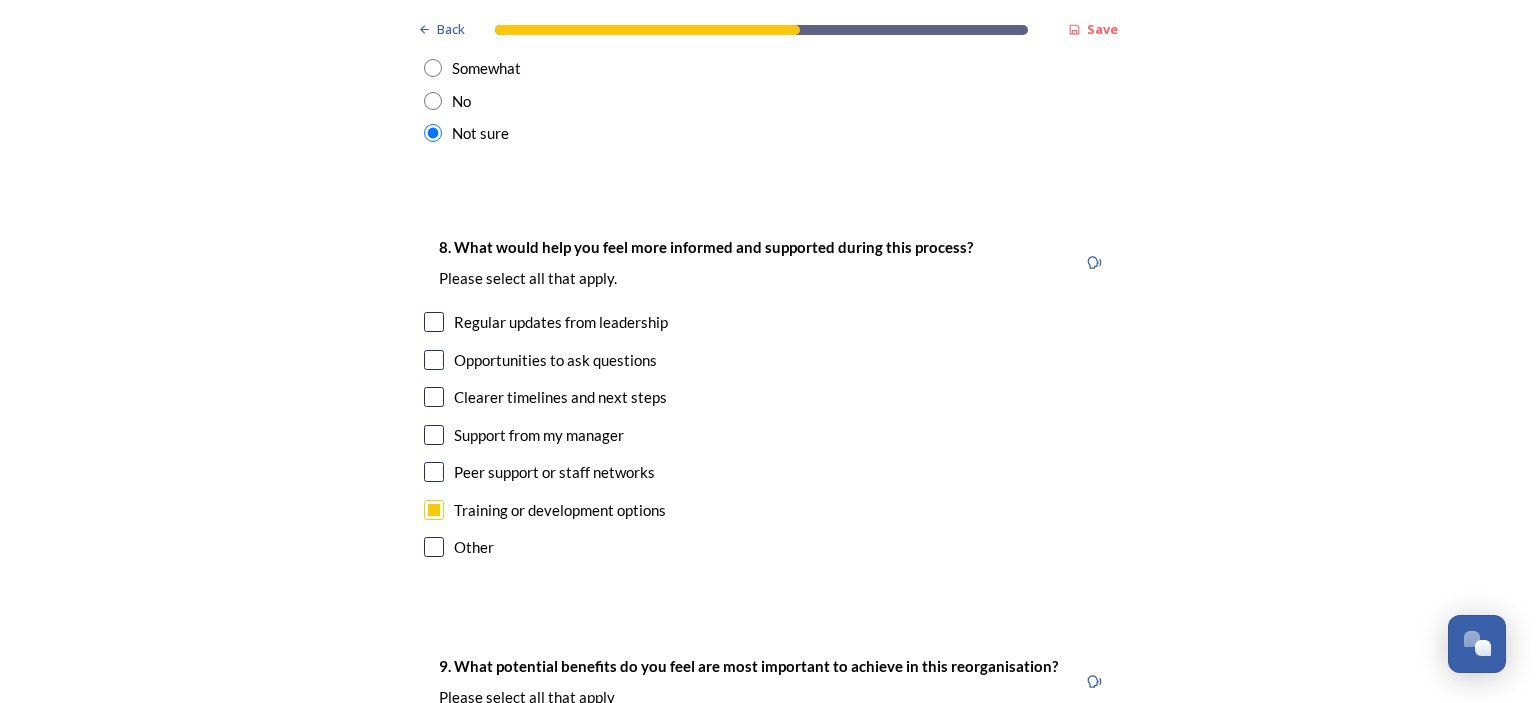 click at bounding box center [434, 397] 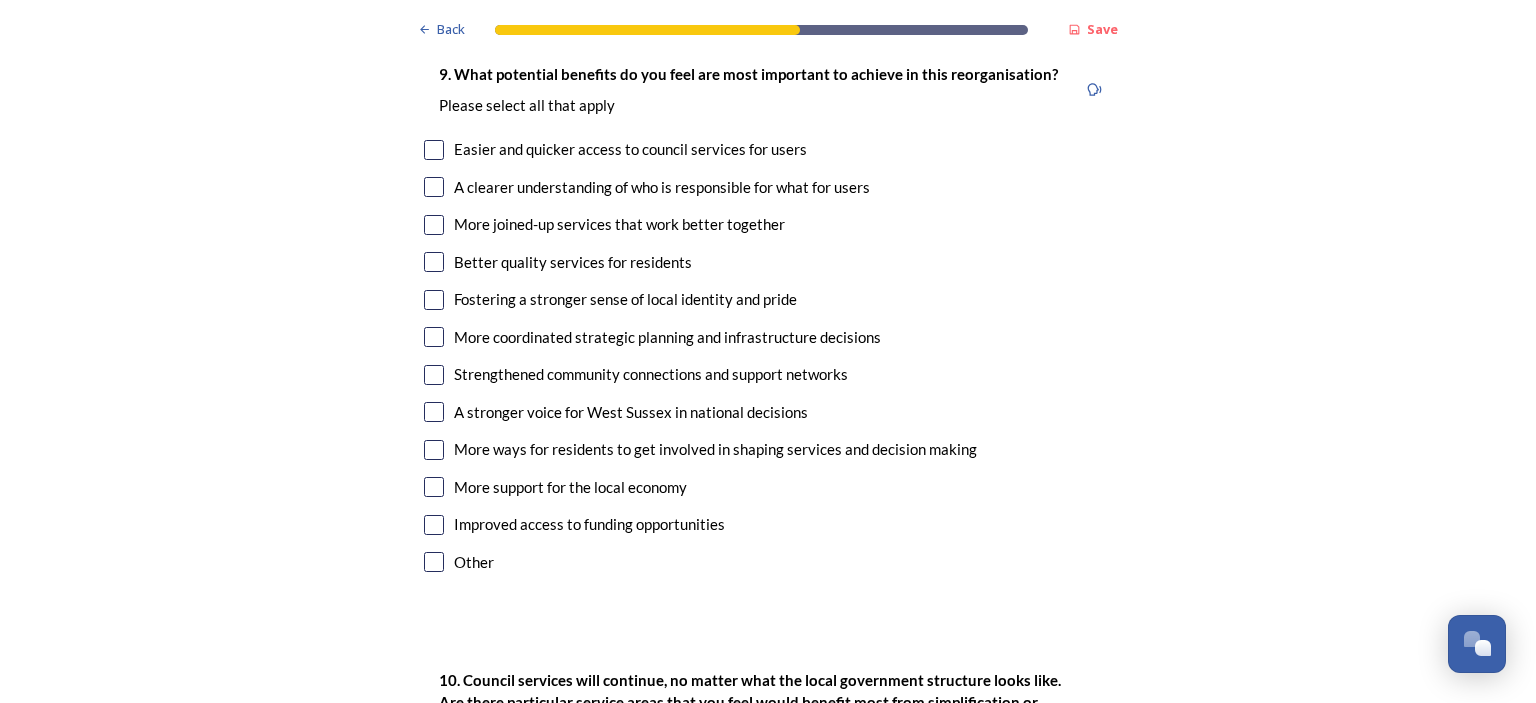 scroll, scrollTop: 4700, scrollLeft: 0, axis: vertical 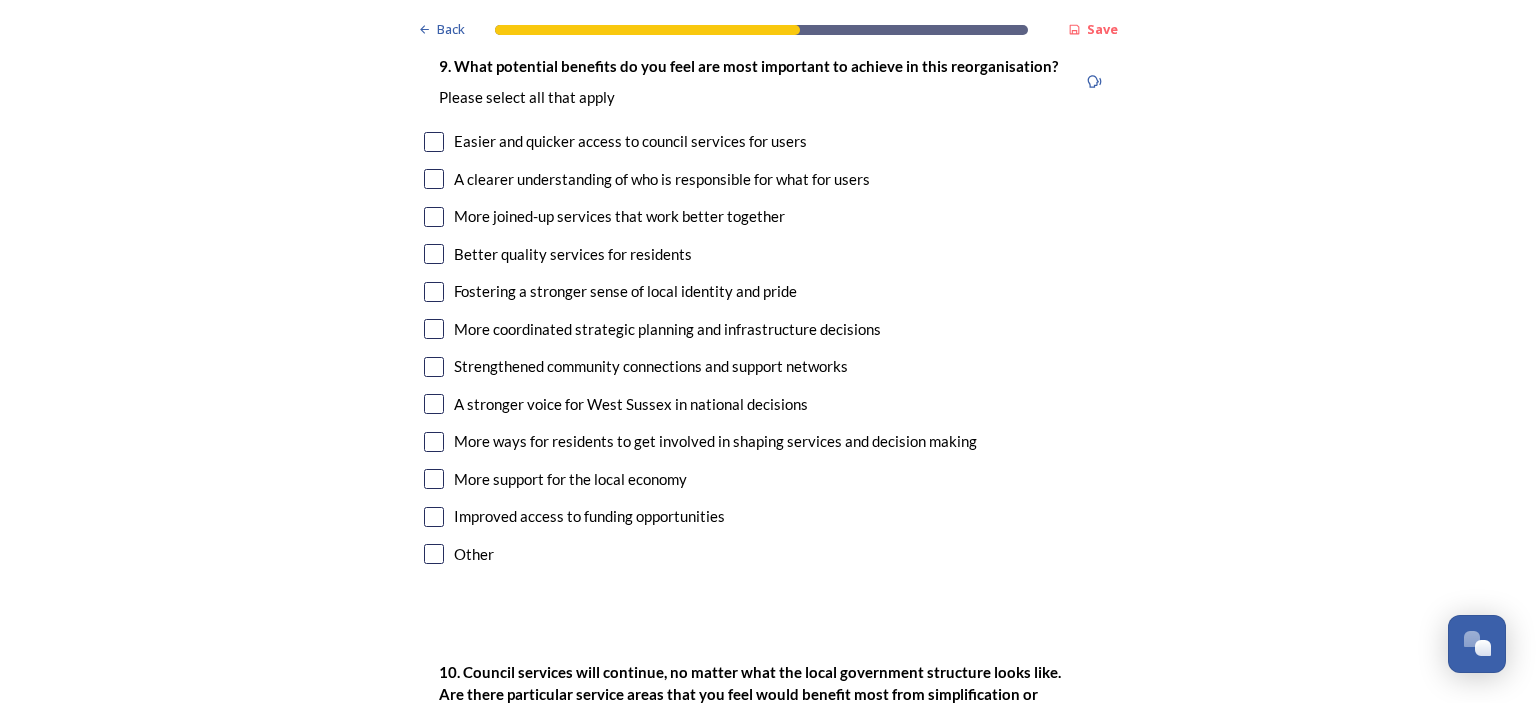 click at bounding box center (434, 142) 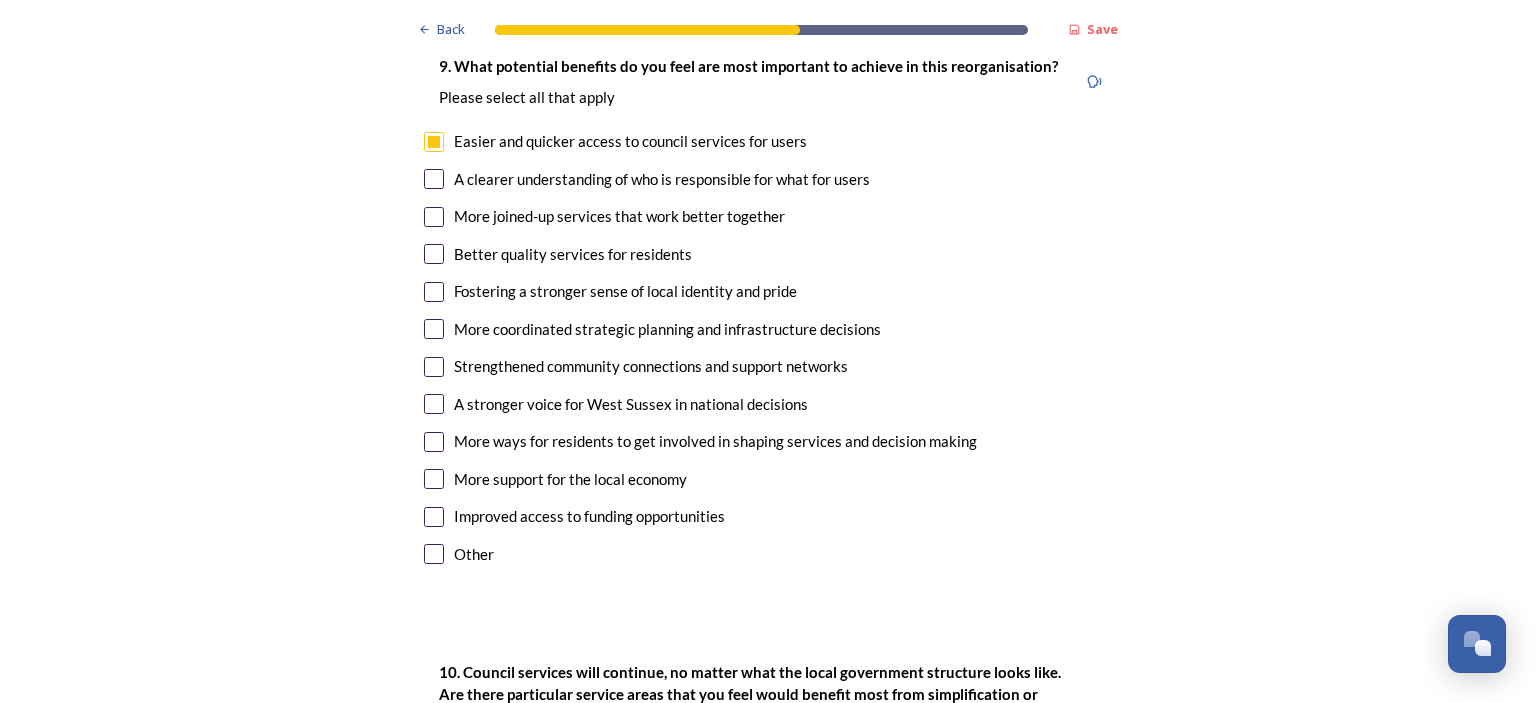 click at bounding box center [434, 179] 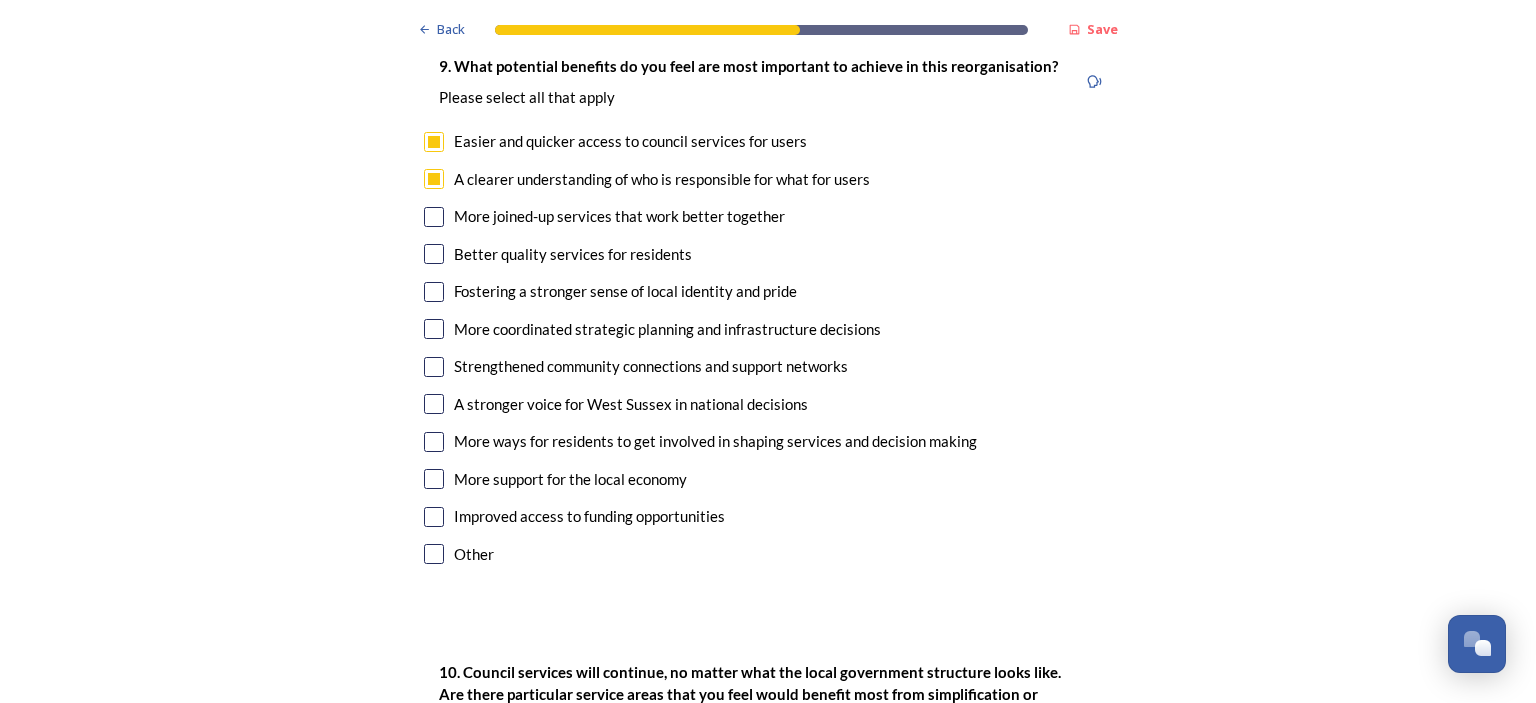 click at bounding box center [434, 217] 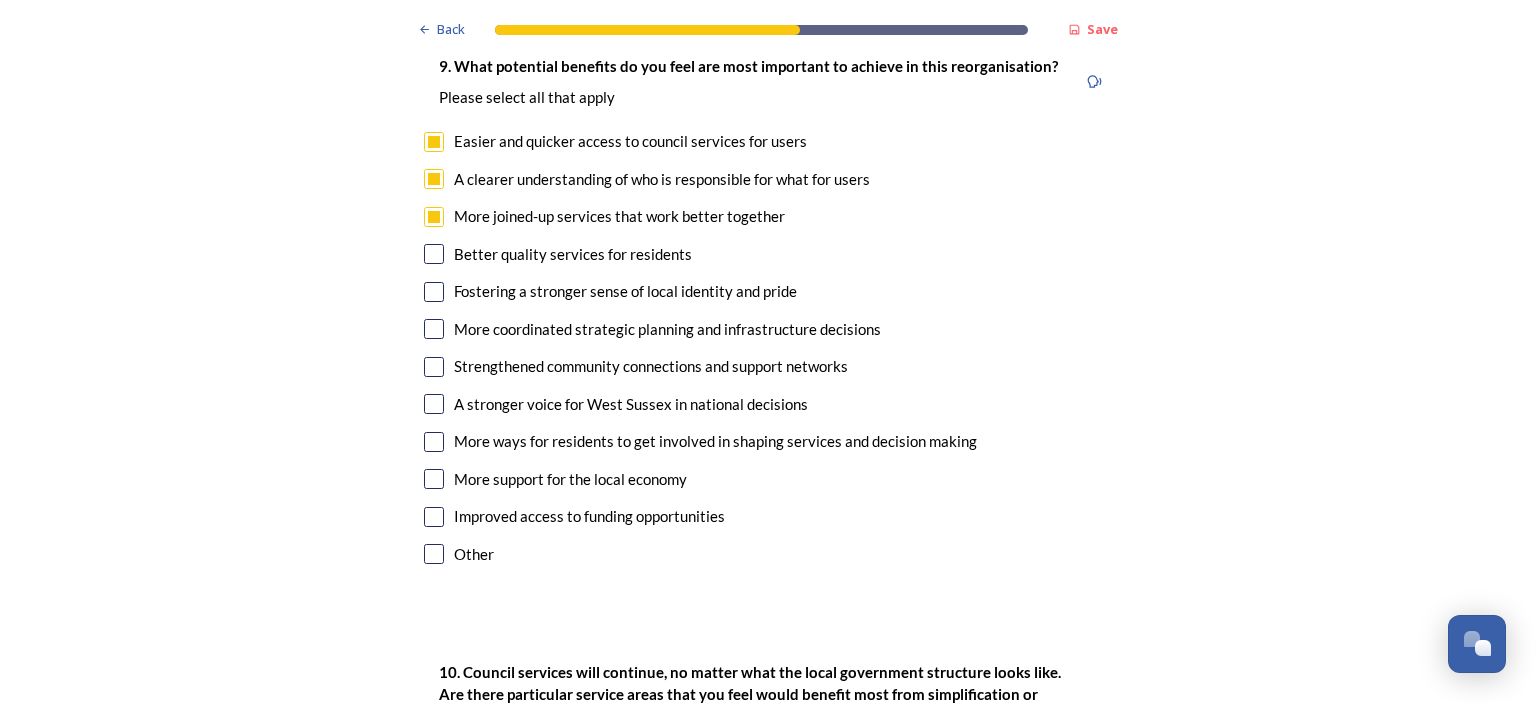 click at bounding box center [434, 254] 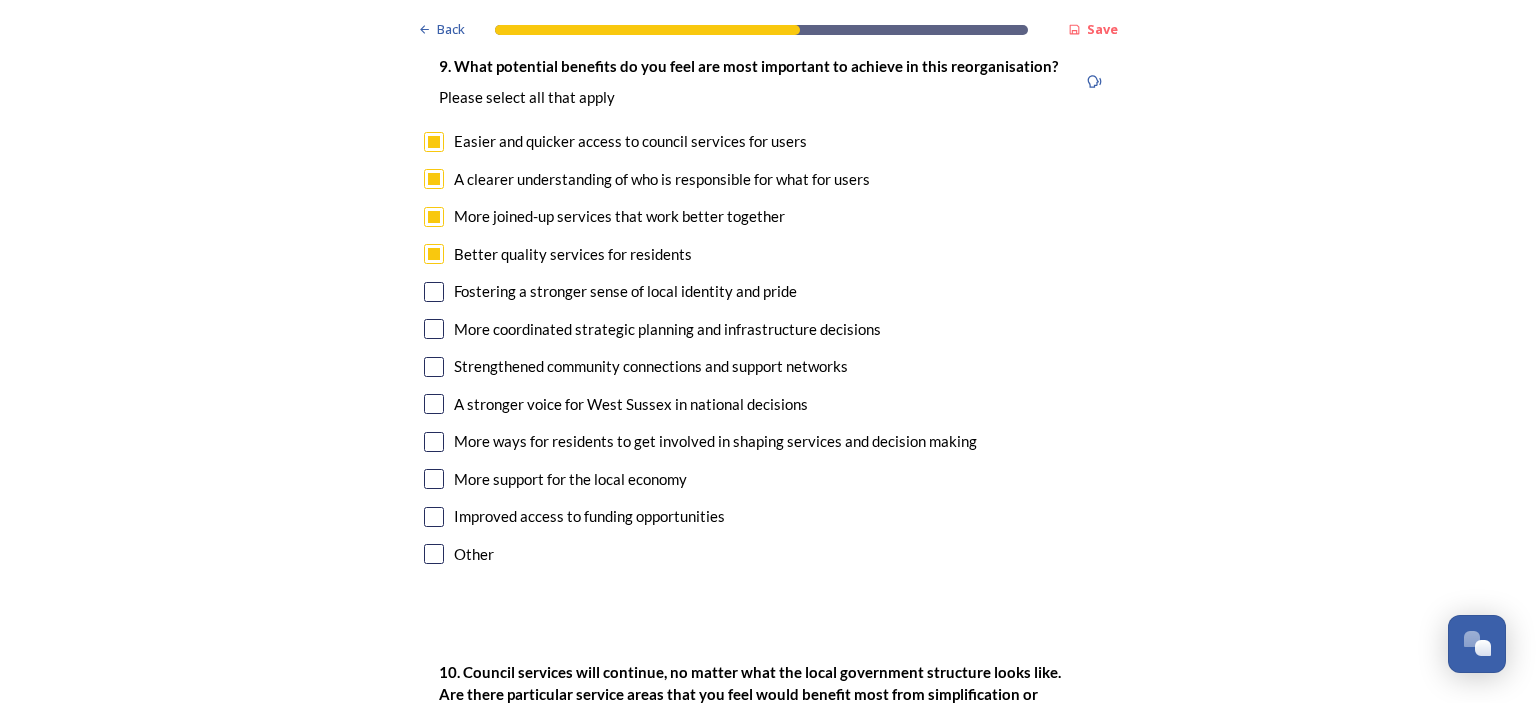 click at bounding box center [434, 292] 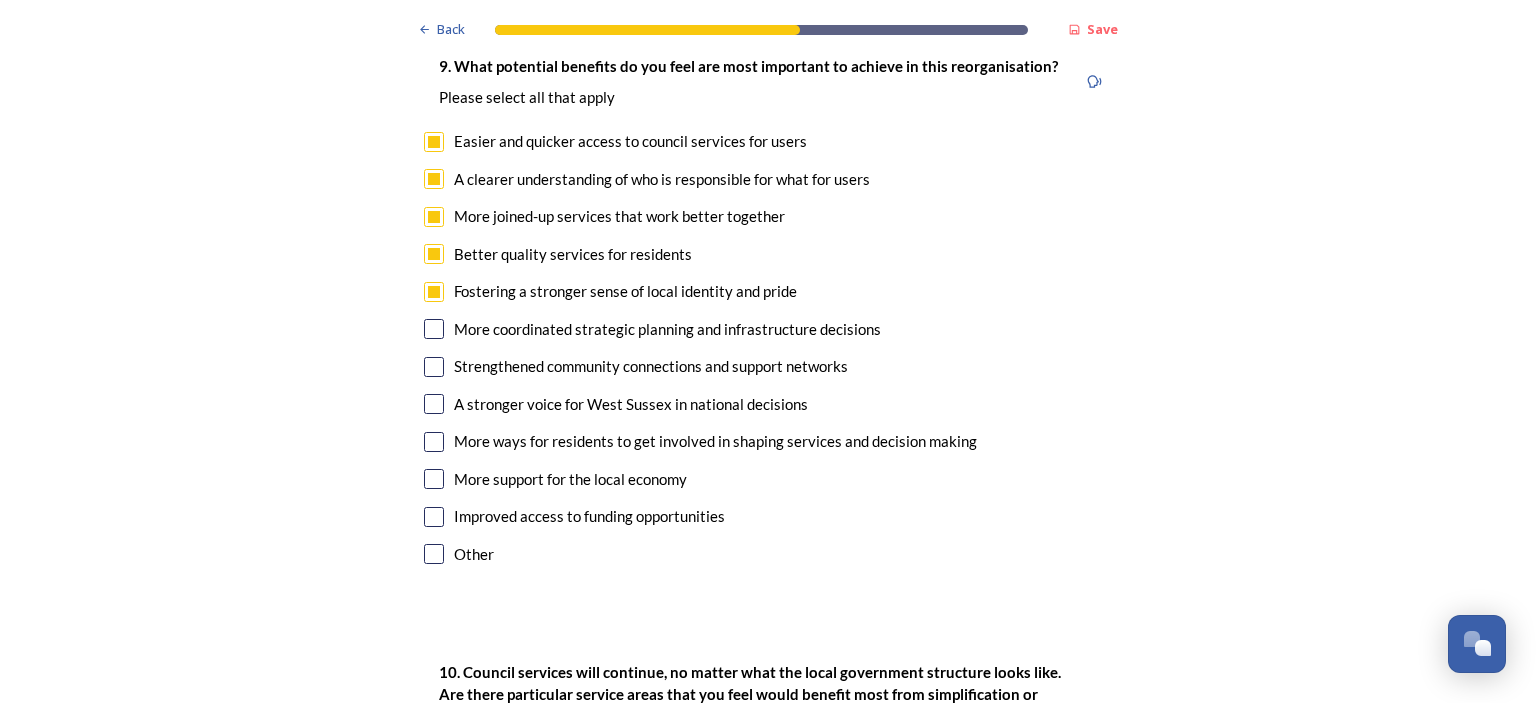 click at bounding box center [434, 329] 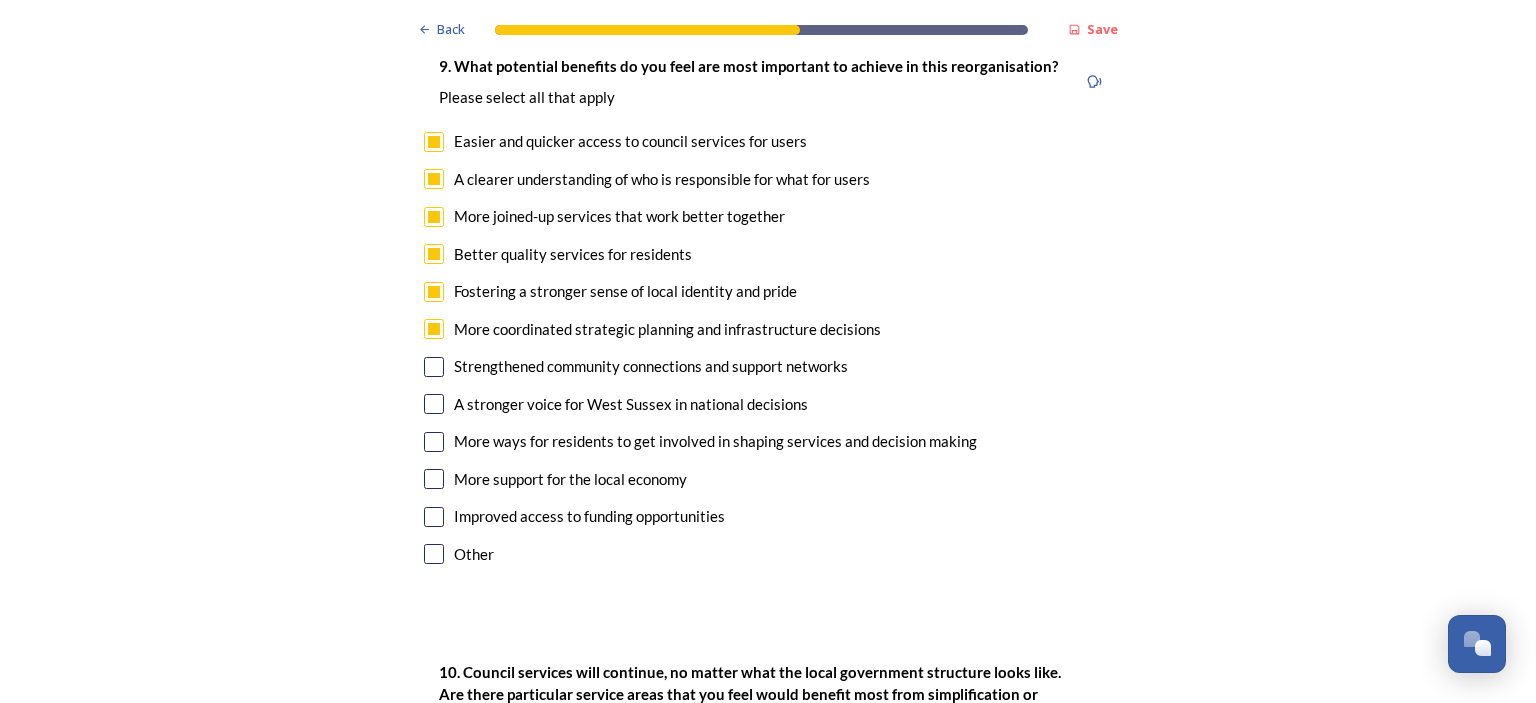 click at bounding box center (434, 367) 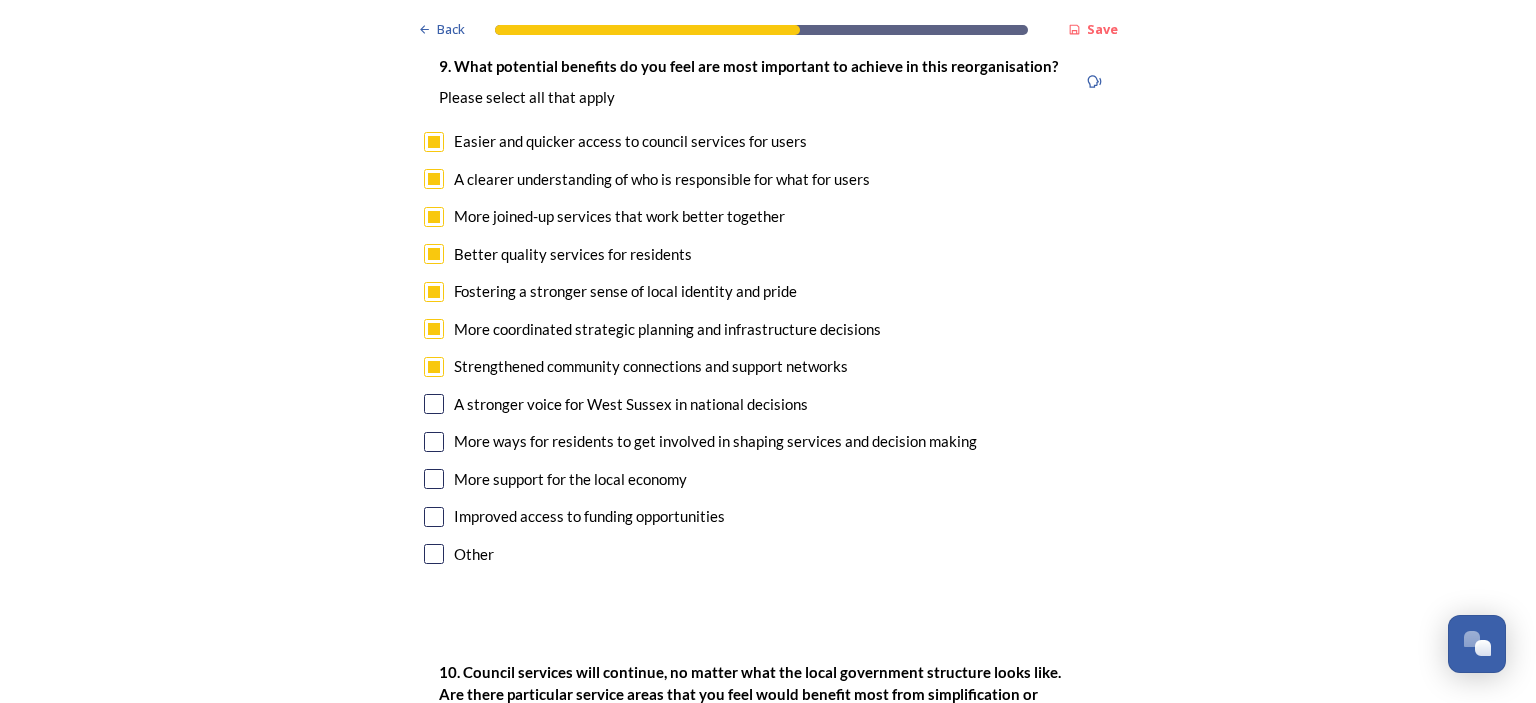 click at bounding box center (434, 404) 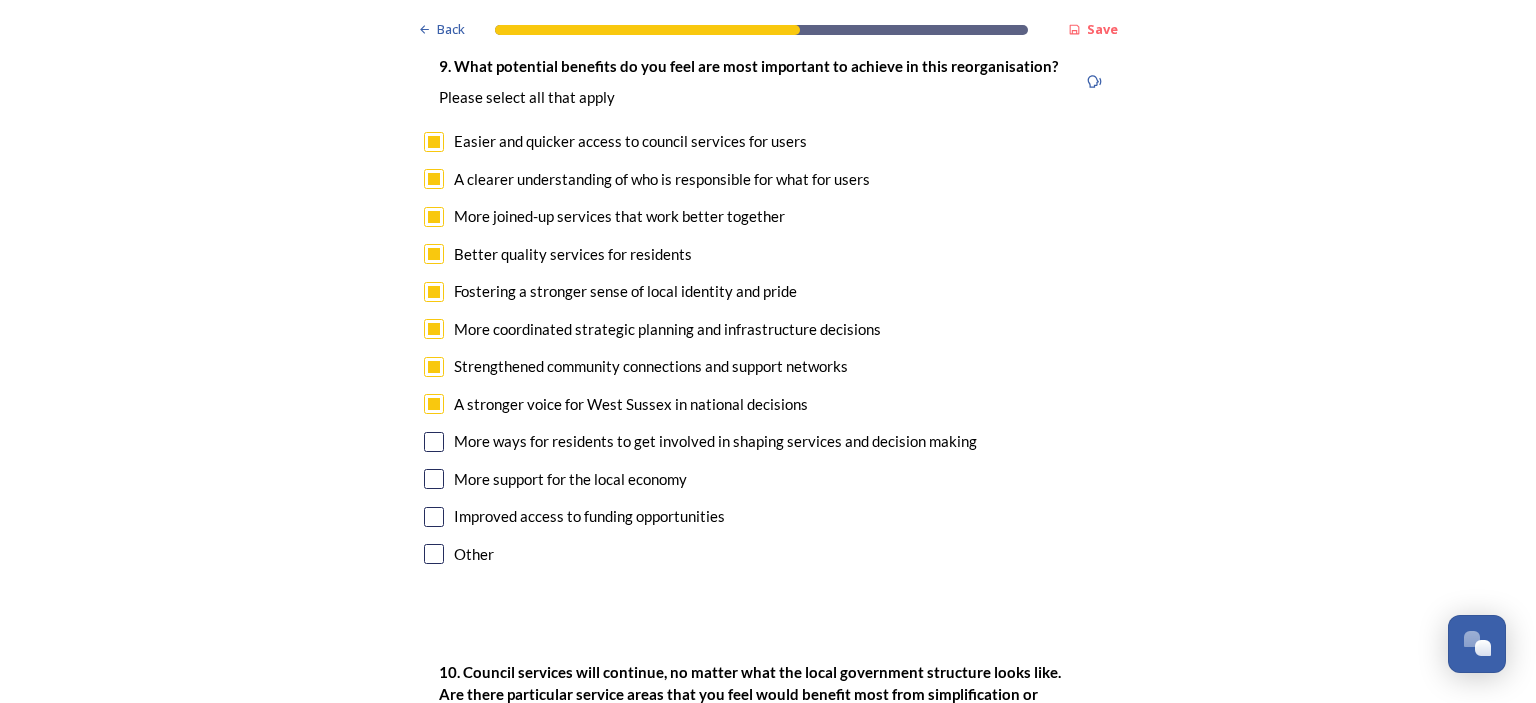 scroll, scrollTop: 4800, scrollLeft: 0, axis: vertical 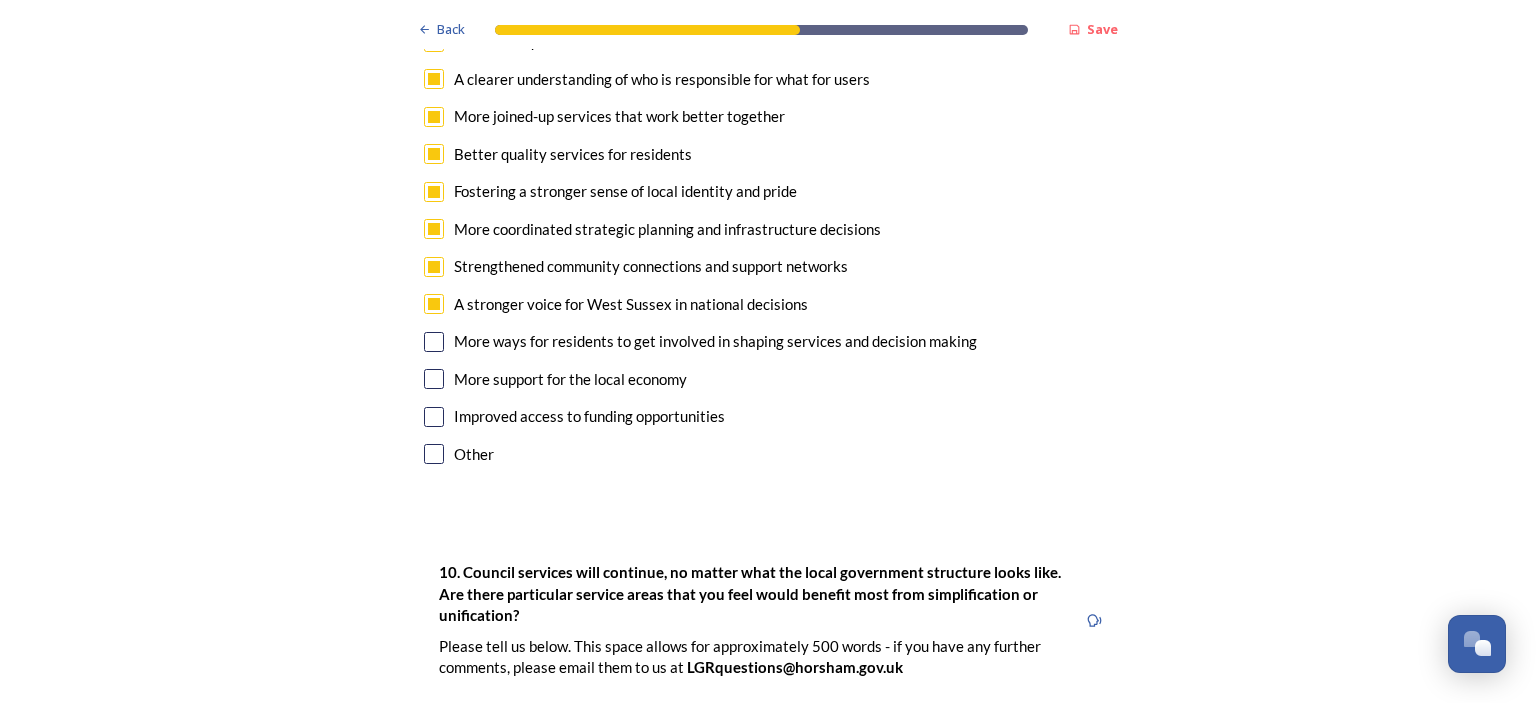 click at bounding box center [434, 342] 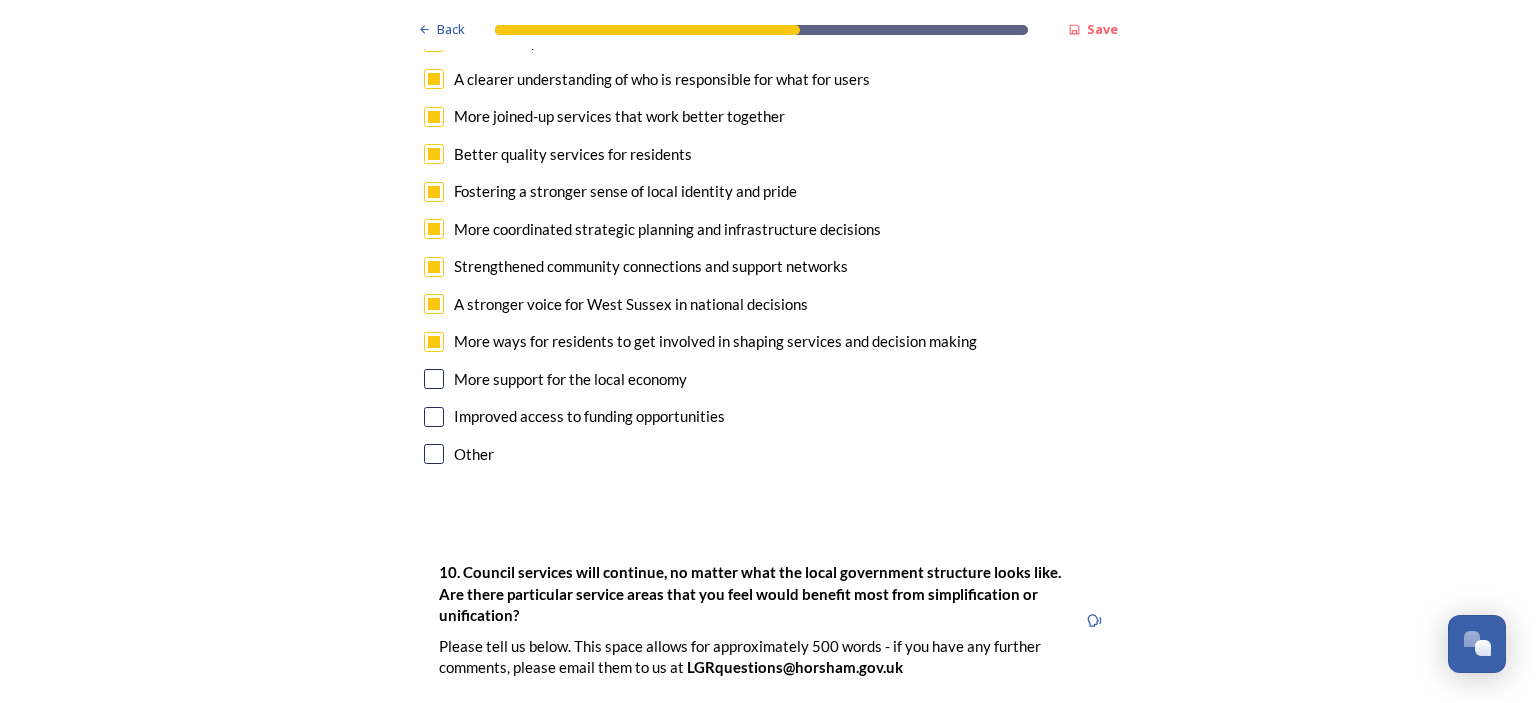 click at bounding box center (434, 379) 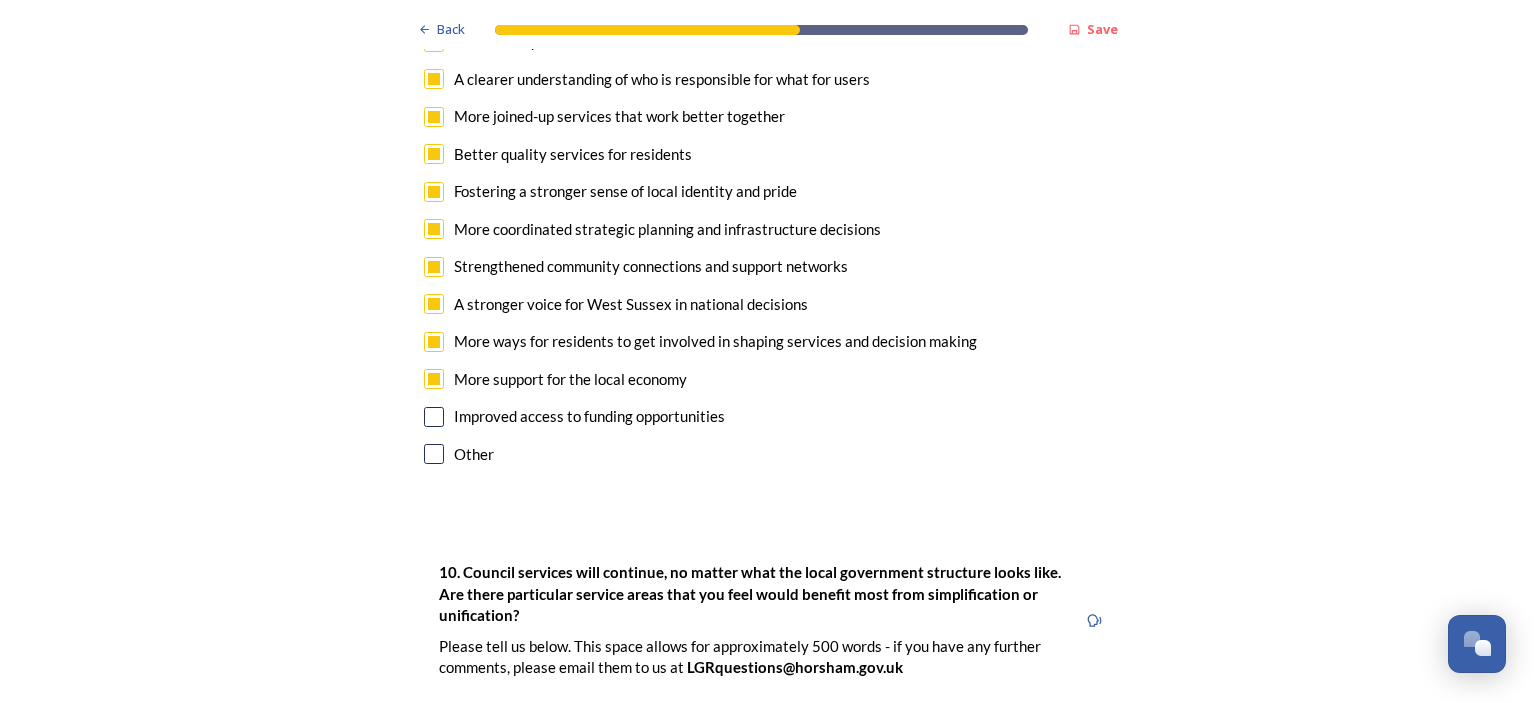 click at bounding box center [434, 417] 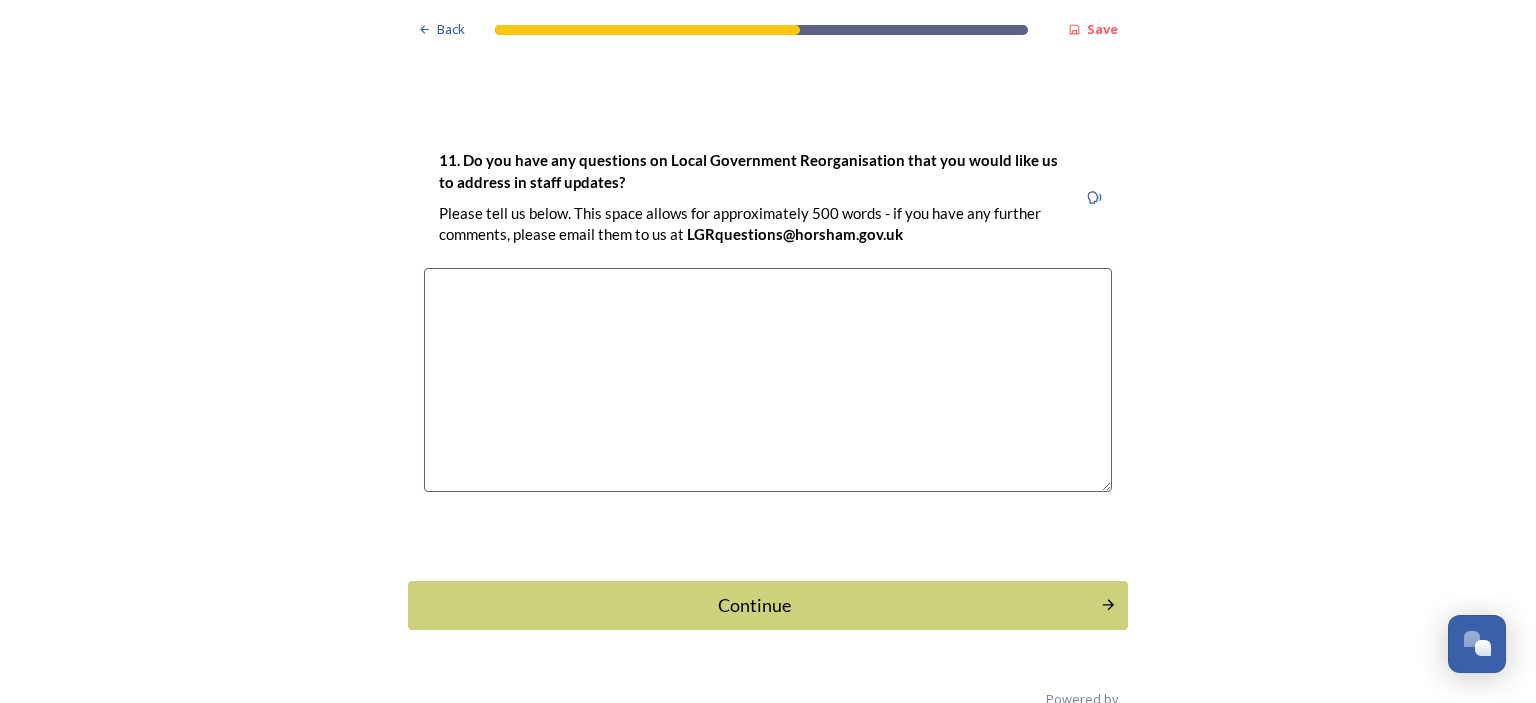scroll, scrollTop: 5741, scrollLeft: 0, axis: vertical 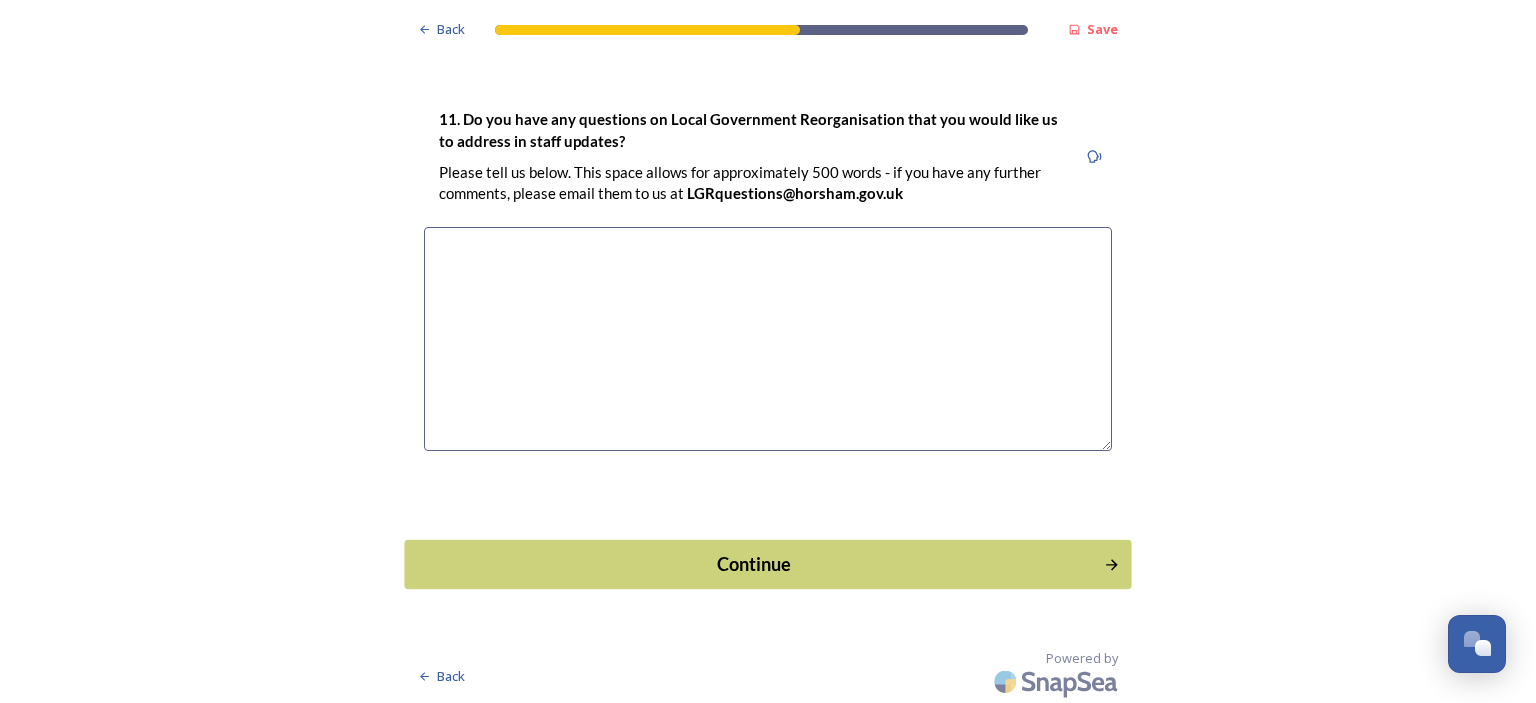 click on "Continue" at bounding box center [754, 564] 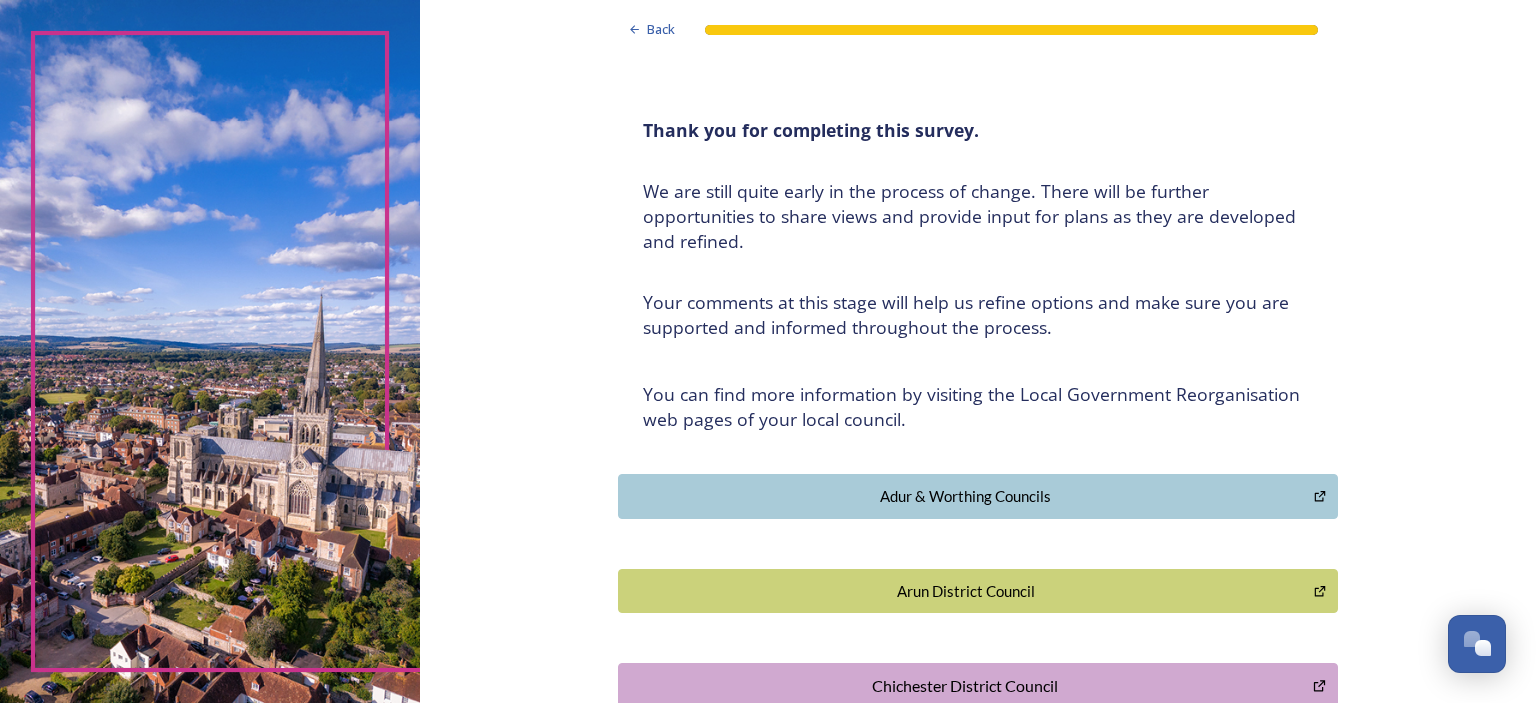 scroll, scrollTop: 0, scrollLeft: 0, axis: both 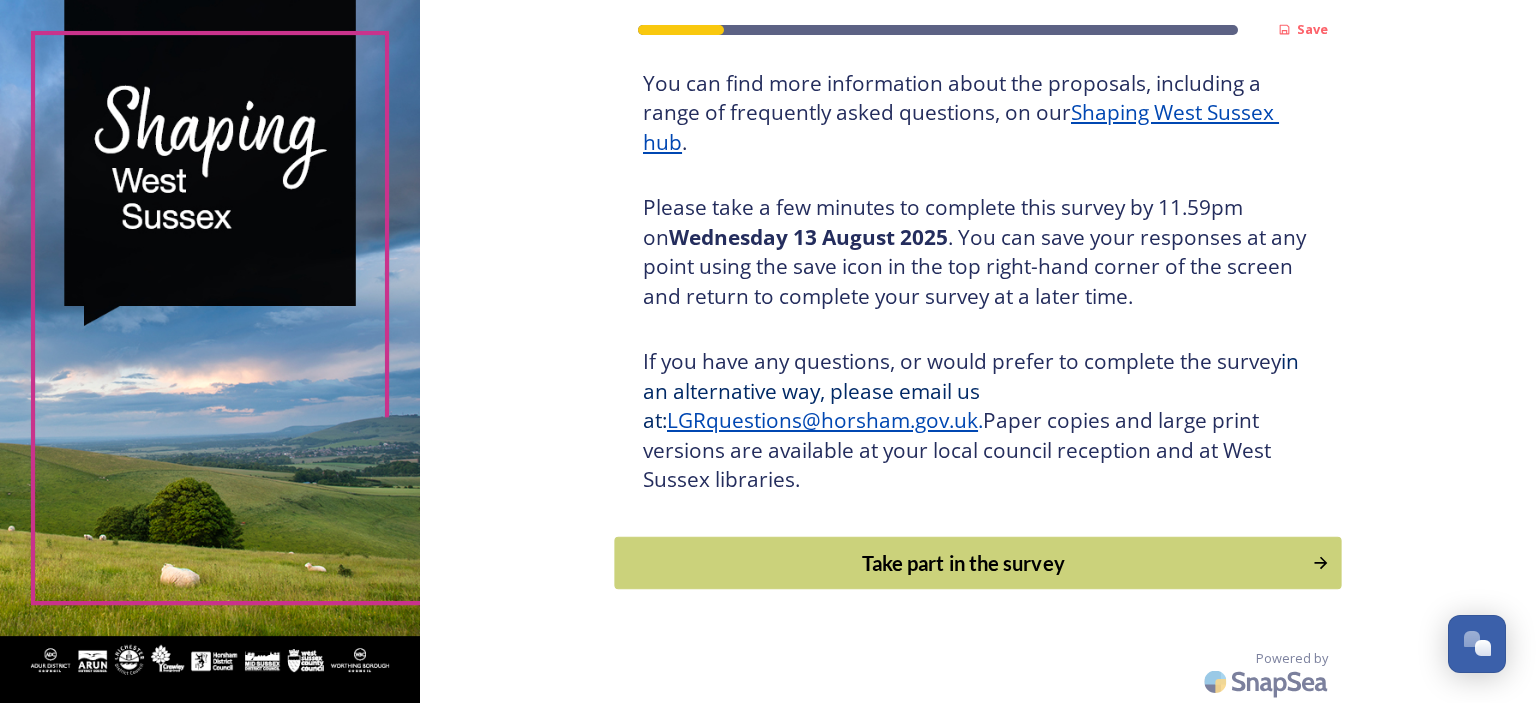click on "Take part in the survey" at bounding box center [977, 562] 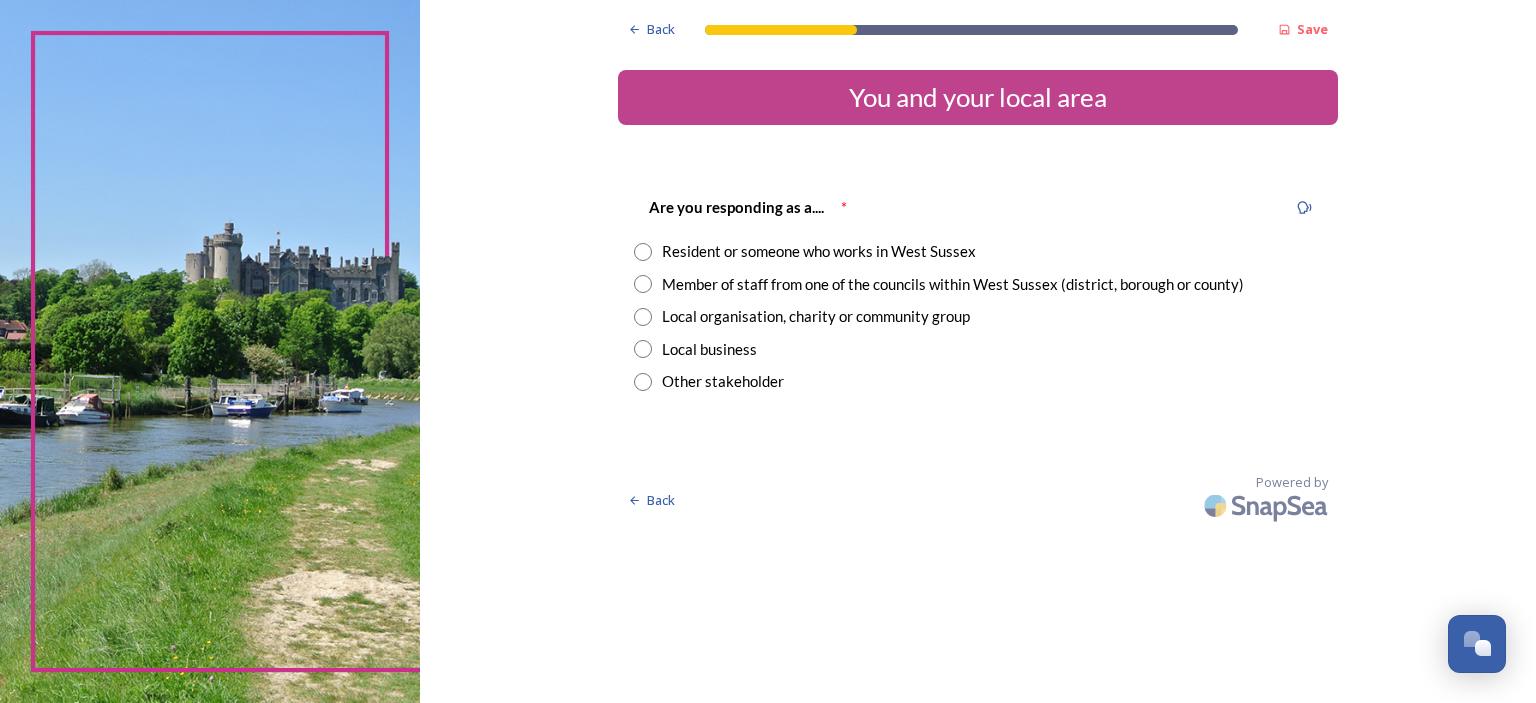 click at bounding box center (643, 252) 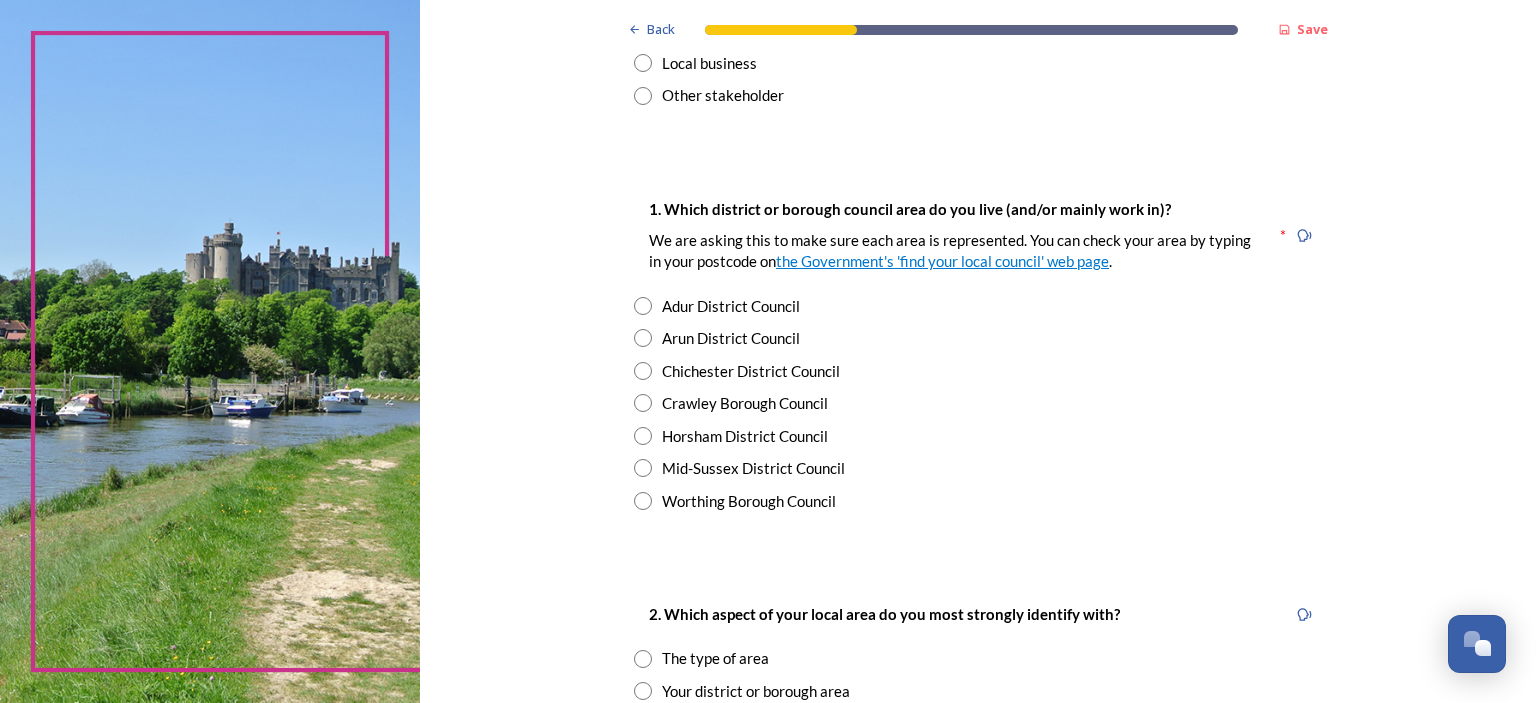 scroll, scrollTop: 300, scrollLeft: 0, axis: vertical 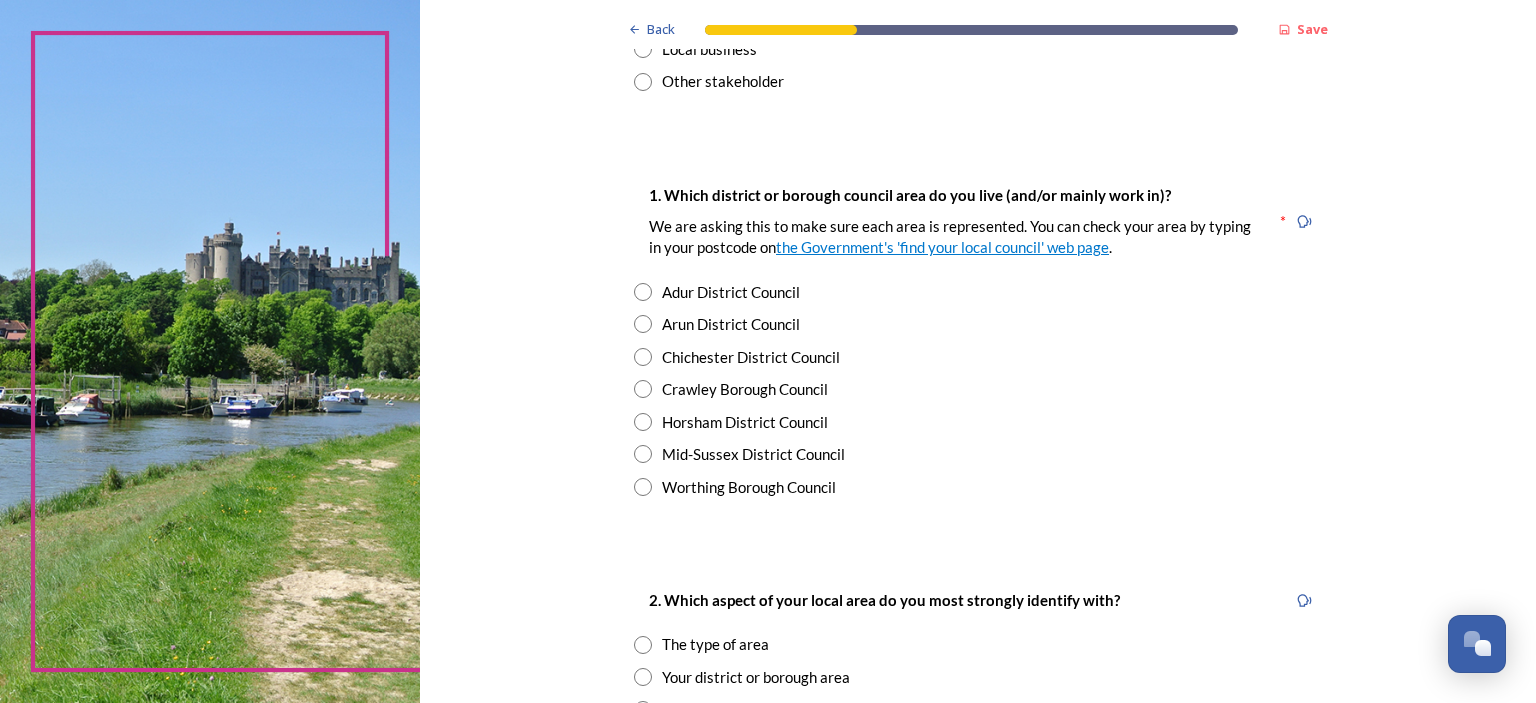 click at bounding box center [643, 422] 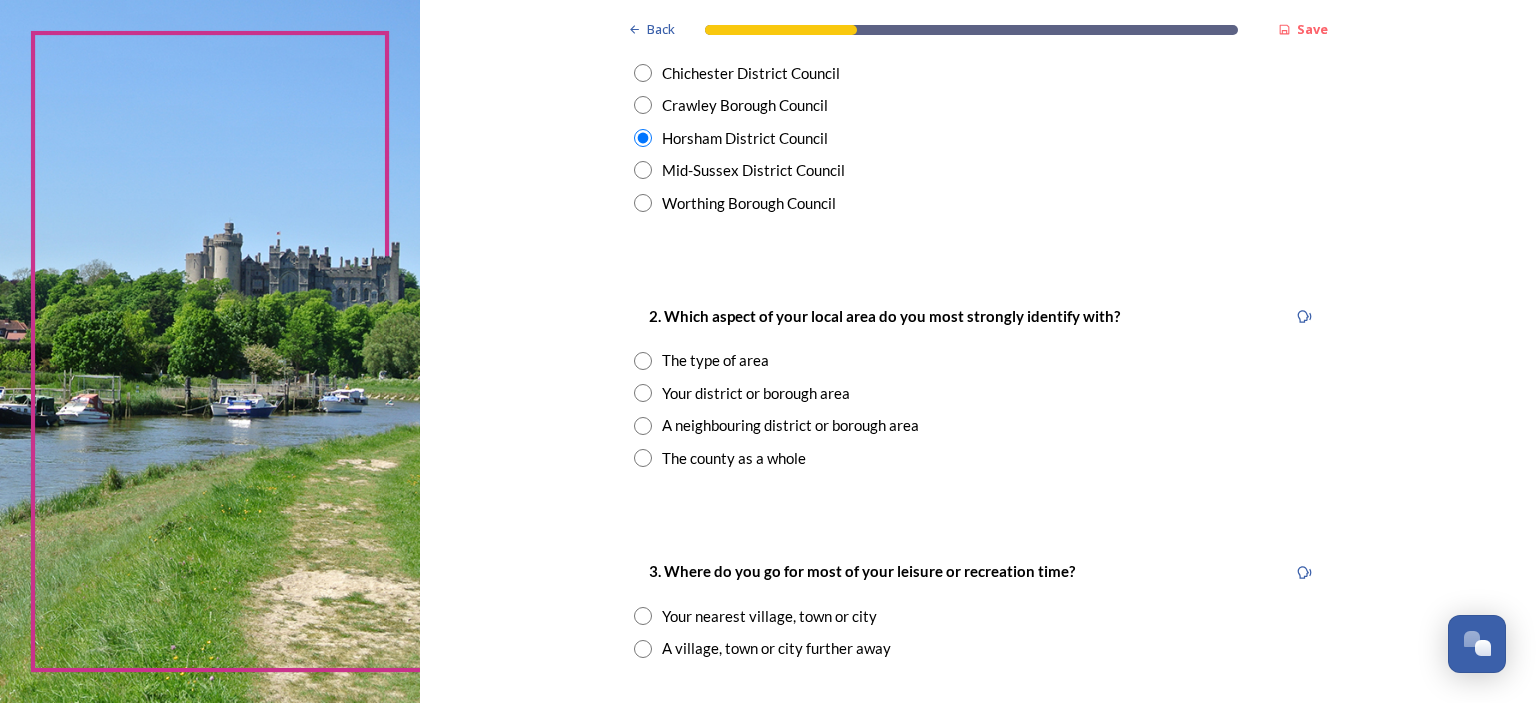 scroll, scrollTop: 600, scrollLeft: 0, axis: vertical 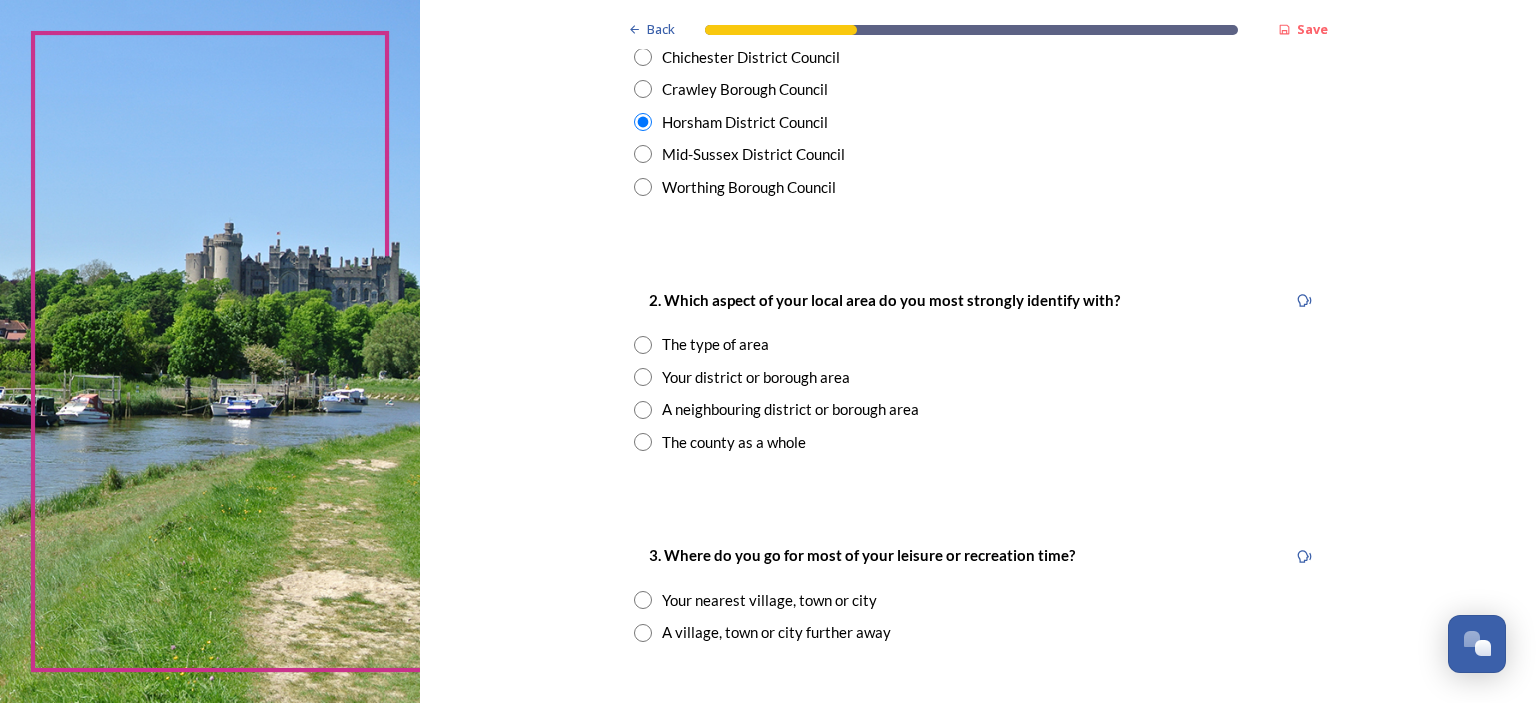 click at bounding box center (643, 377) 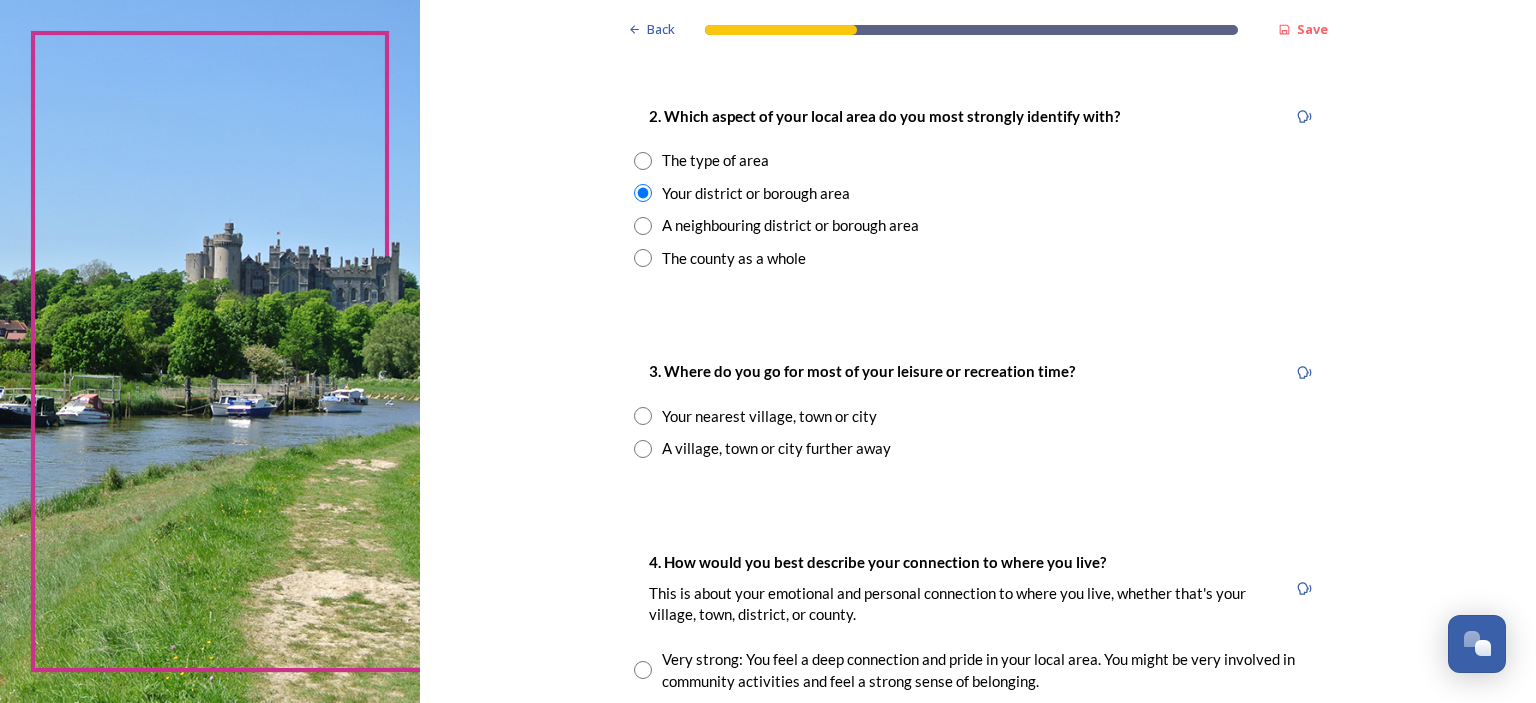 scroll, scrollTop: 800, scrollLeft: 0, axis: vertical 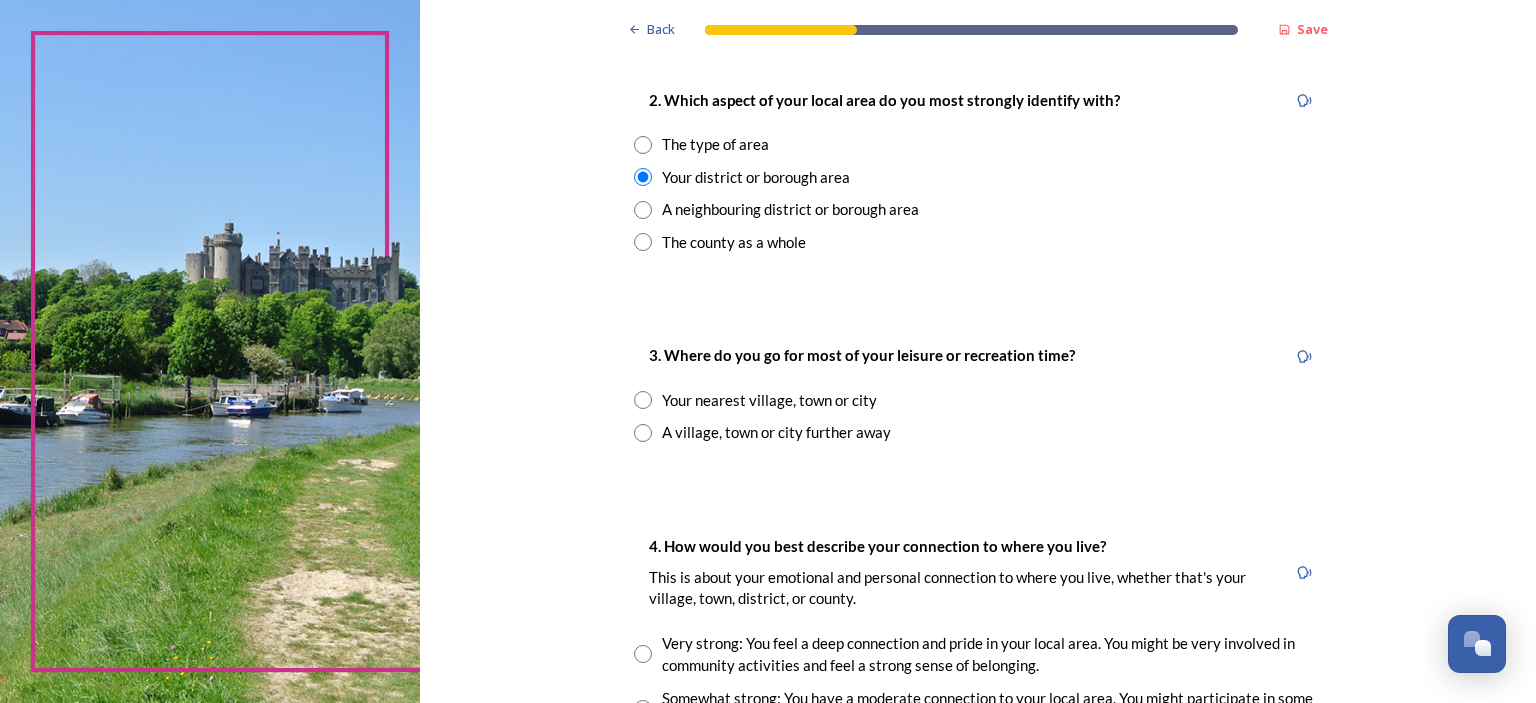 click at bounding box center [643, 400] 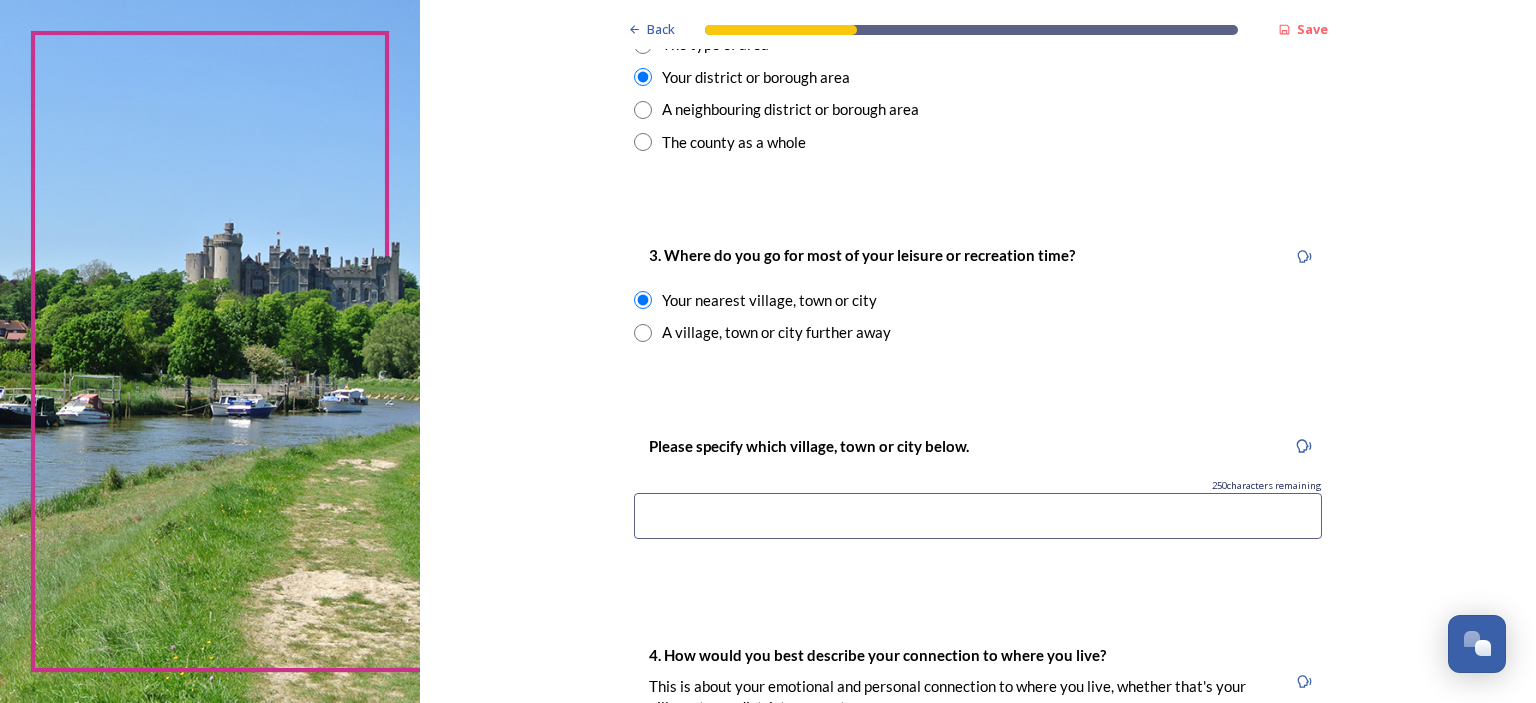 scroll, scrollTop: 1000, scrollLeft: 0, axis: vertical 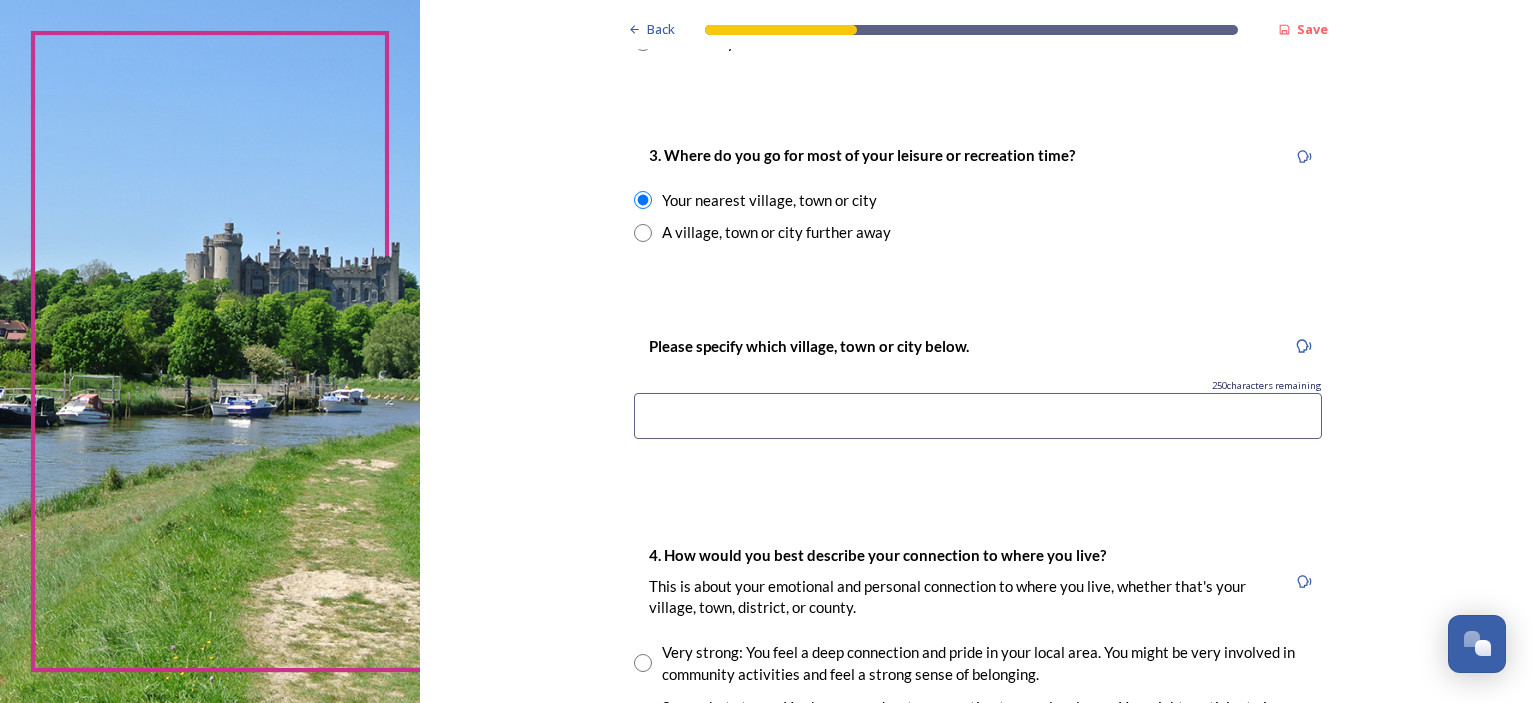 click at bounding box center (978, 416) 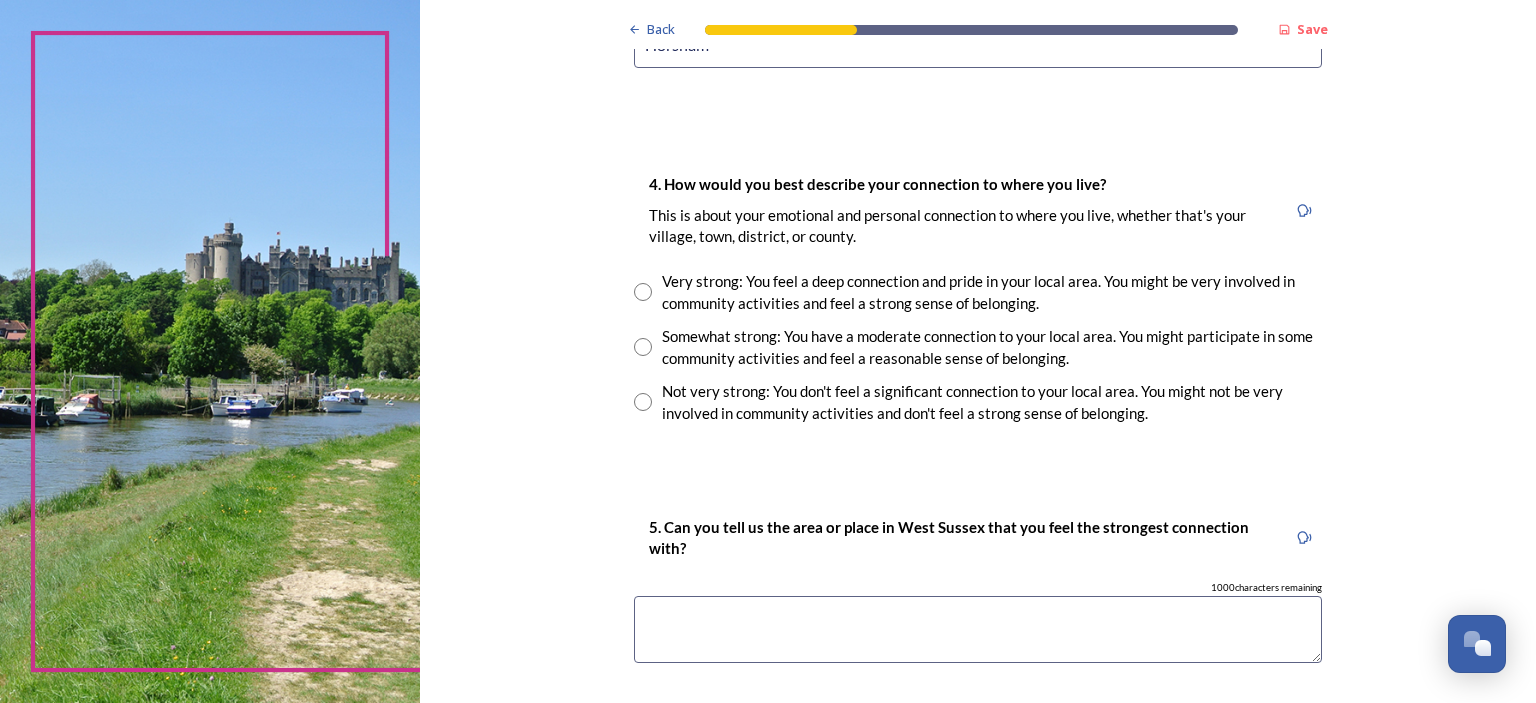 scroll, scrollTop: 1400, scrollLeft: 0, axis: vertical 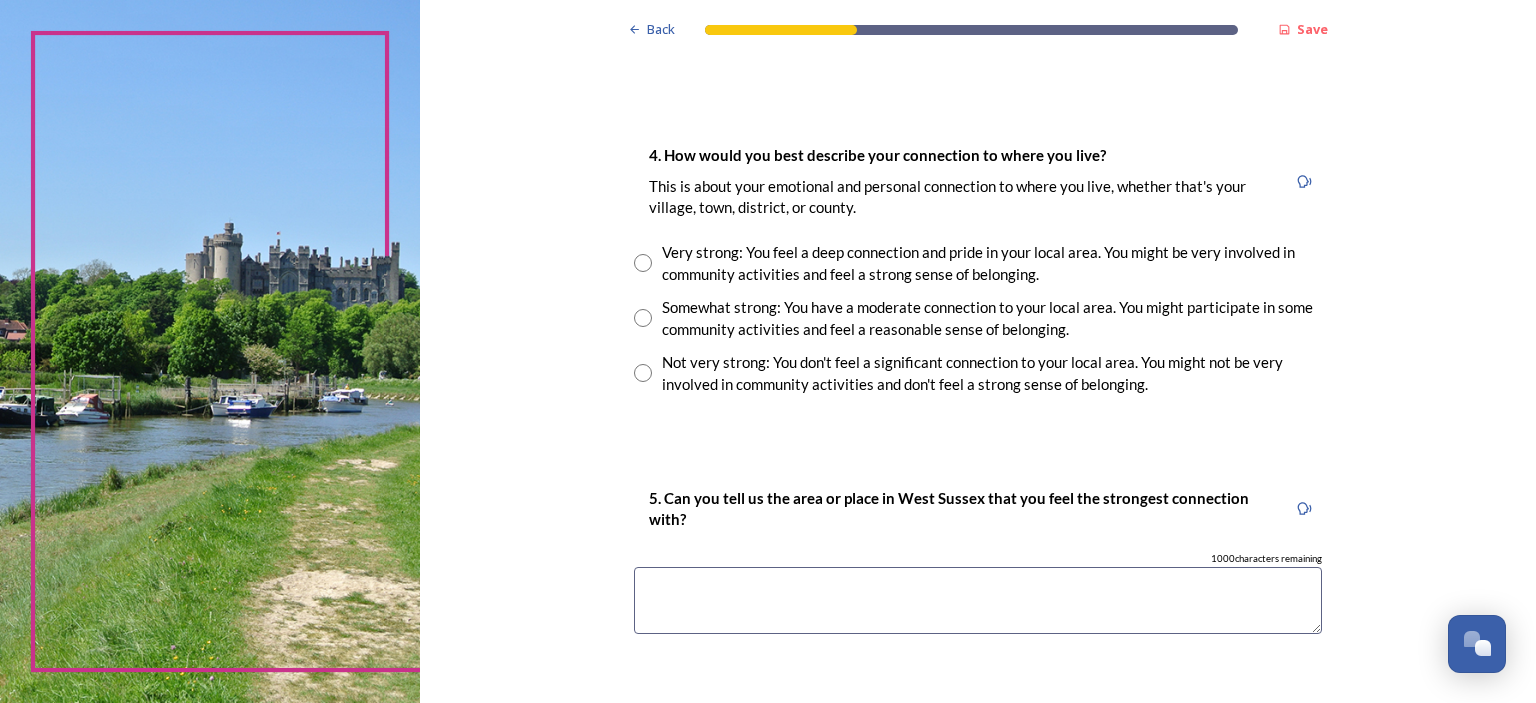 type on "Horsham" 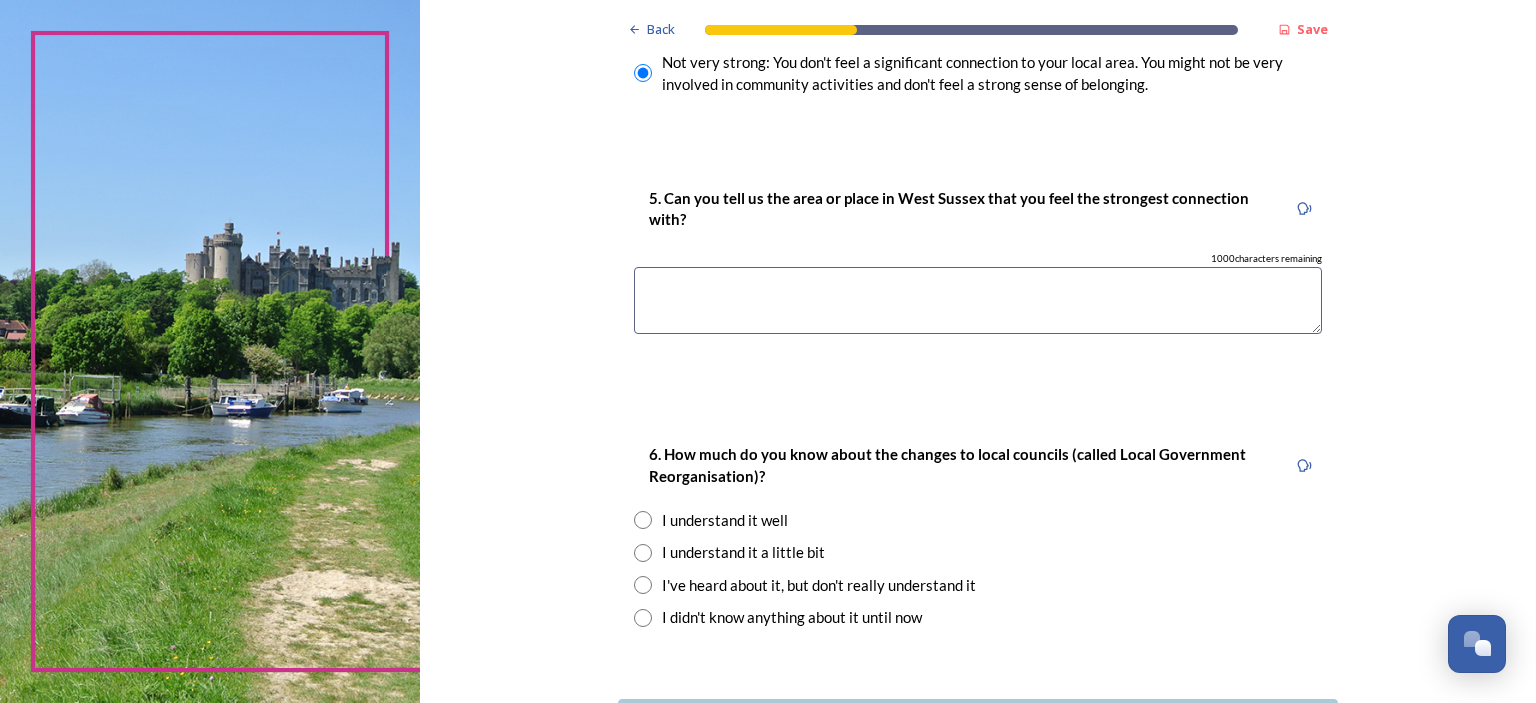 scroll, scrollTop: 1800, scrollLeft: 0, axis: vertical 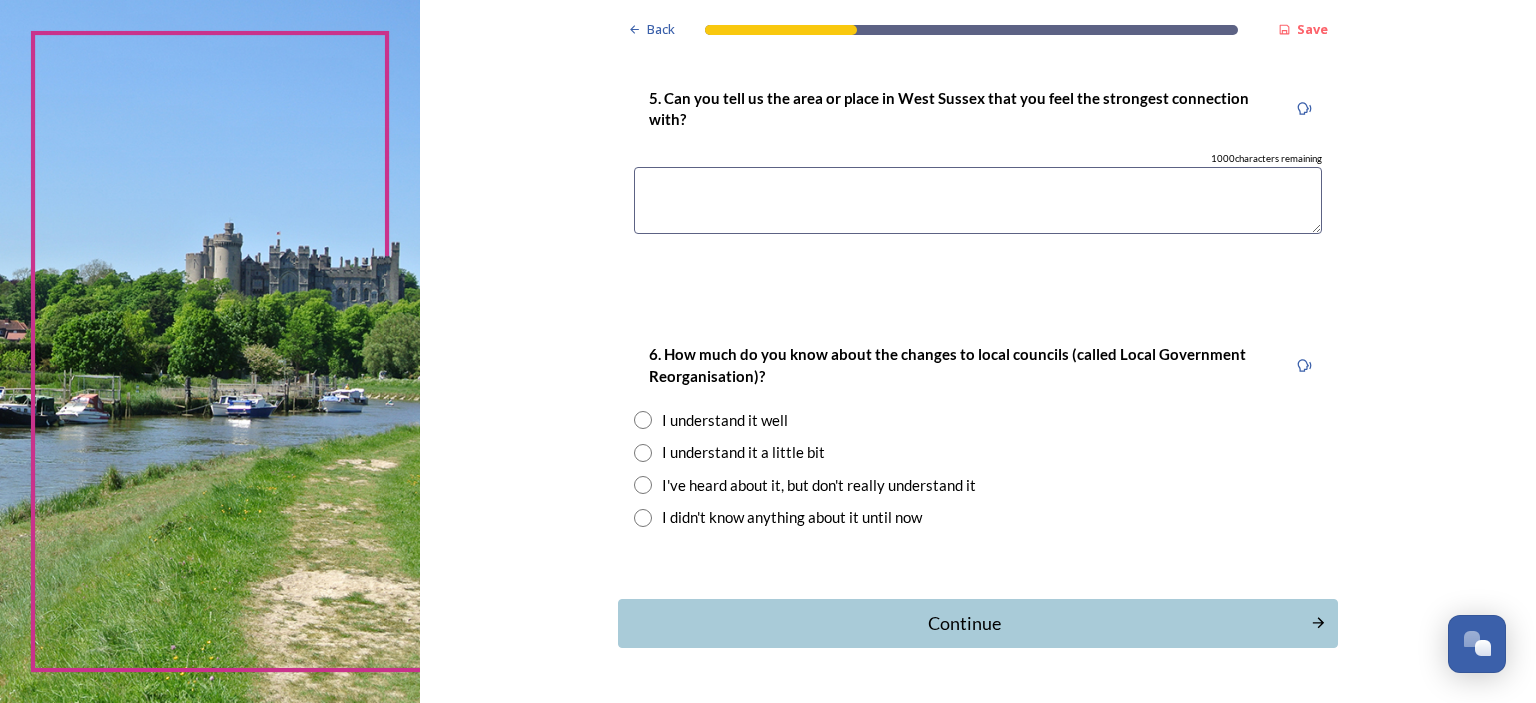 click at bounding box center [643, 453] 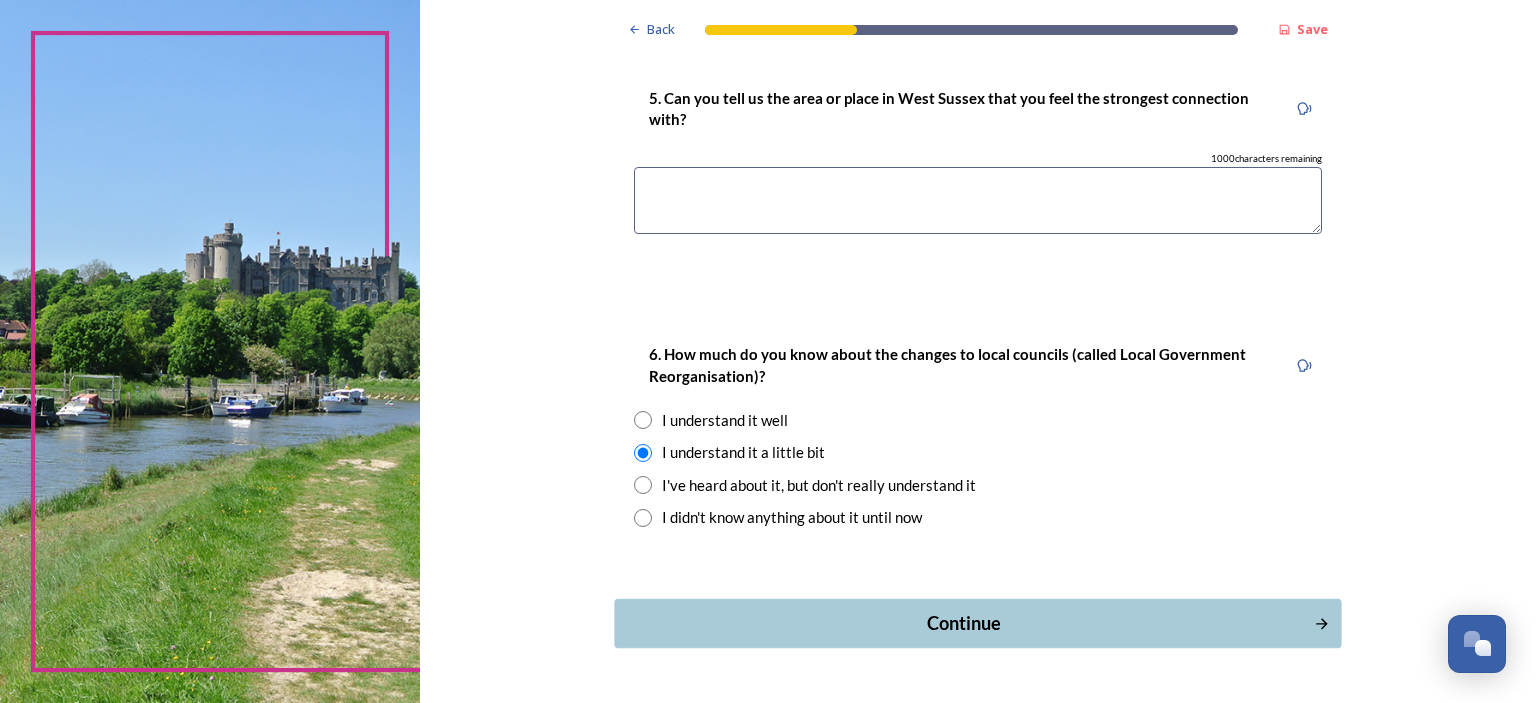 click on "Continue" at bounding box center (964, 623) 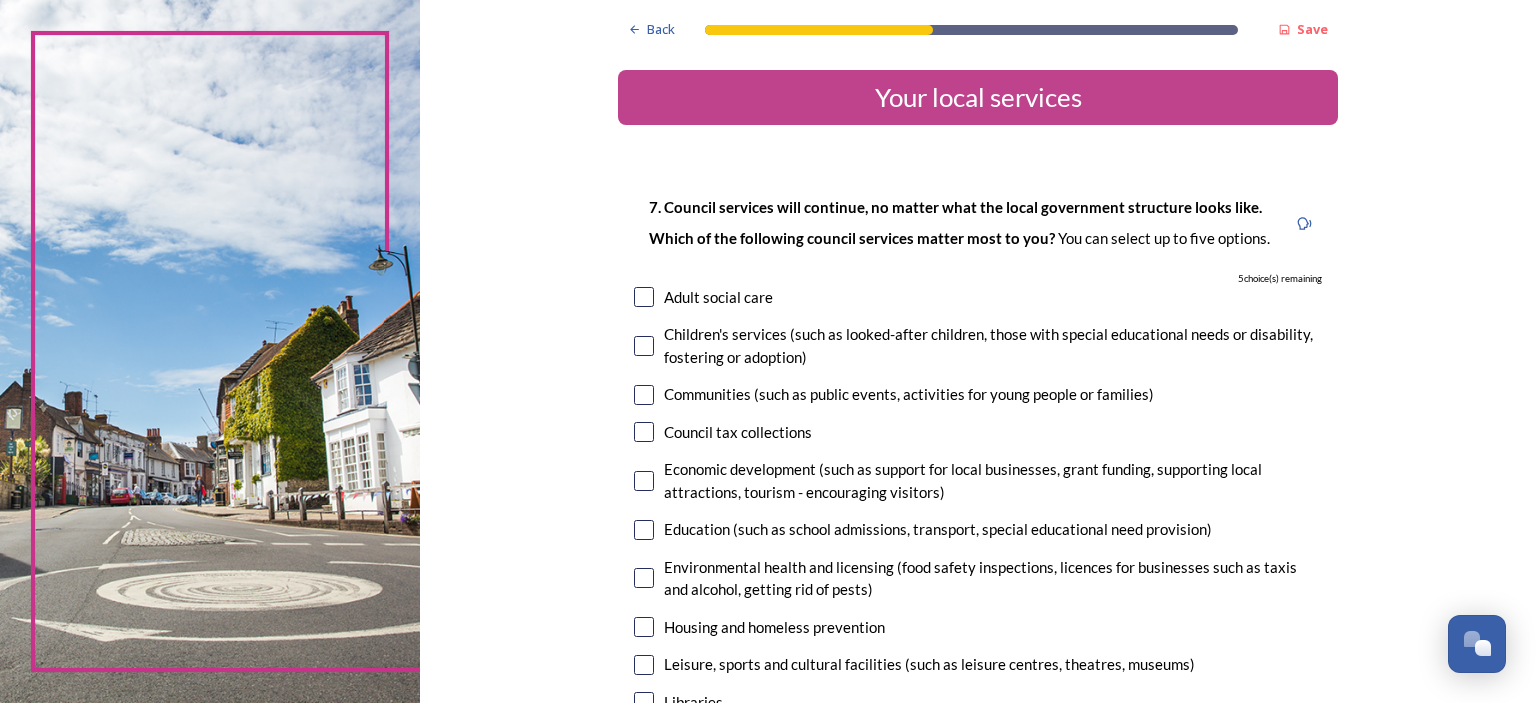 scroll, scrollTop: 100, scrollLeft: 0, axis: vertical 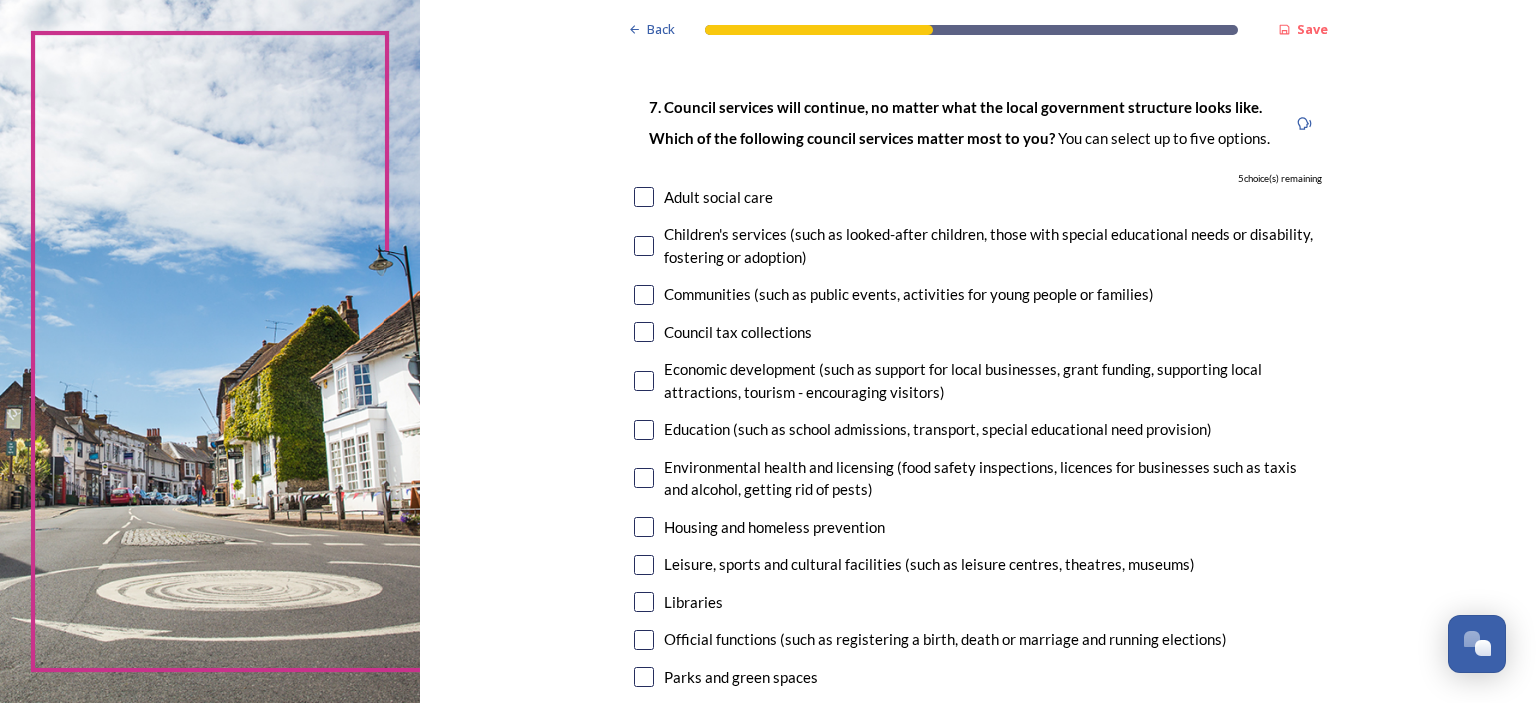 click at bounding box center [644, 430] 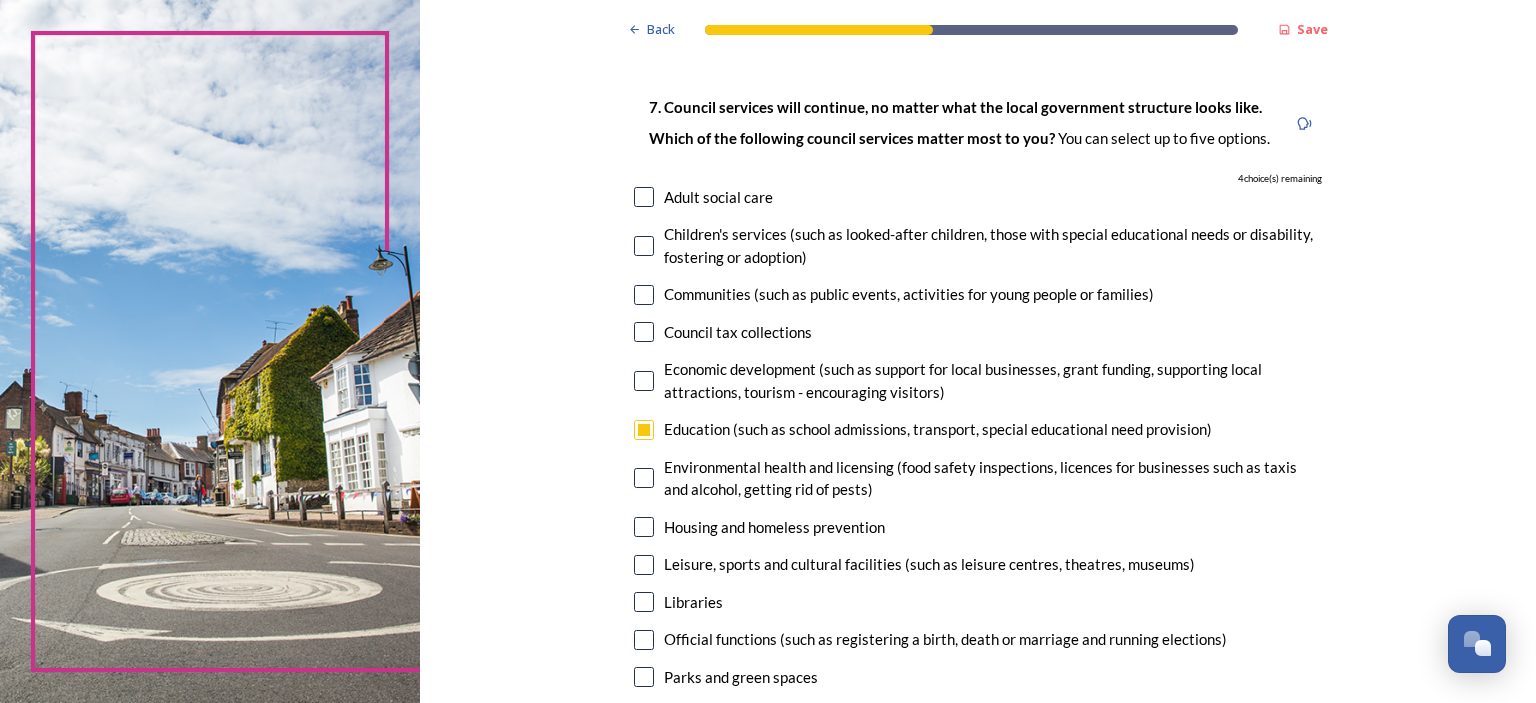 click at bounding box center [644, 197] 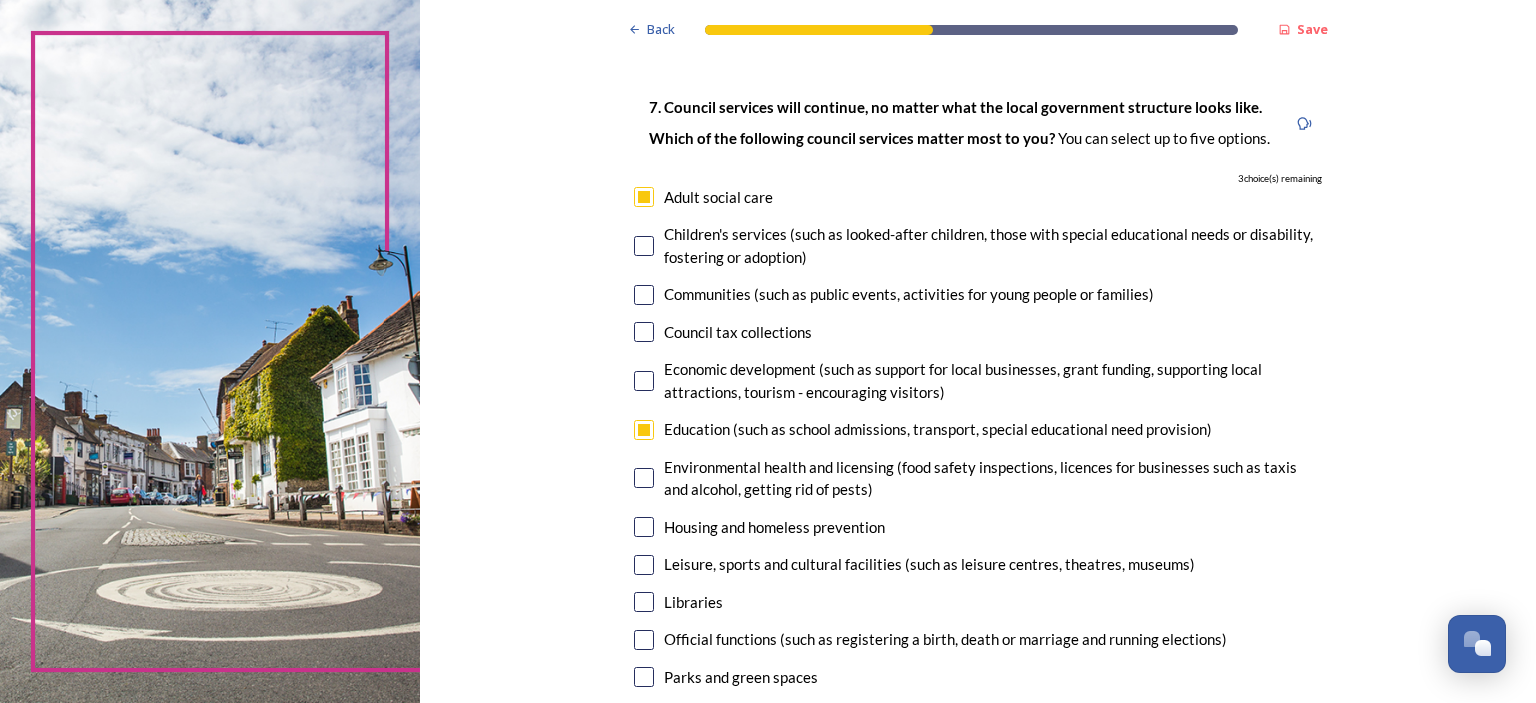 click at bounding box center [644, 246] 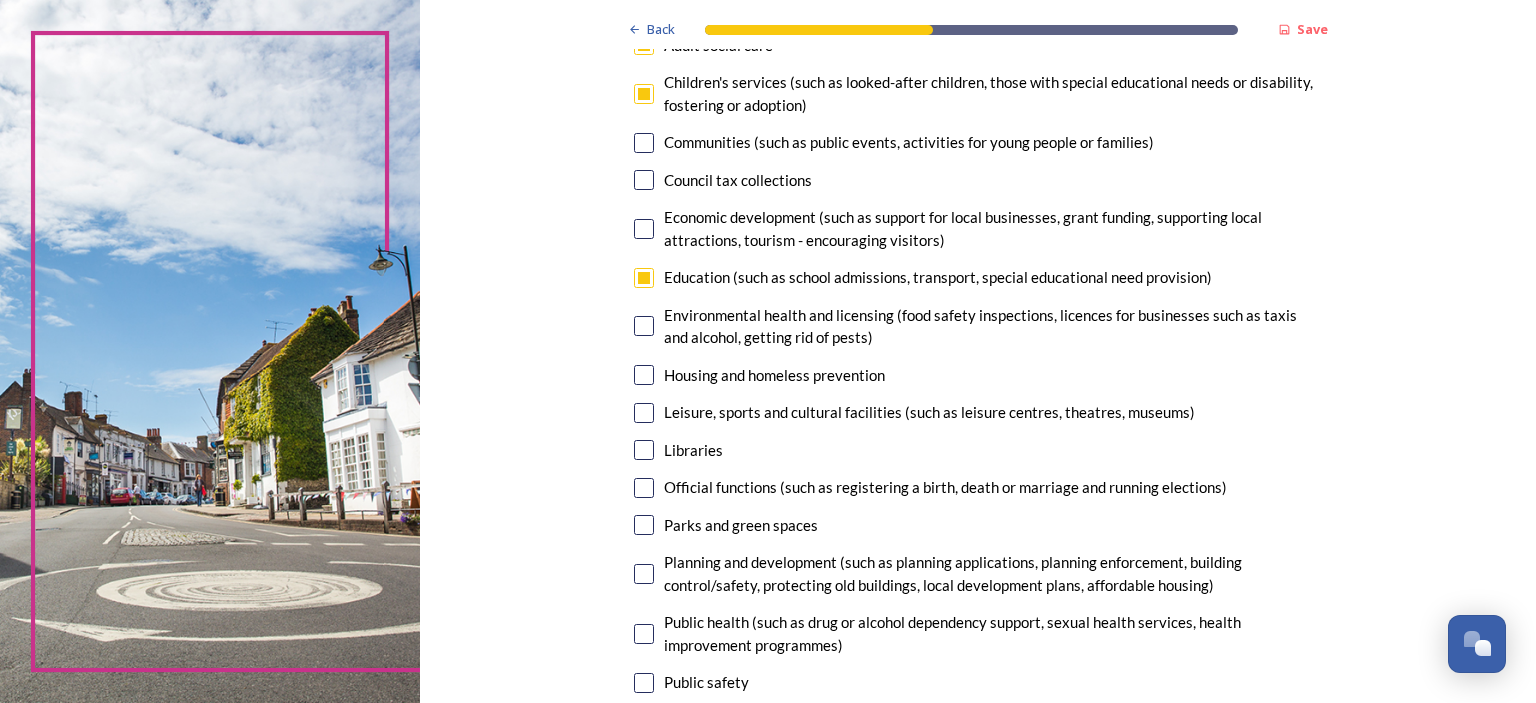 scroll, scrollTop: 300, scrollLeft: 0, axis: vertical 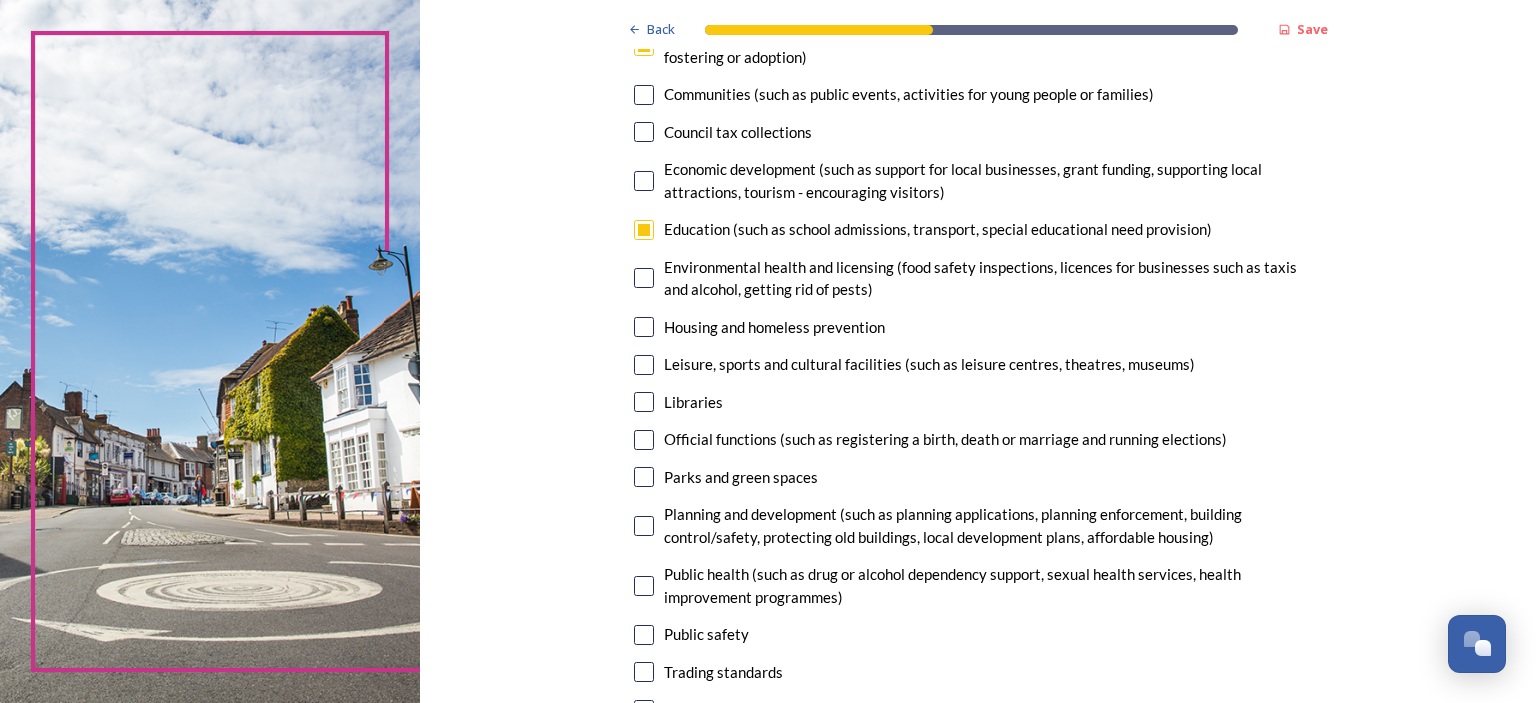 click at bounding box center (644, 278) 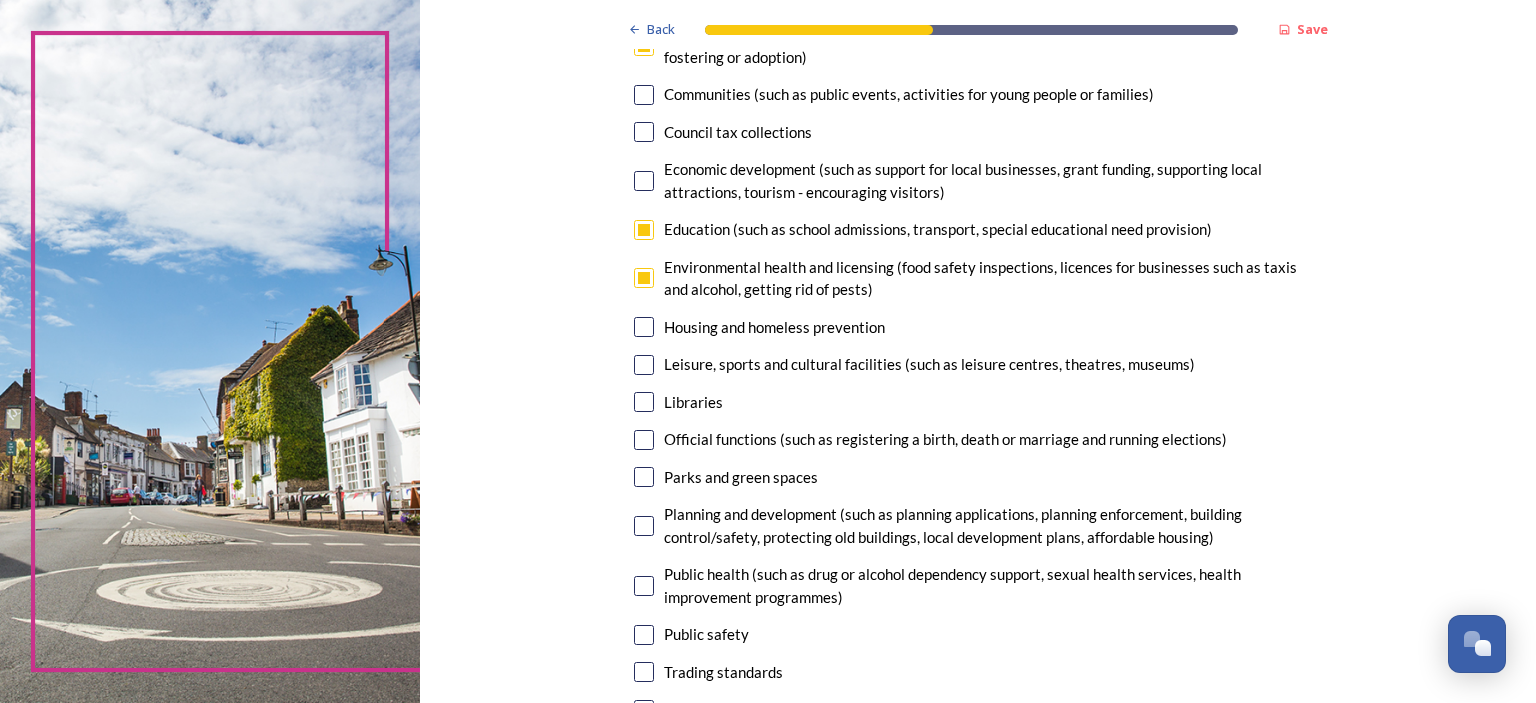 click at bounding box center (644, 327) 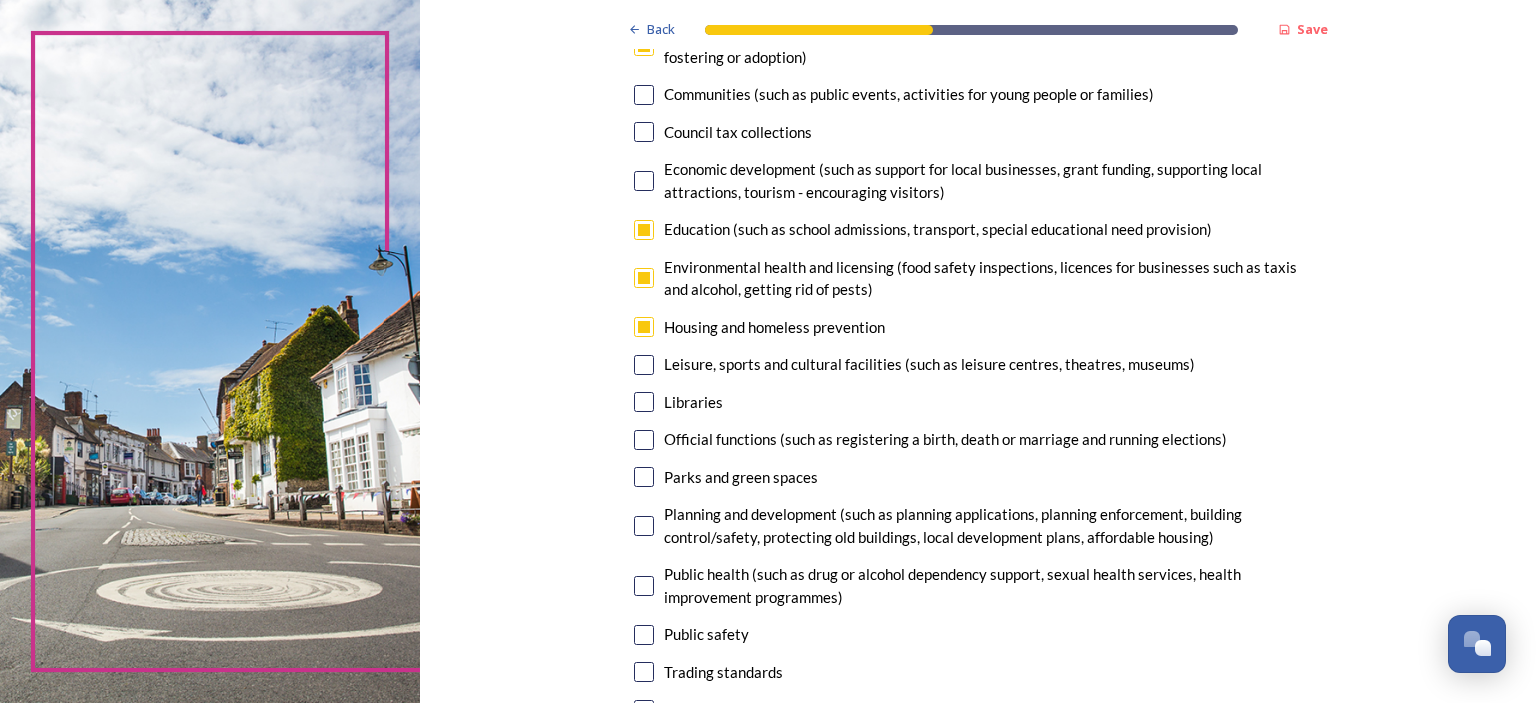 click at bounding box center (644, 365) 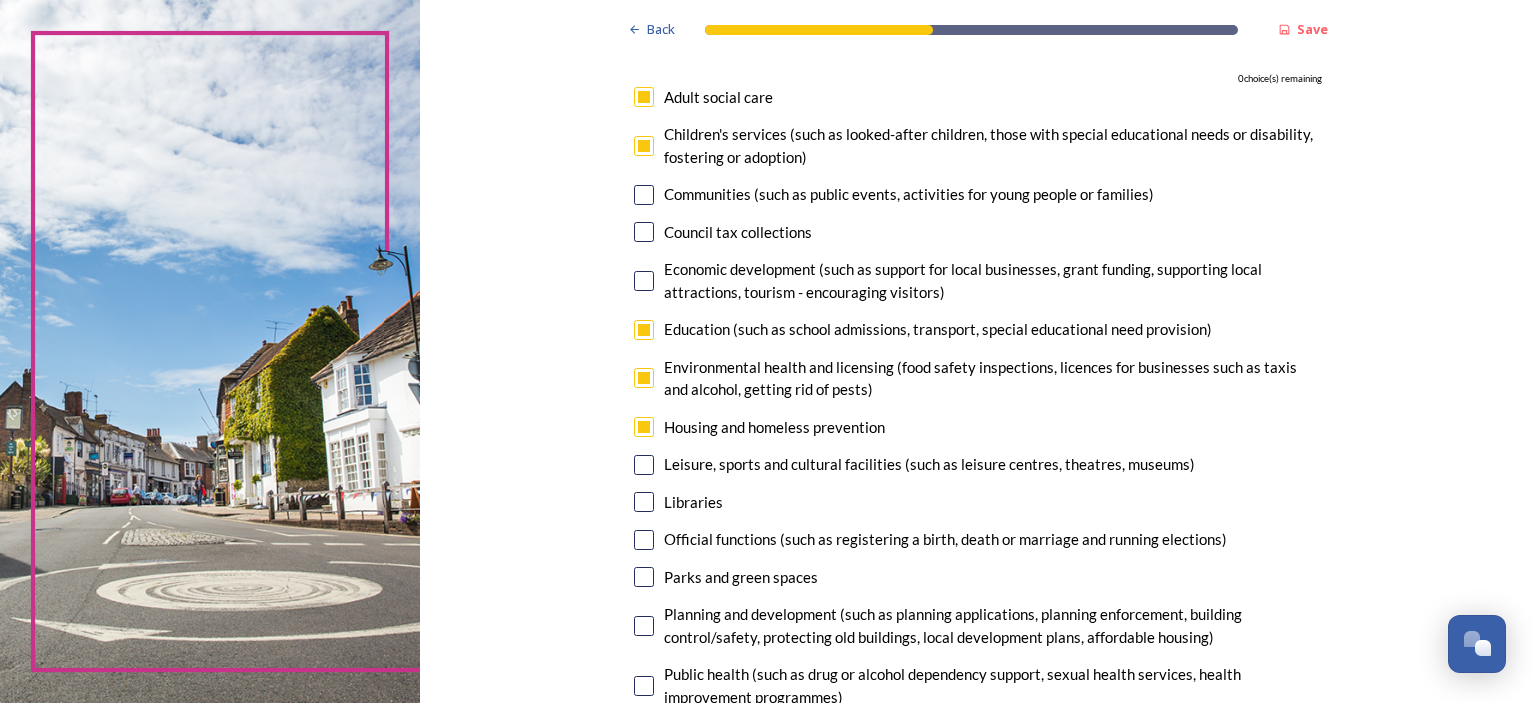 scroll, scrollTop: 100, scrollLeft: 0, axis: vertical 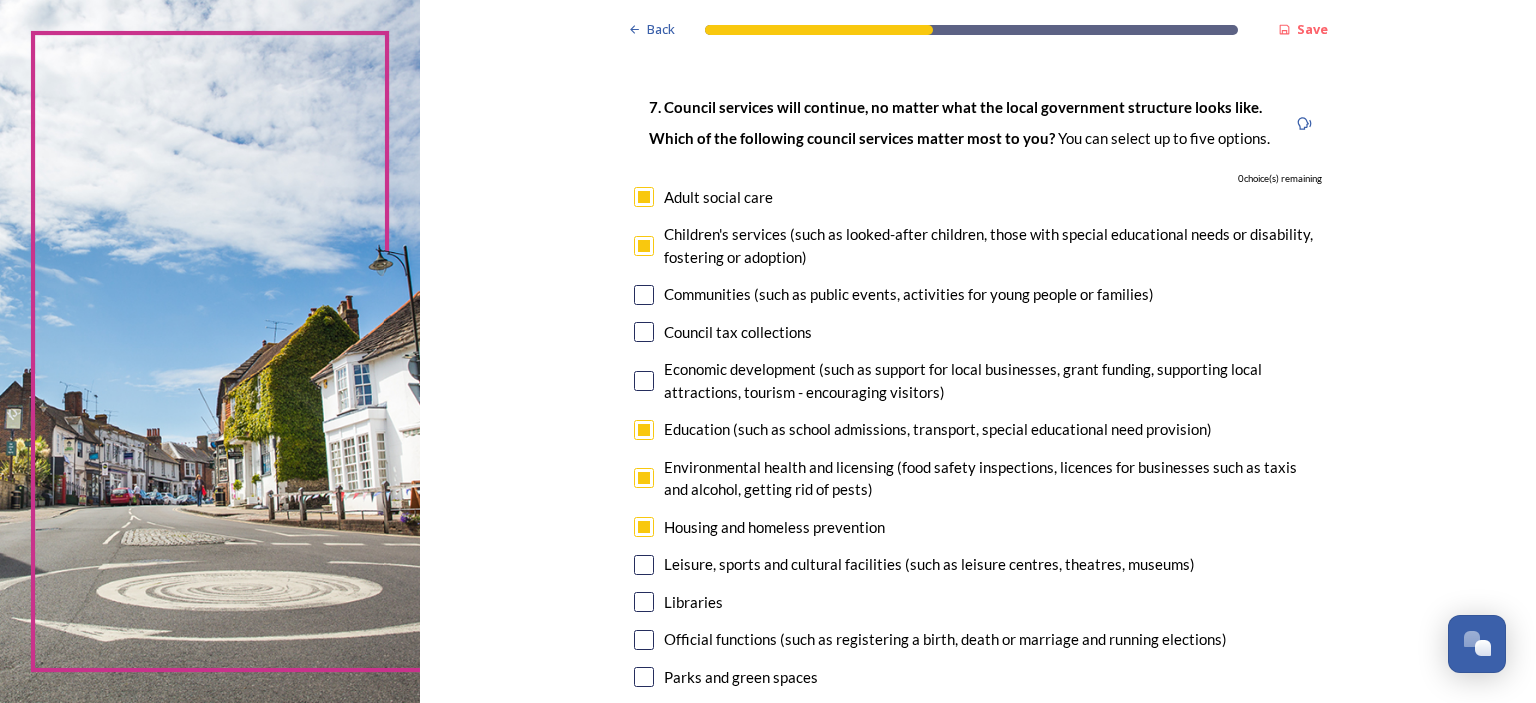 click at bounding box center [644, 197] 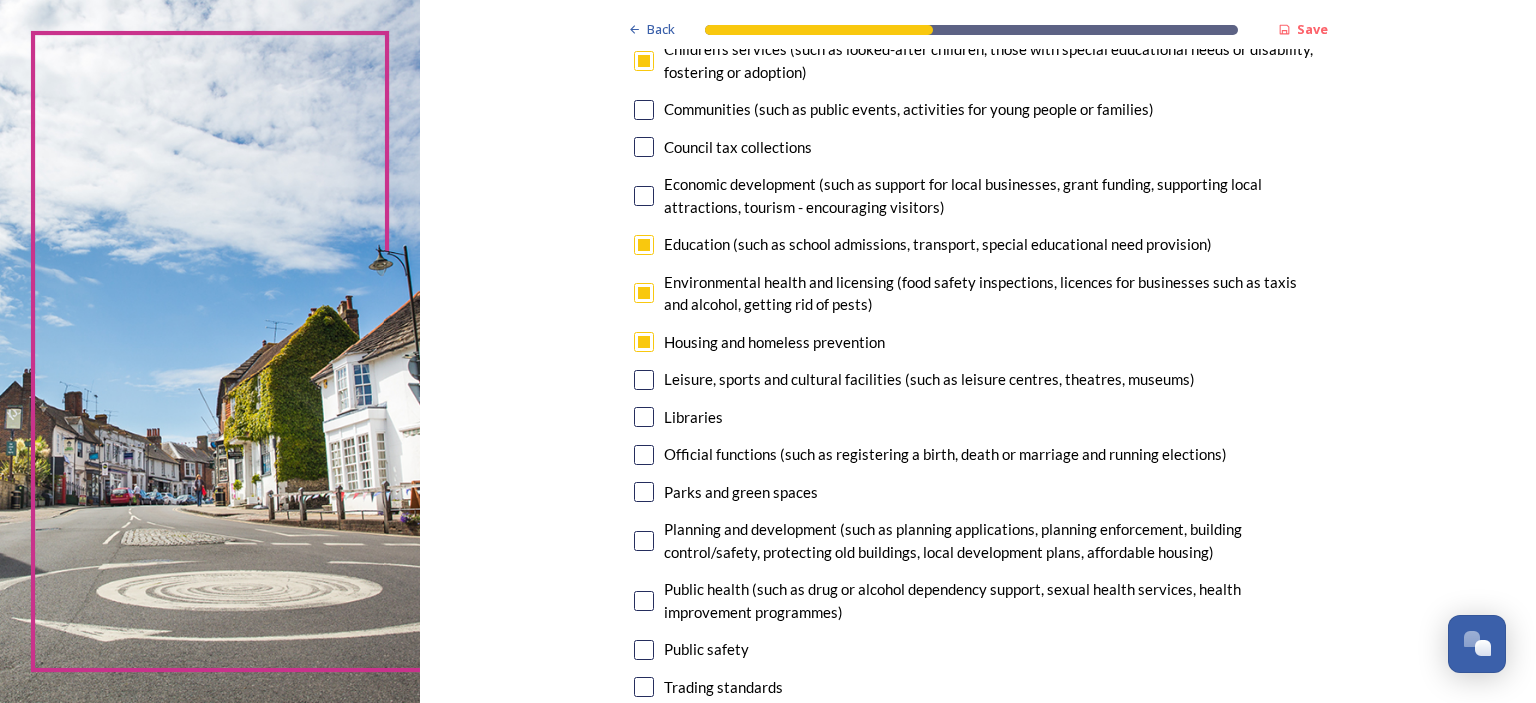 scroll, scrollTop: 300, scrollLeft: 0, axis: vertical 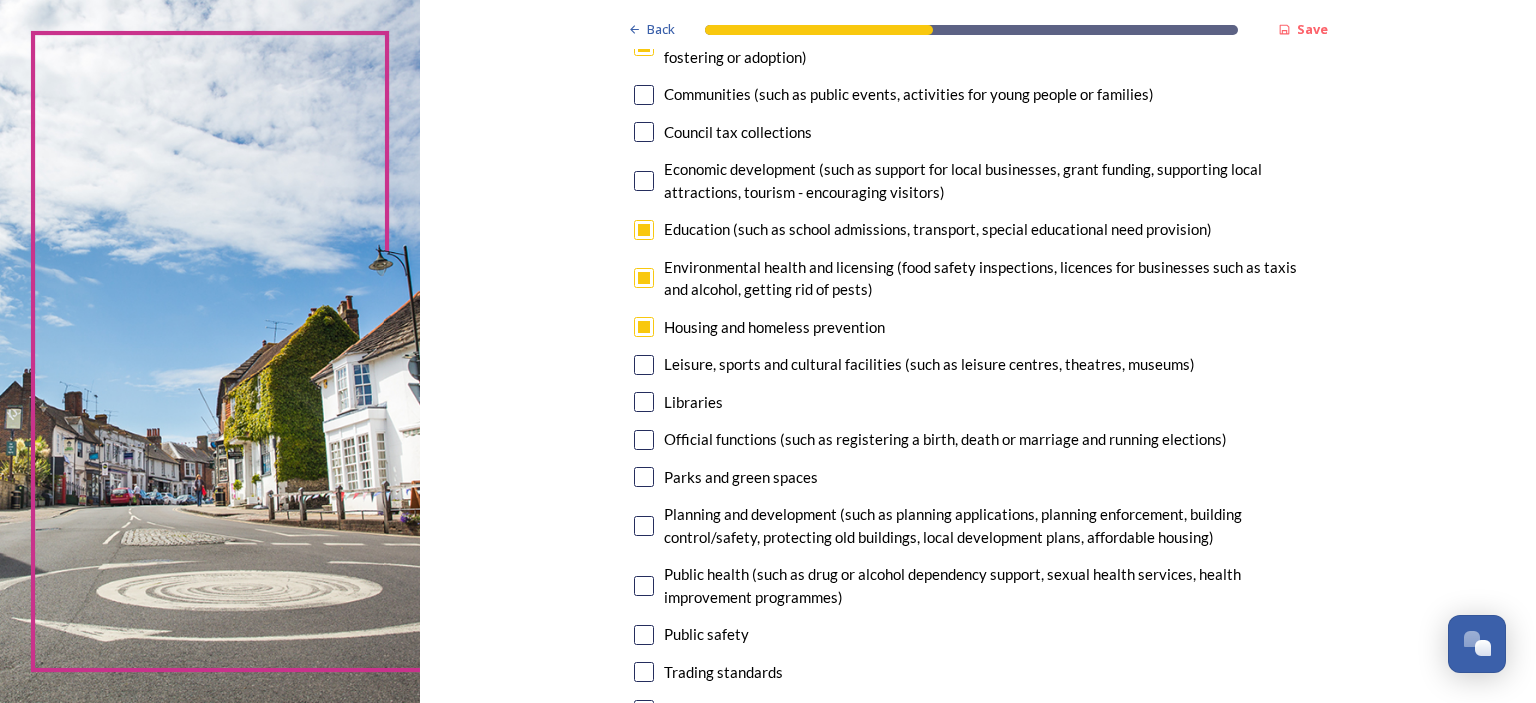 click at bounding box center (644, 327) 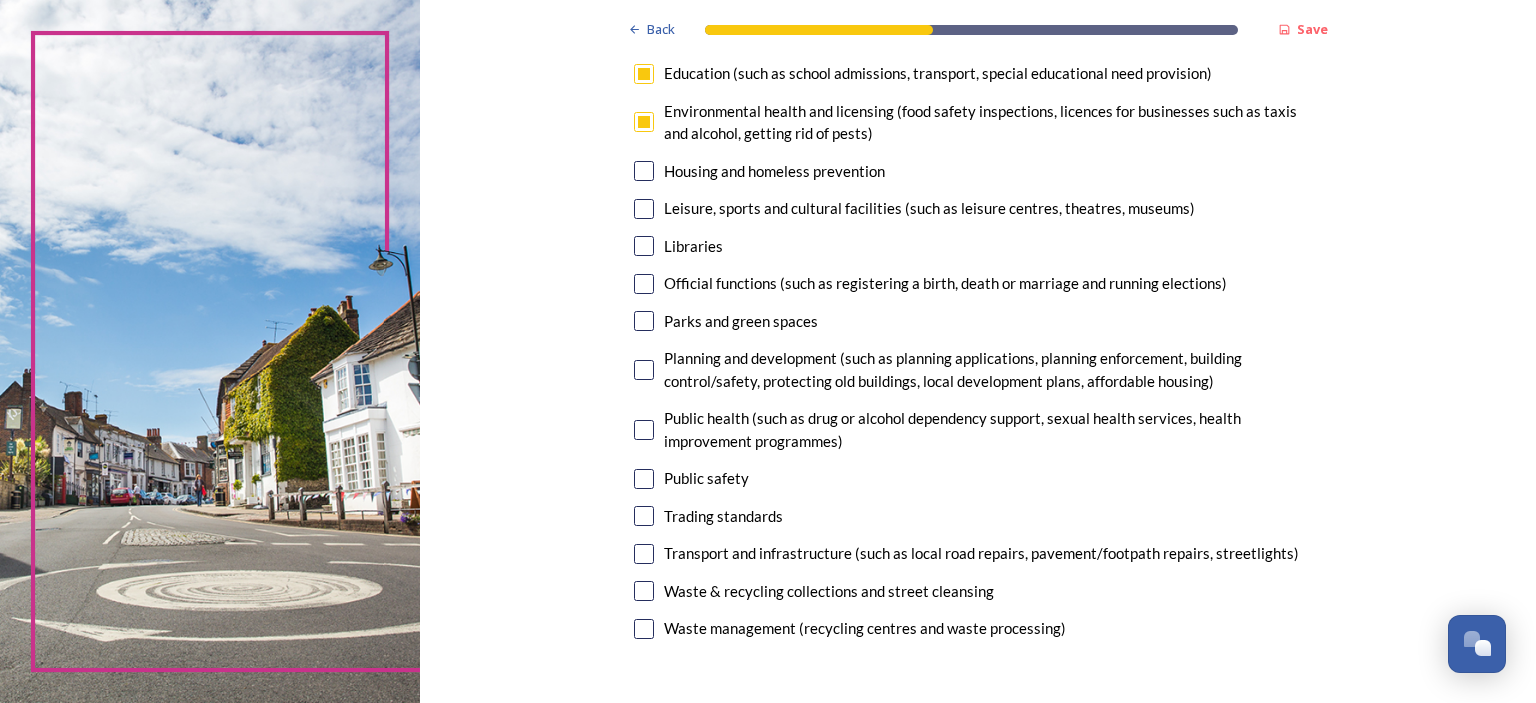 scroll, scrollTop: 500, scrollLeft: 0, axis: vertical 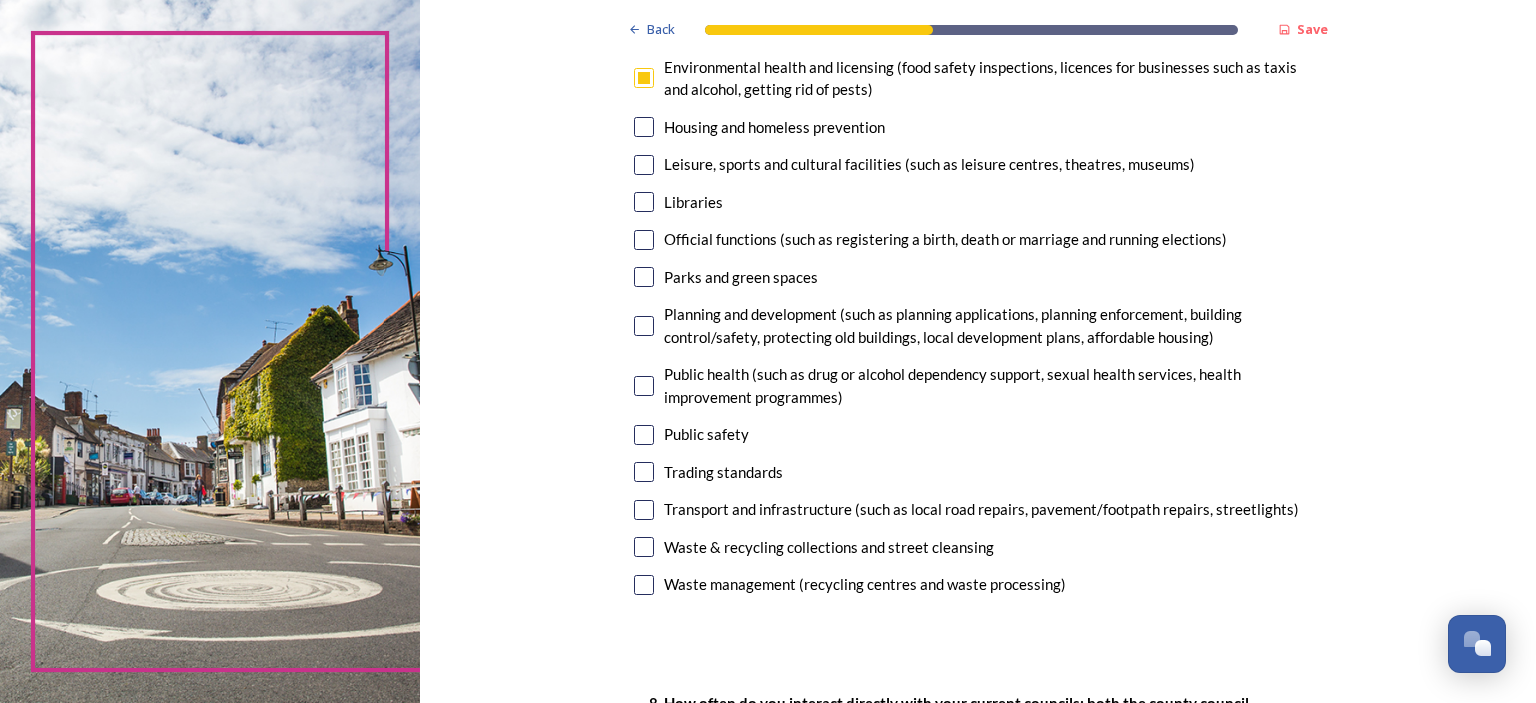 click at bounding box center [644, 326] 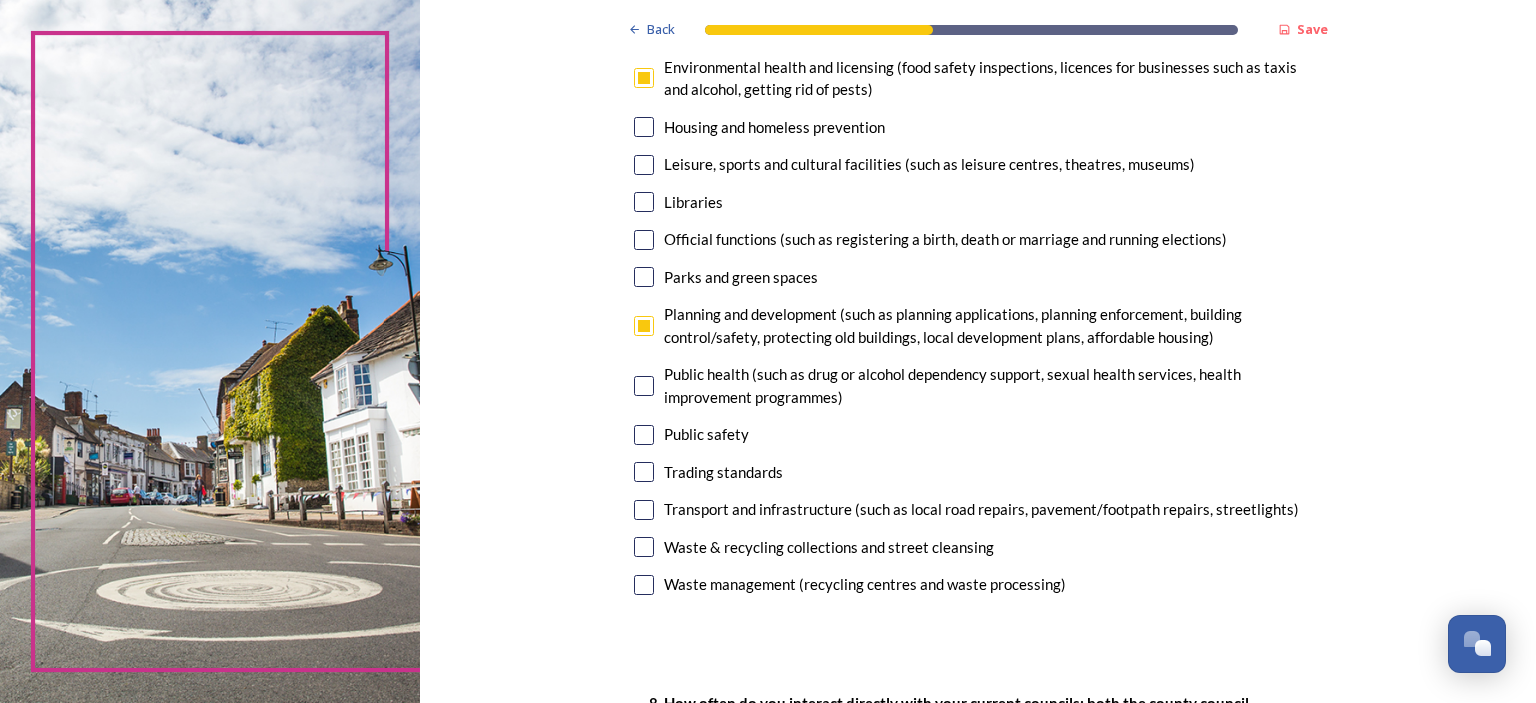 scroll, scrollTop: 600, scrollLeft: 0, axis: vertical 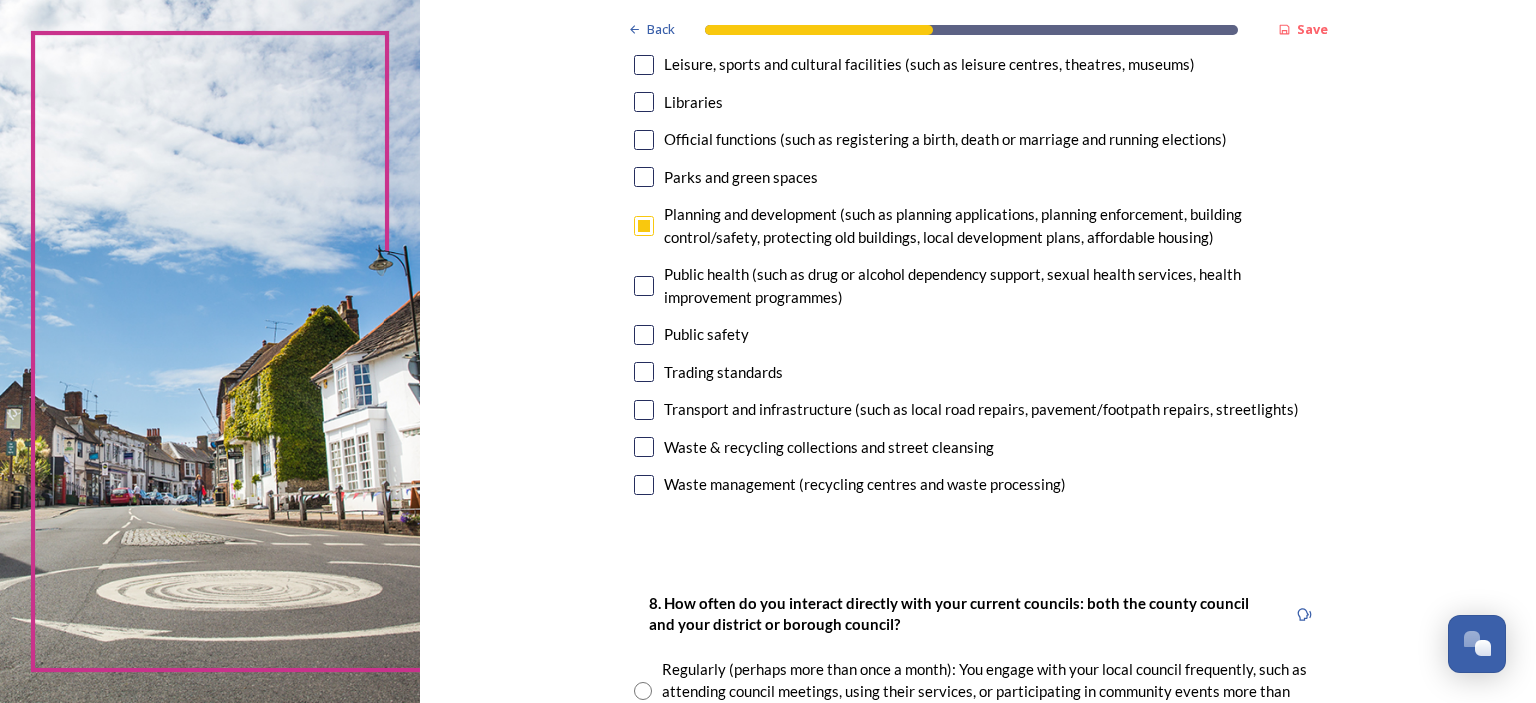 click at bounding box center (644, 410) 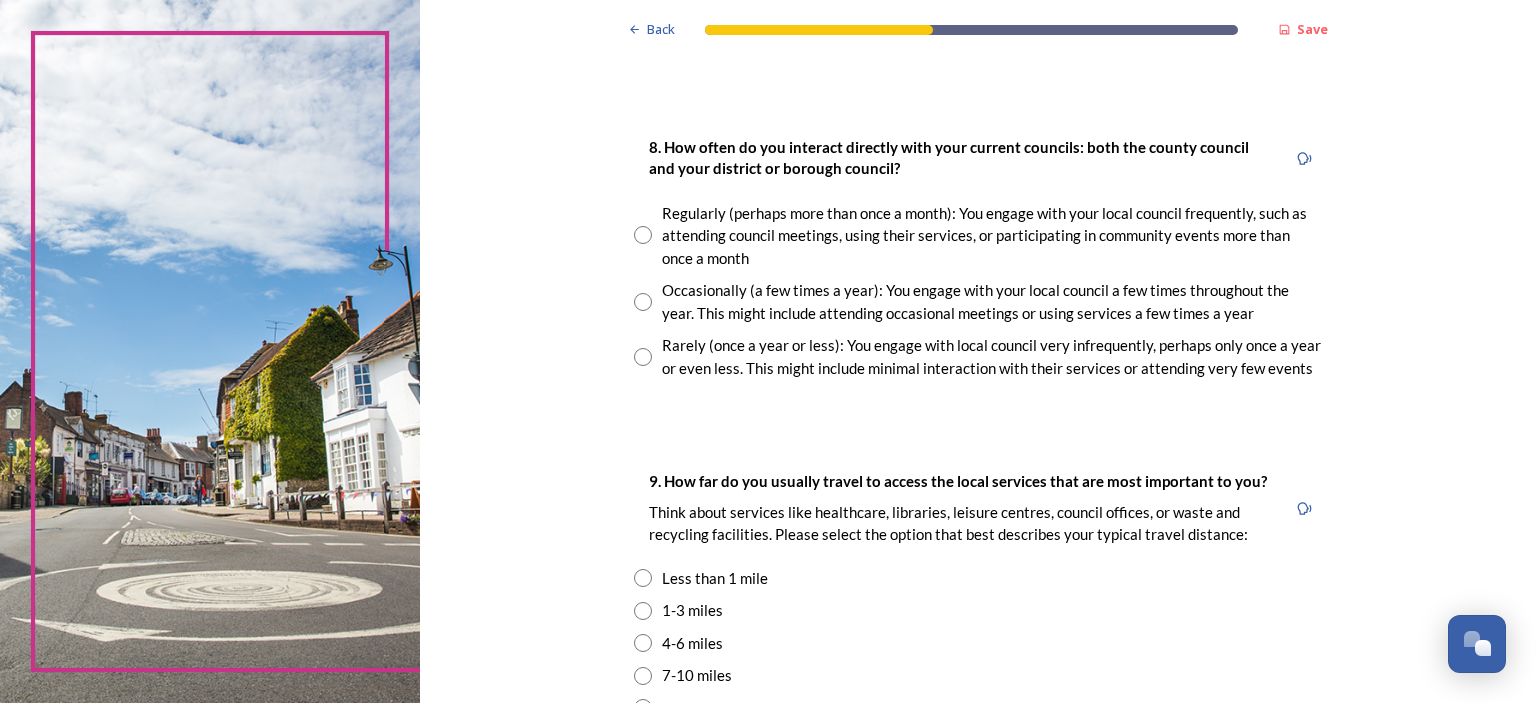 scroll, scrollTop: 1100, scrollLeft: 0, axis: vertical 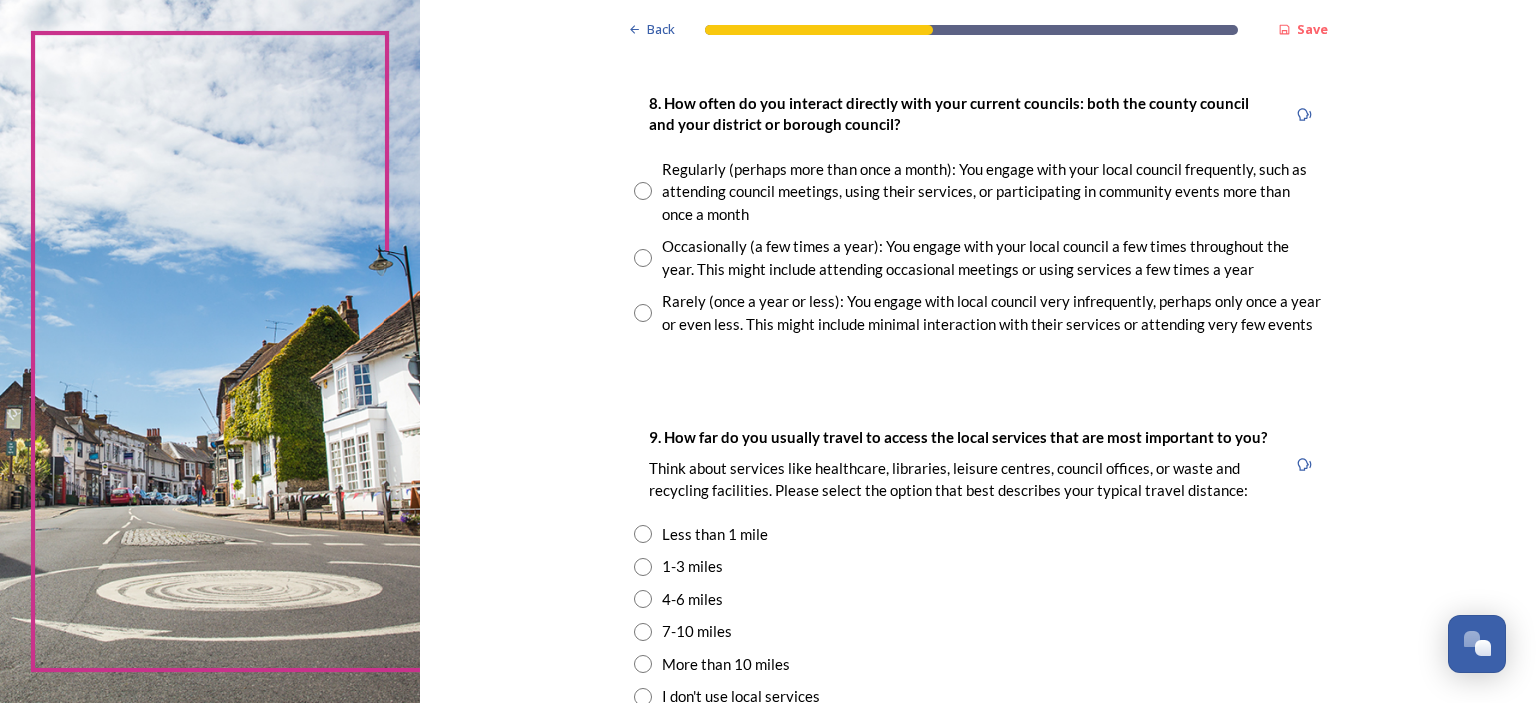 click at bounding box center [643, 258] 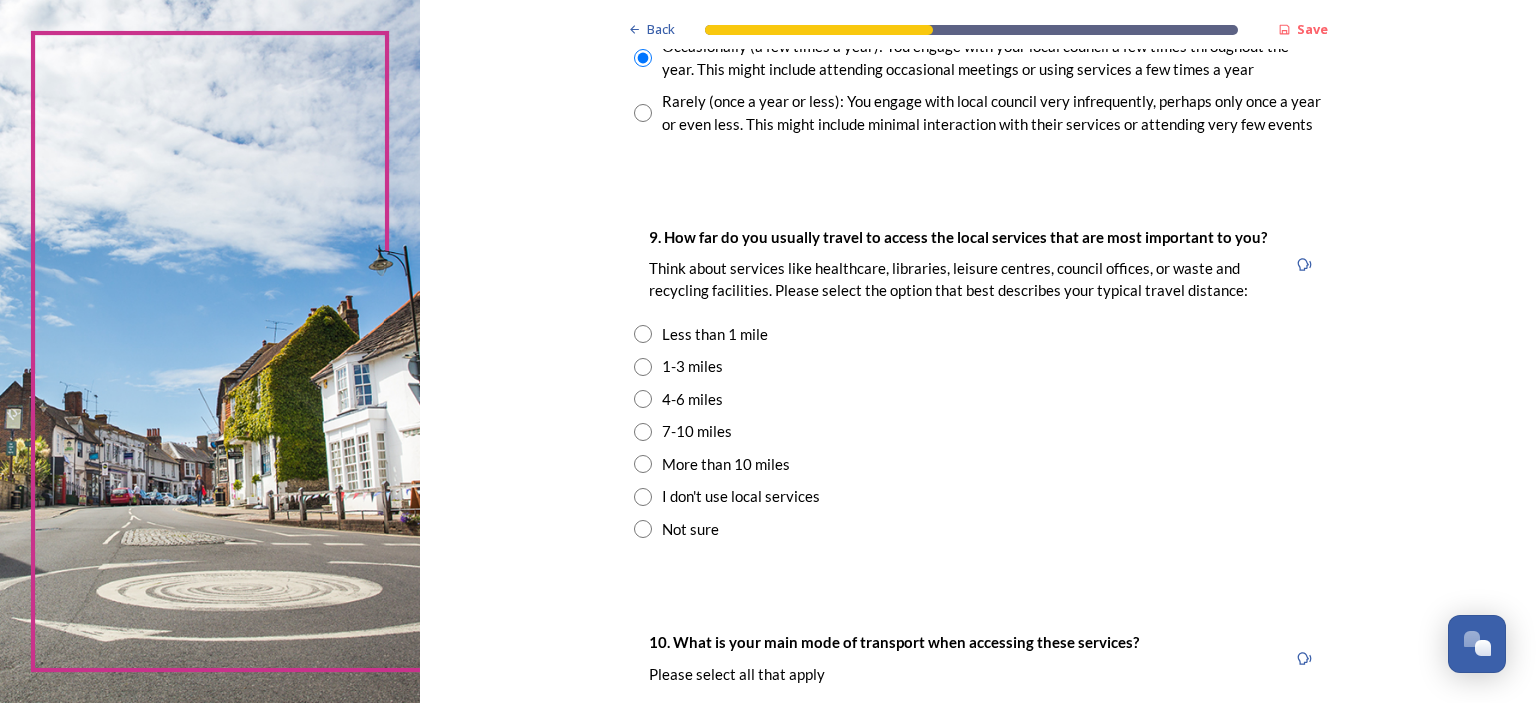 scroll, scrollTop: 1400, scrollLeft: 0, axis: vertical 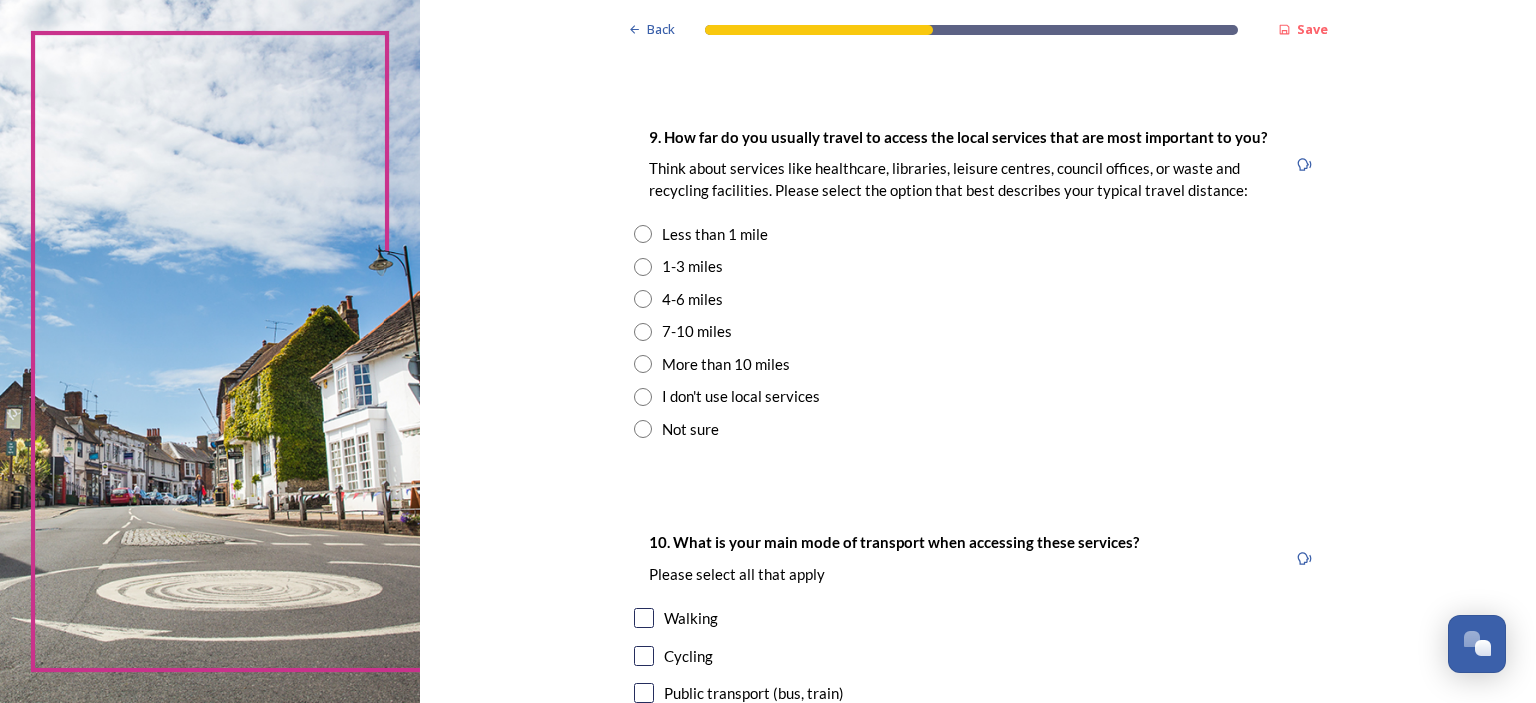 click at bounding box center (643, 267) 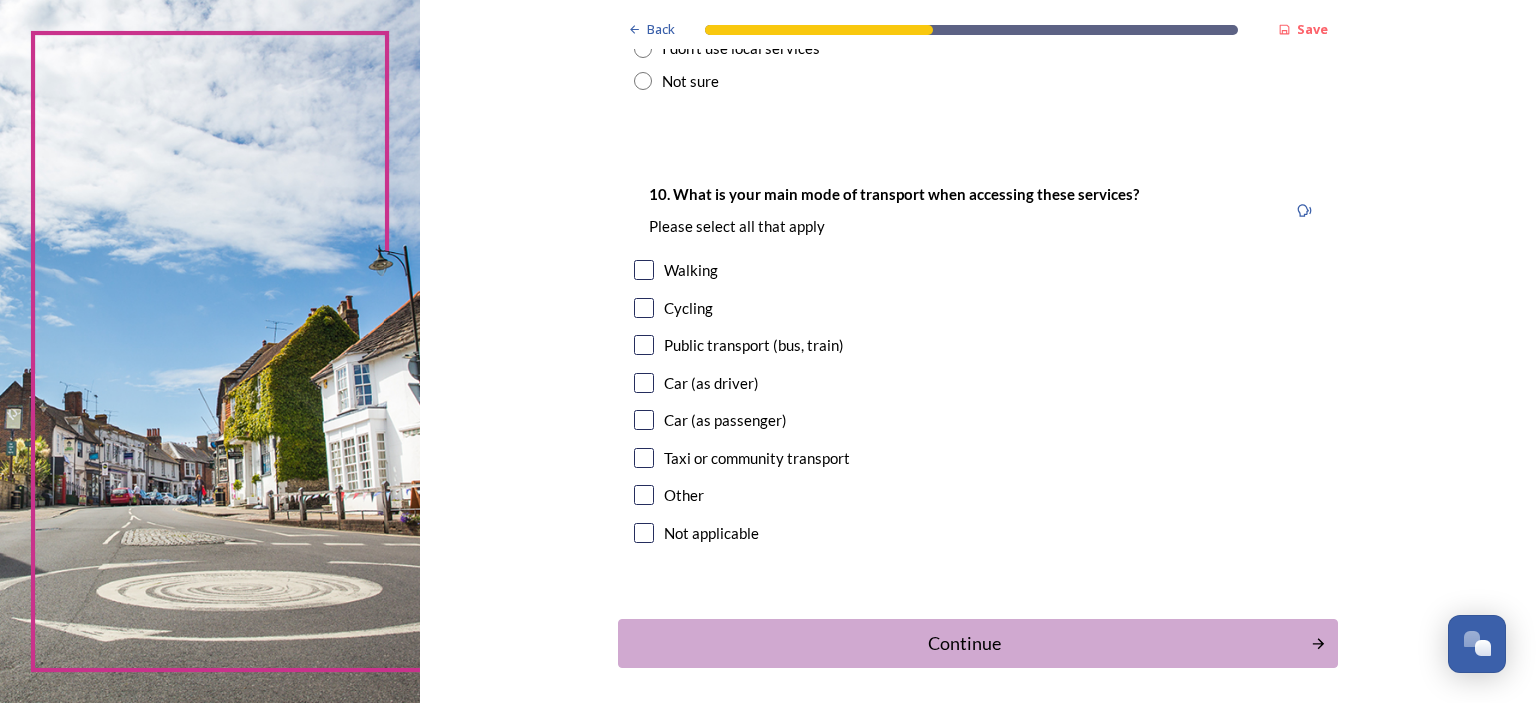 scroll, scrollTop: 1800, scrollLeft: 0, axis: vertical 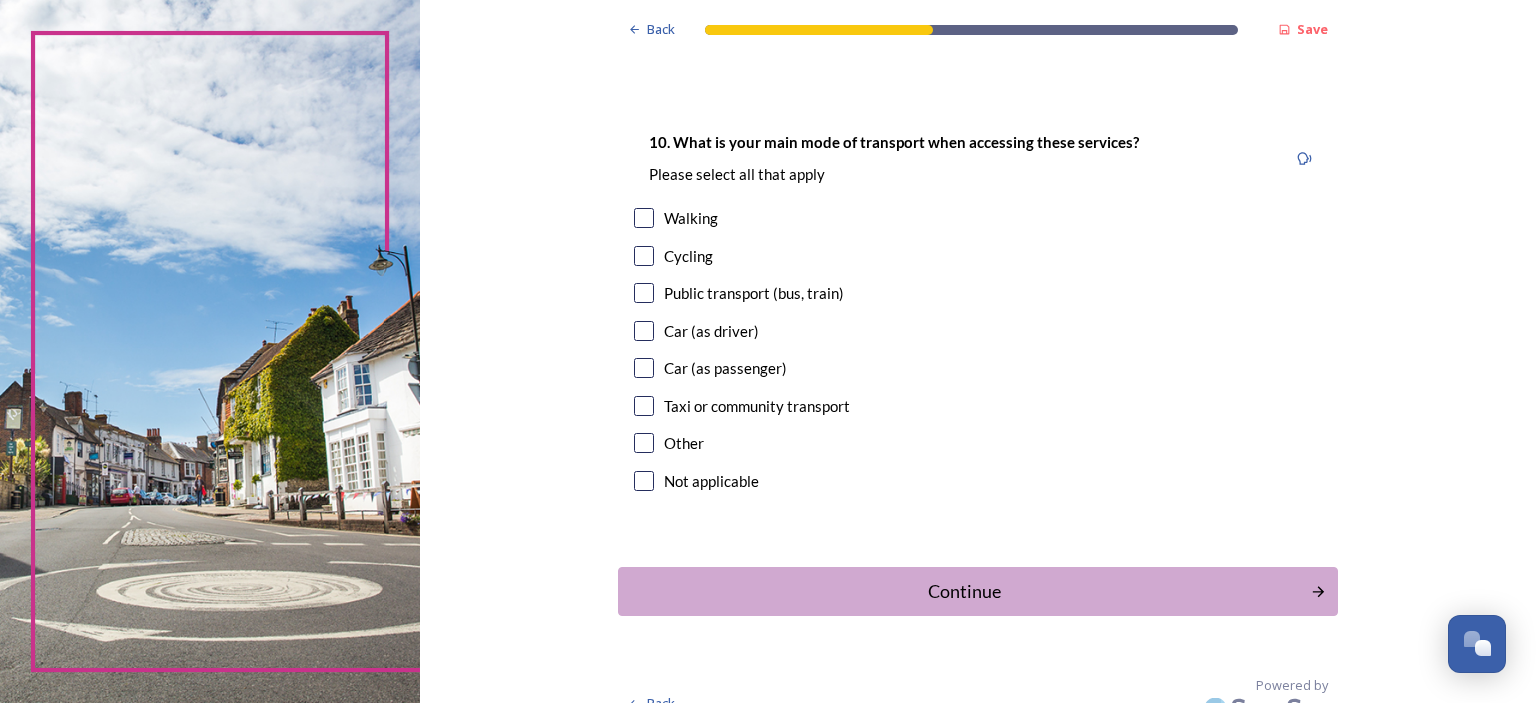 click at bounding box center [644, 331] 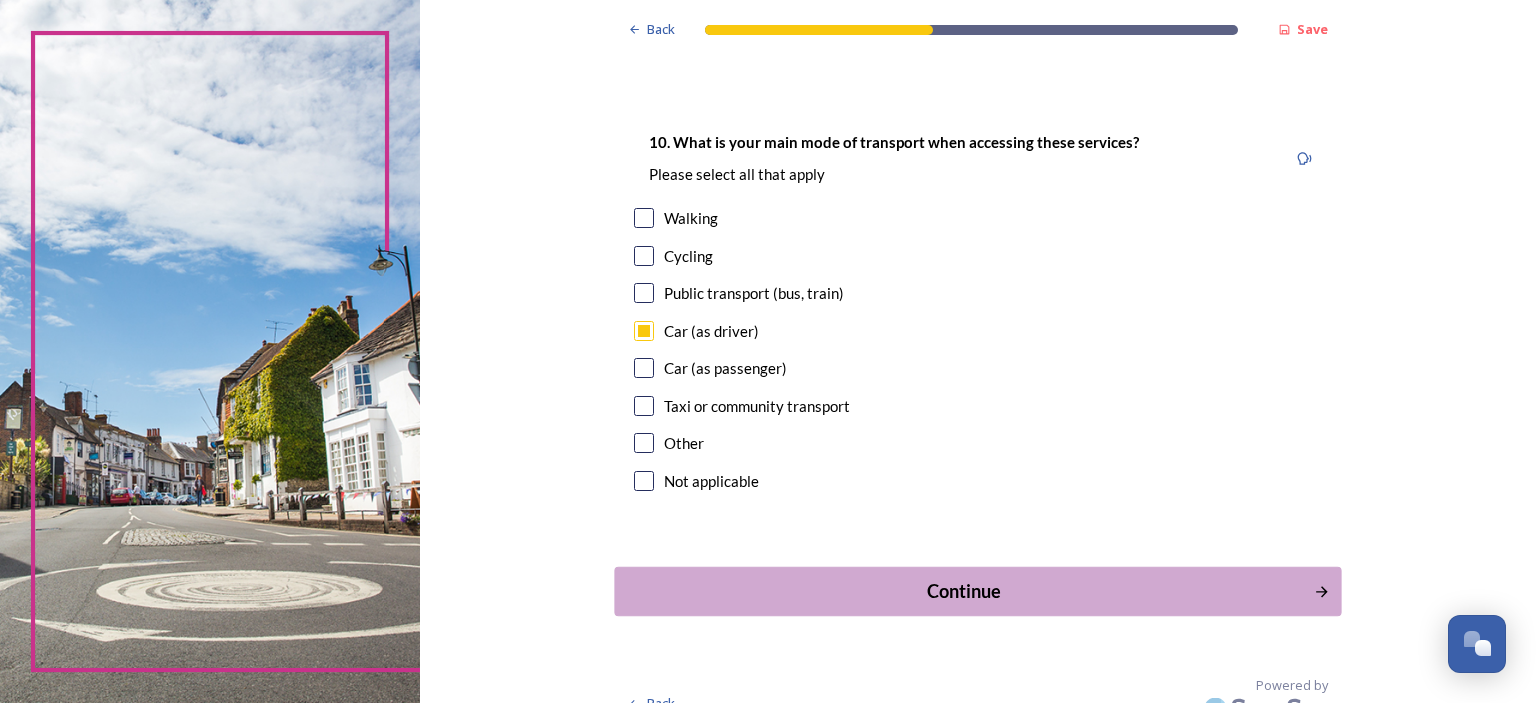 click on "Continue" at bounding box center [964, 591] 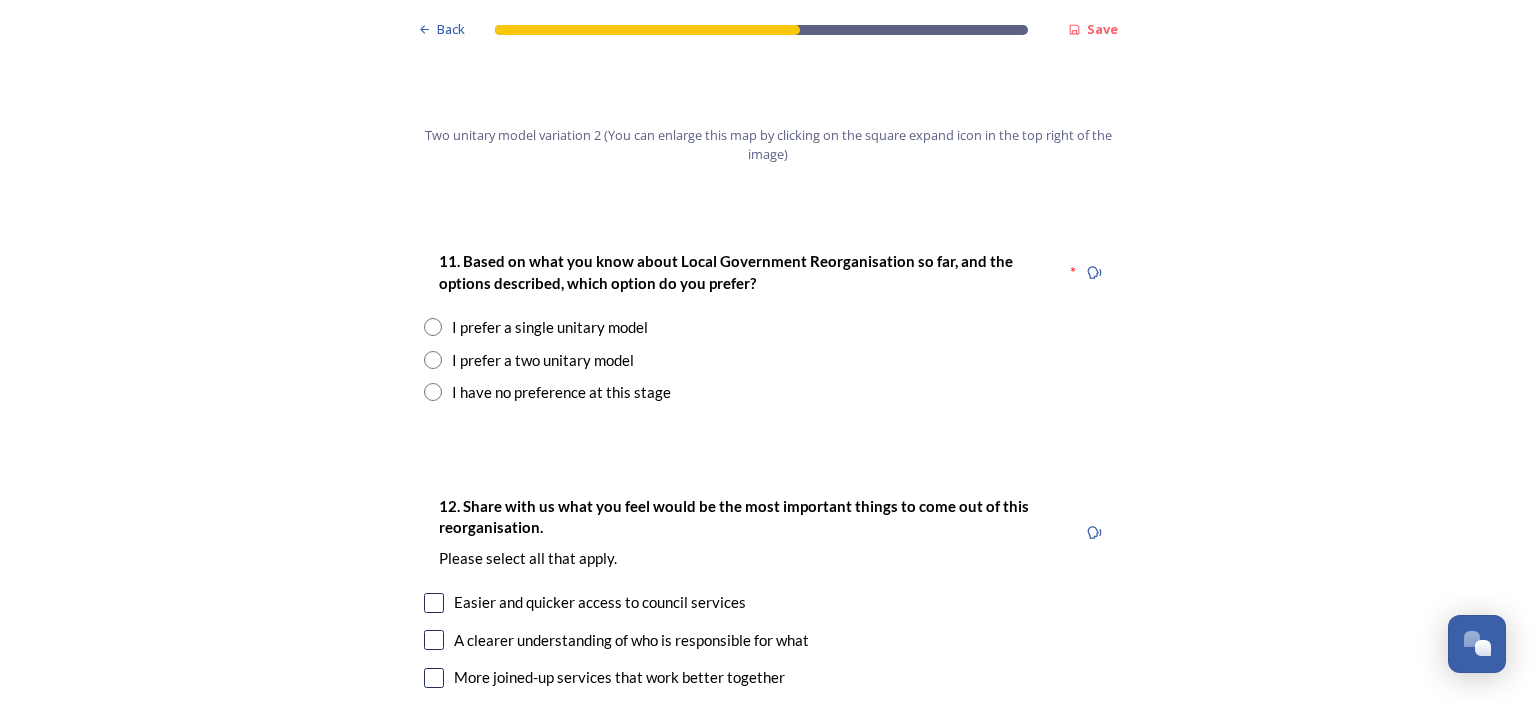 scroll, scrollTop: 2500, scrollLeft: 0, axis: vertical 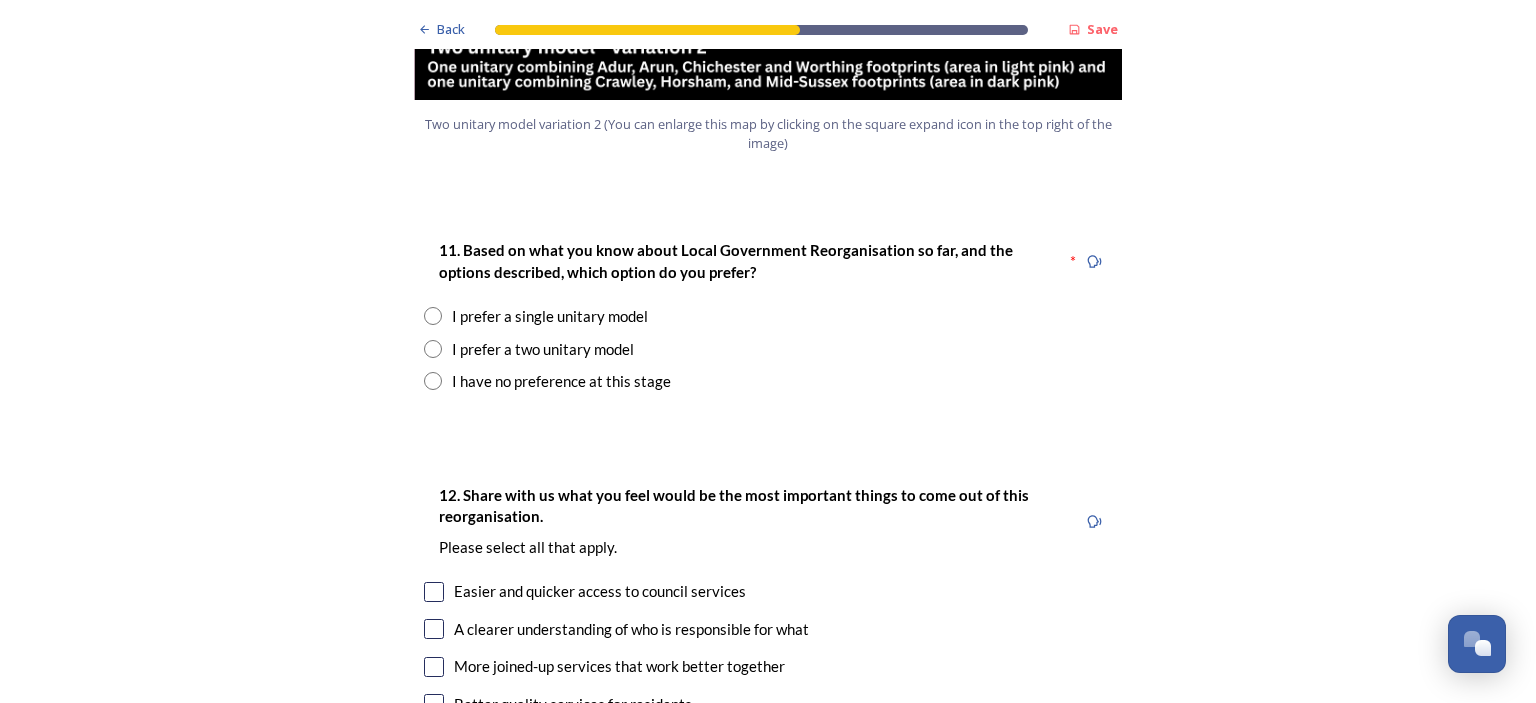 click at bounding box center (433, 381) 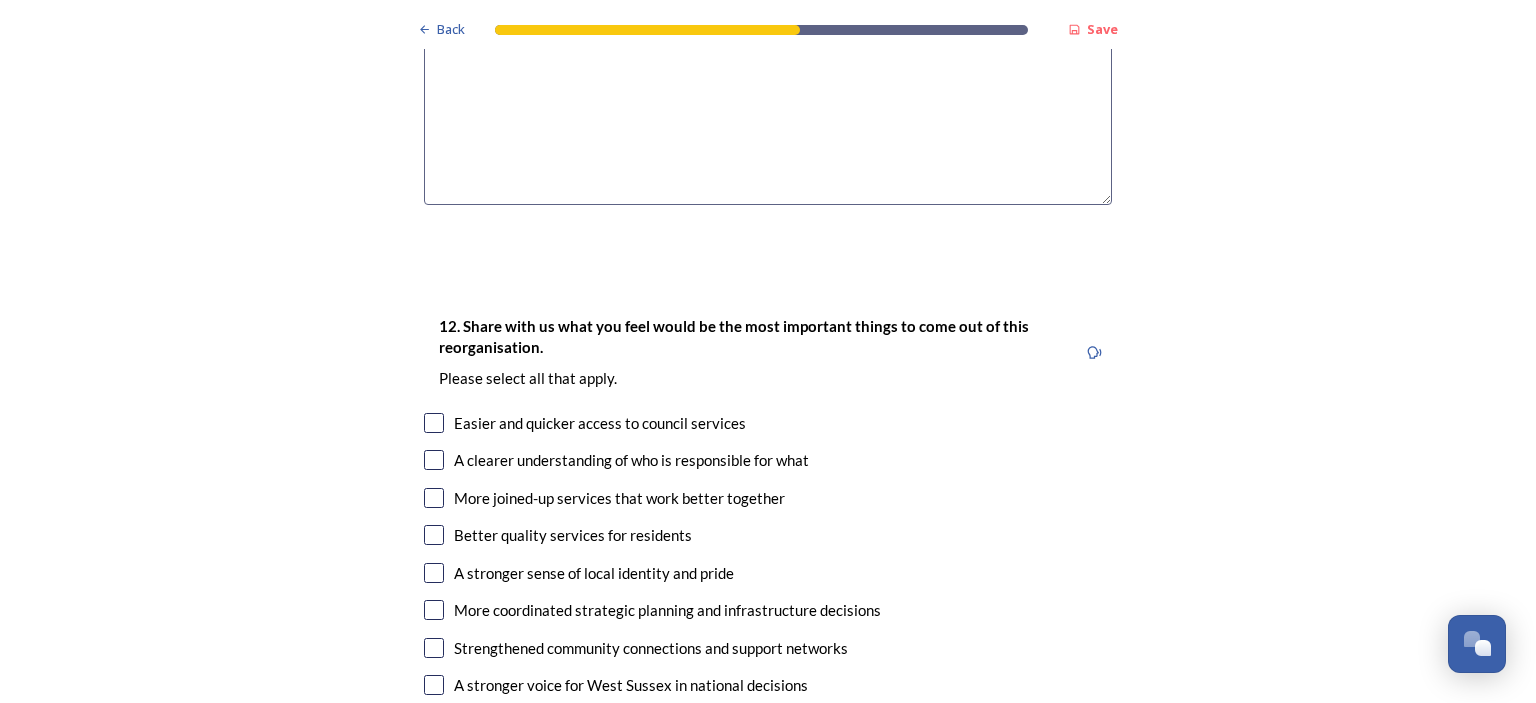 scroll, scrollTop: 3200, scrollLeft: 0, axis: vertical 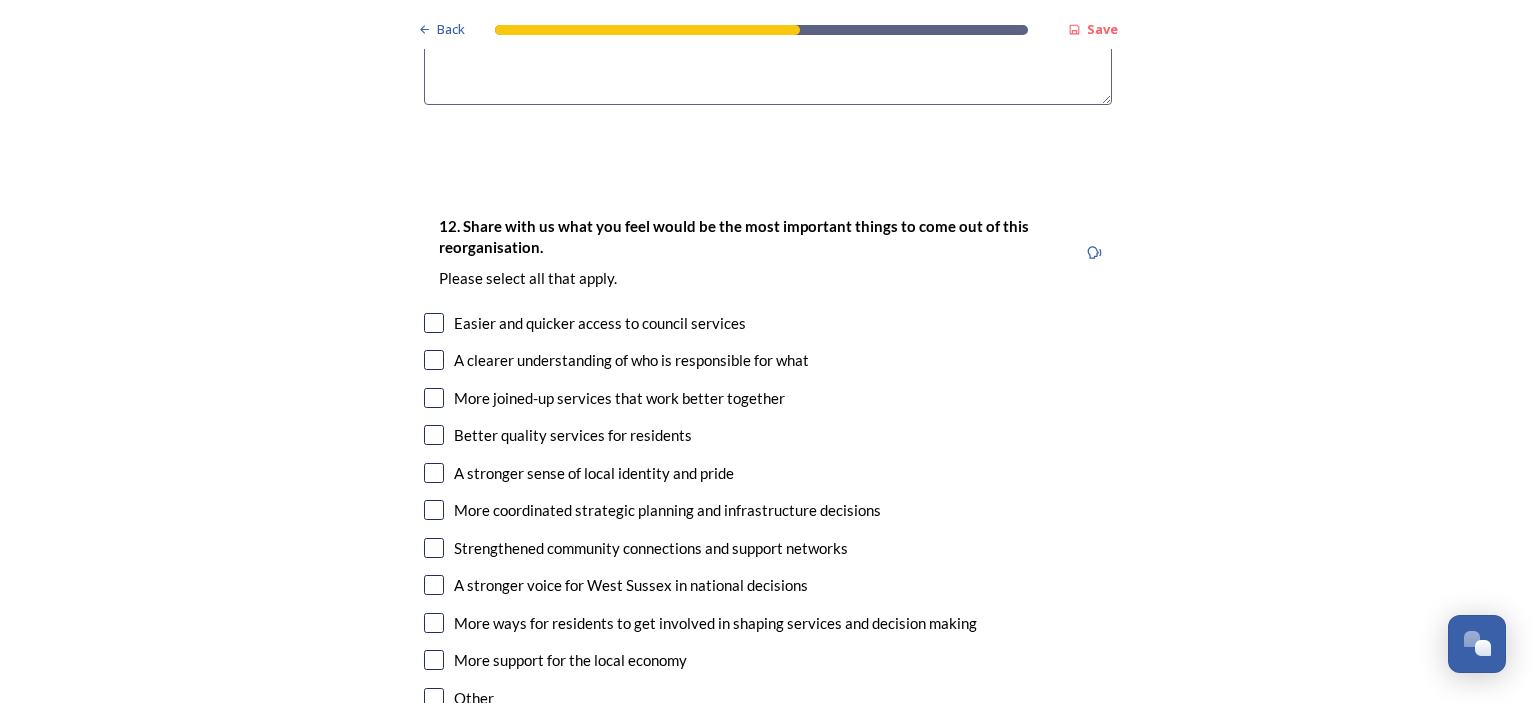 click at bounding box center [434, 323] 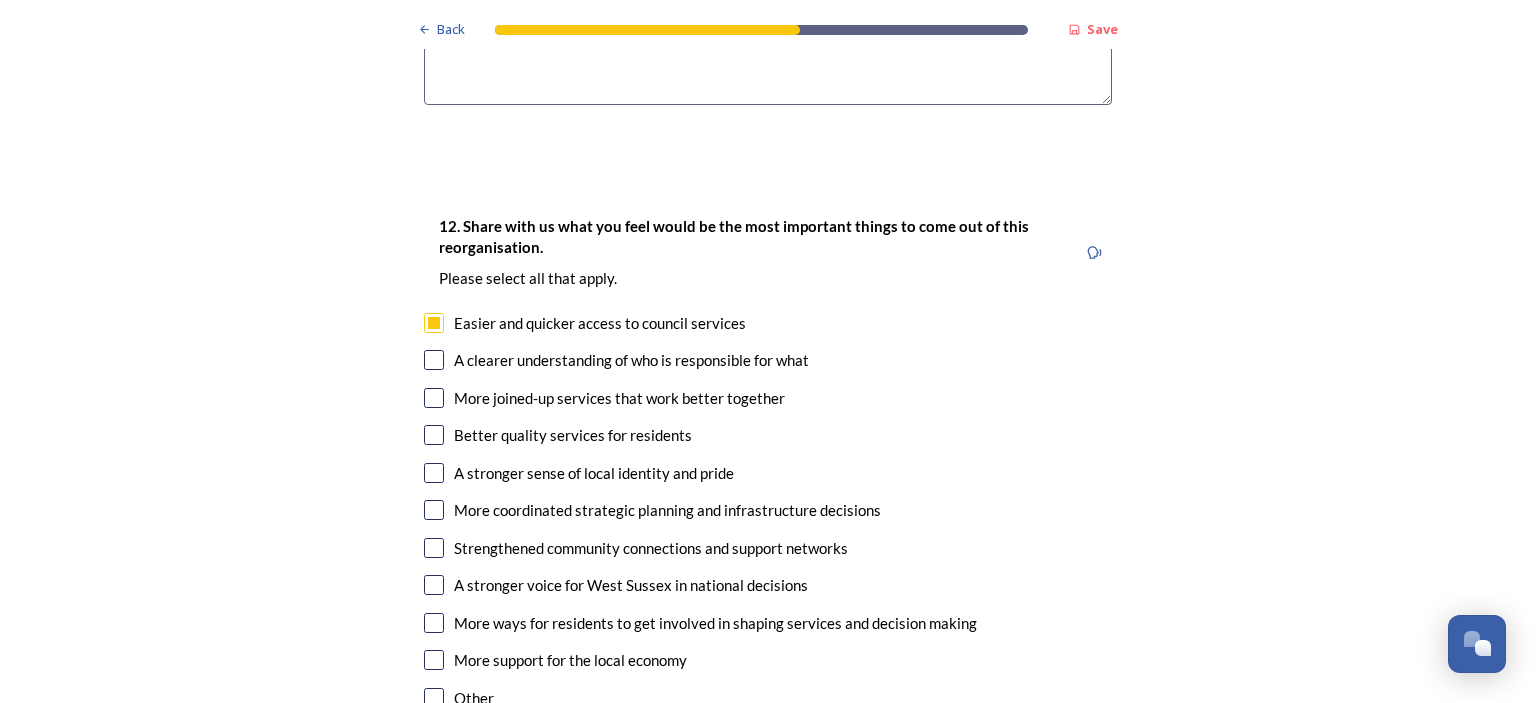 click at bounding box center [434, 360] 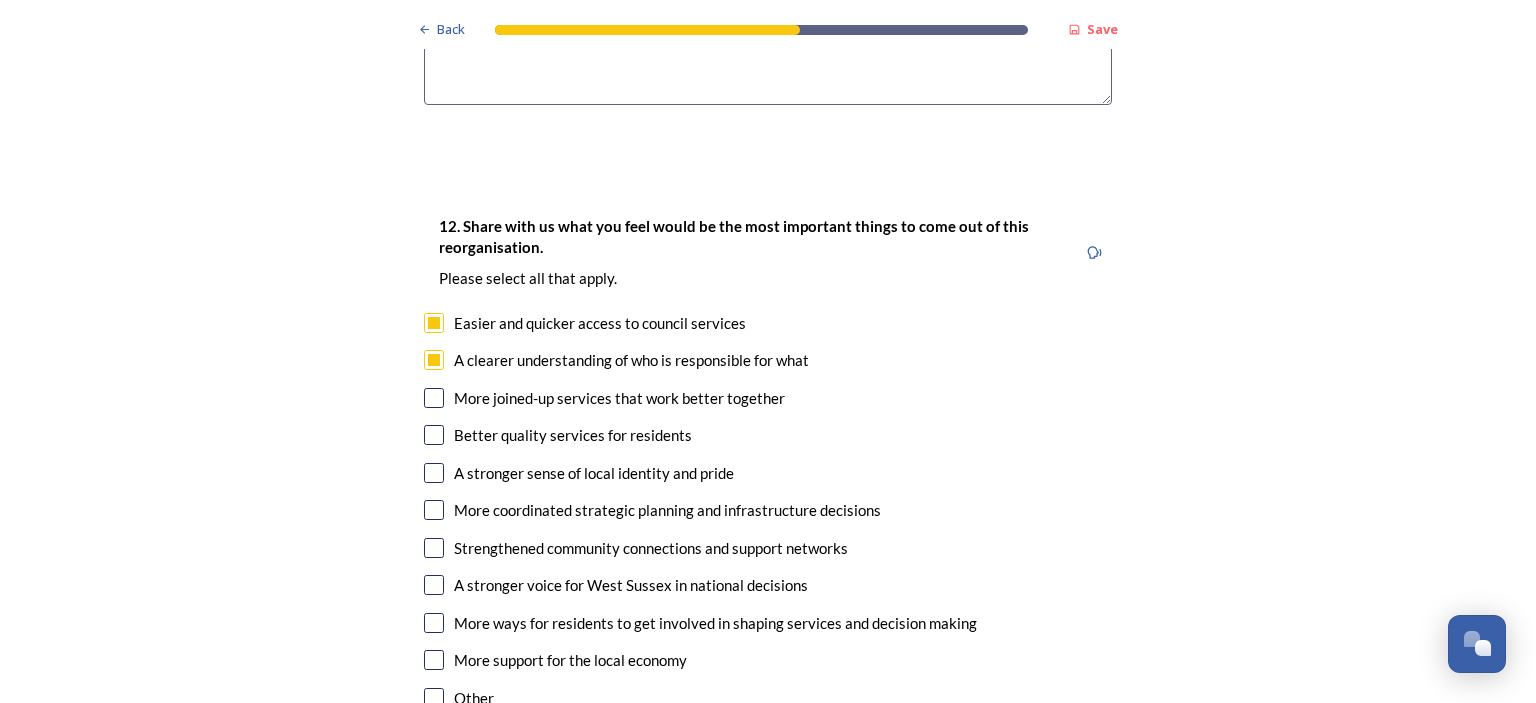 click at bounding box center [434, 398] 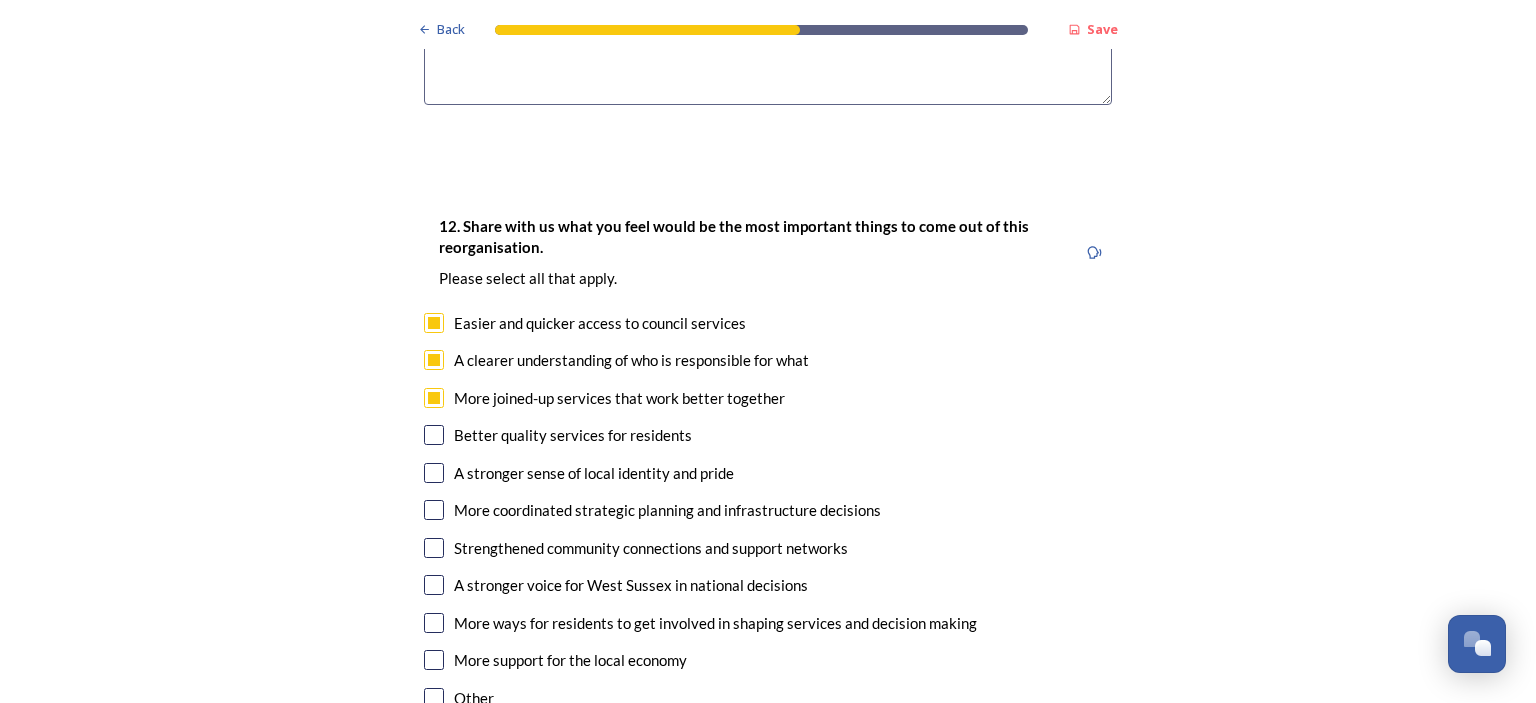 click at bounding box center [434, 435] 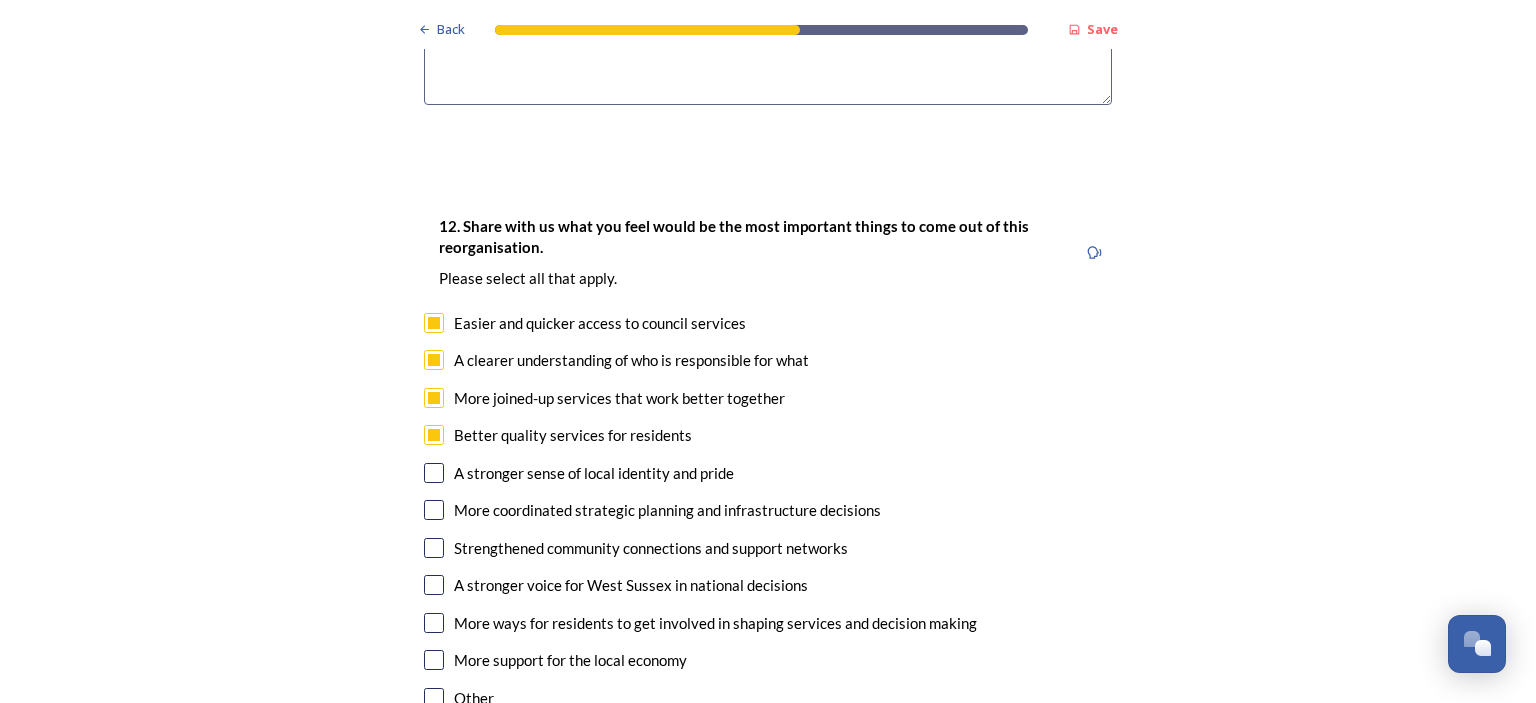 click at bounding box center (434, 473) 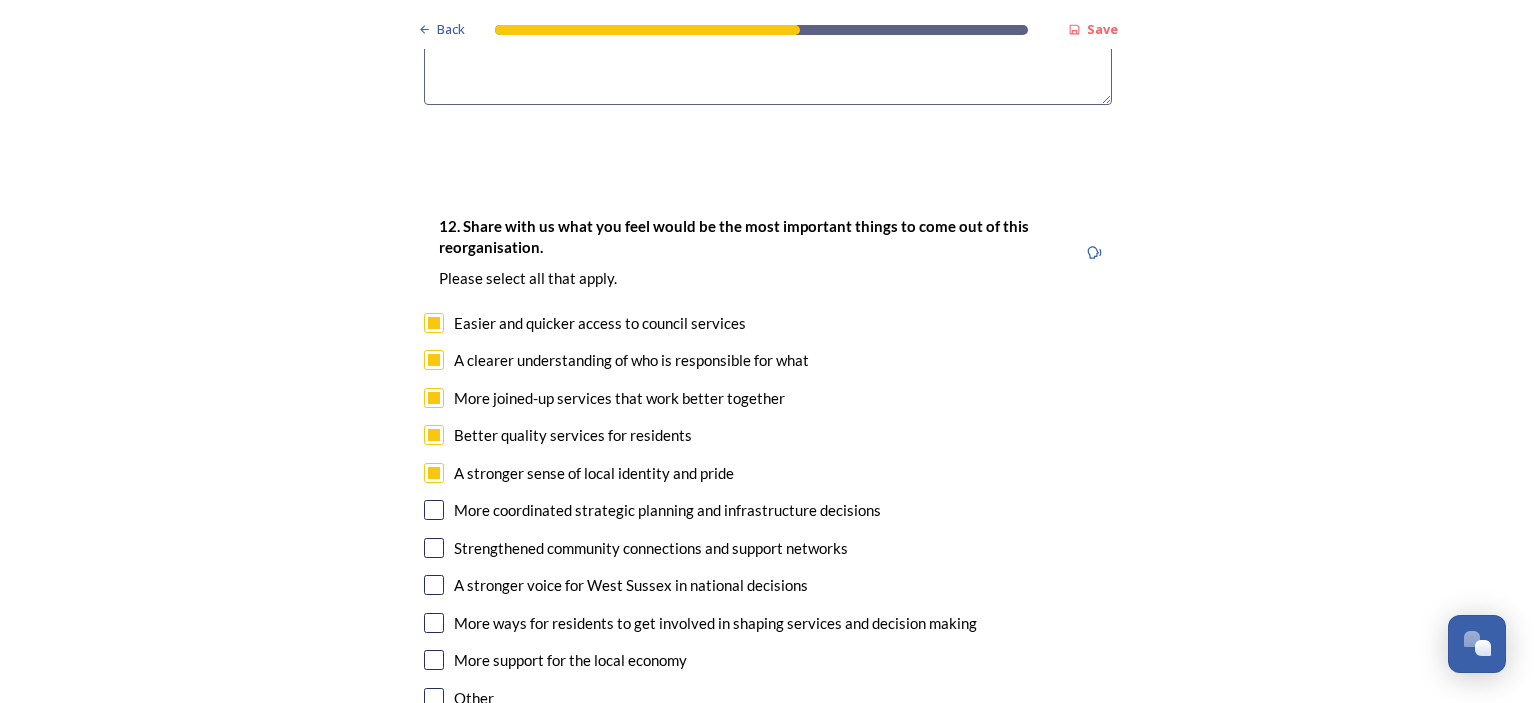 click at bounding box center (434, 510) 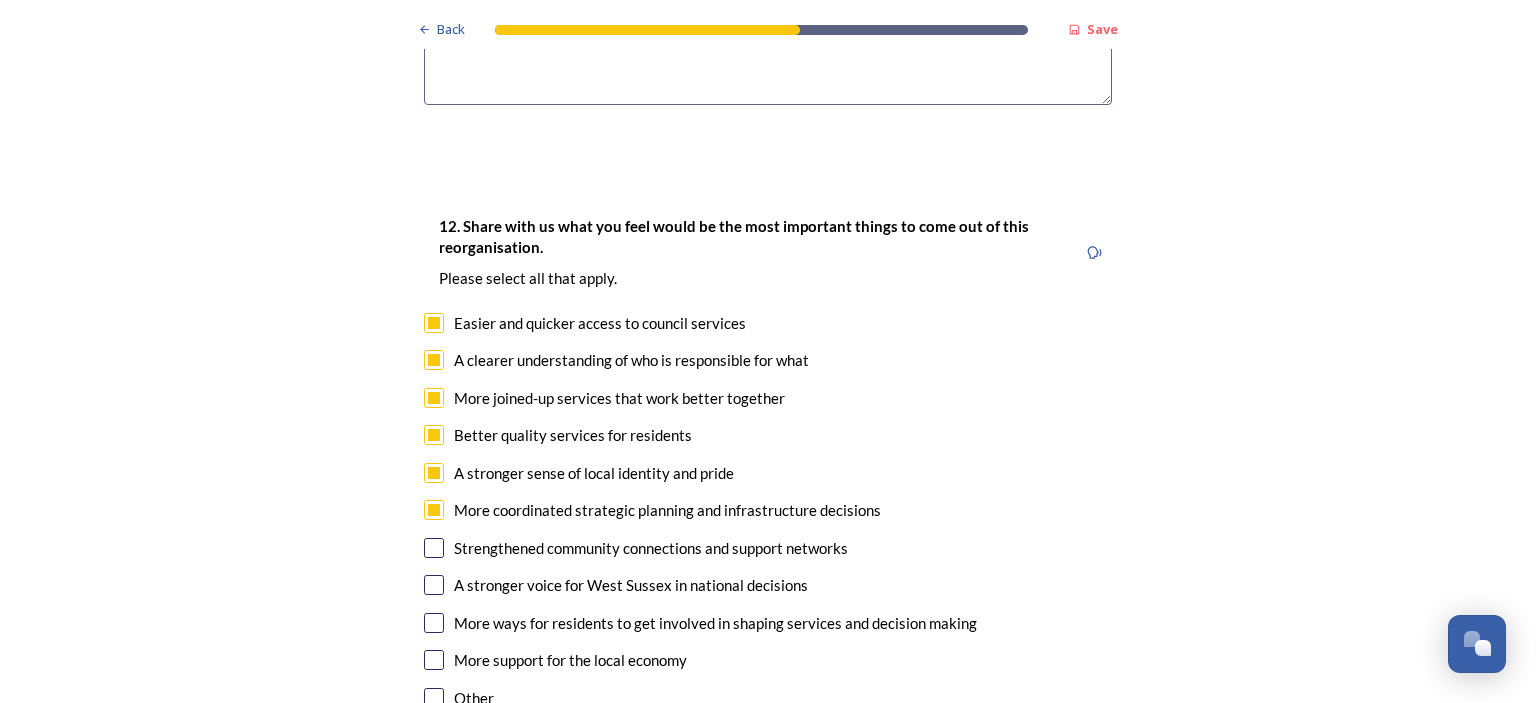 click at bounding box center [434, 548] 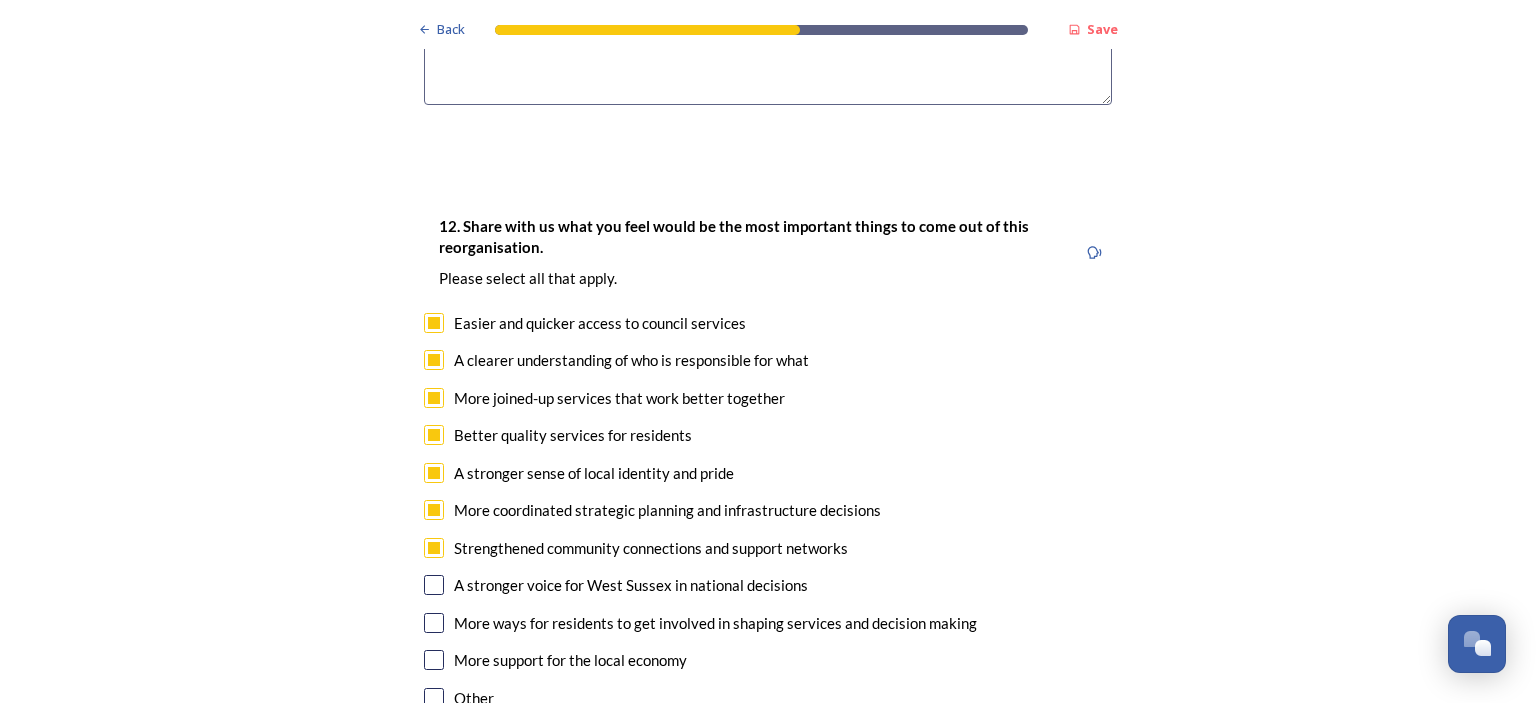 click at bounding box center (434, 585) 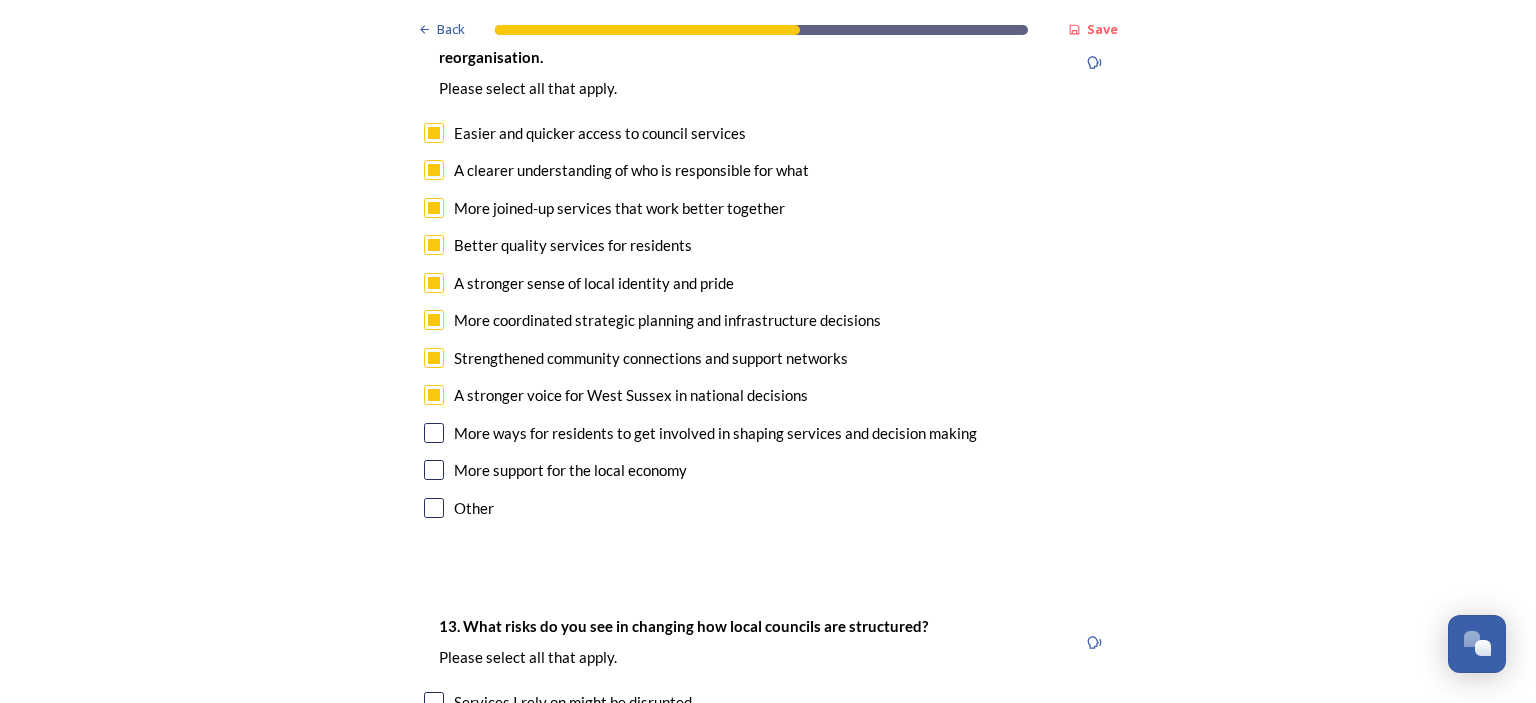 scroll, scrollTop: 3500, scrollLeft: 0, axis: vertical 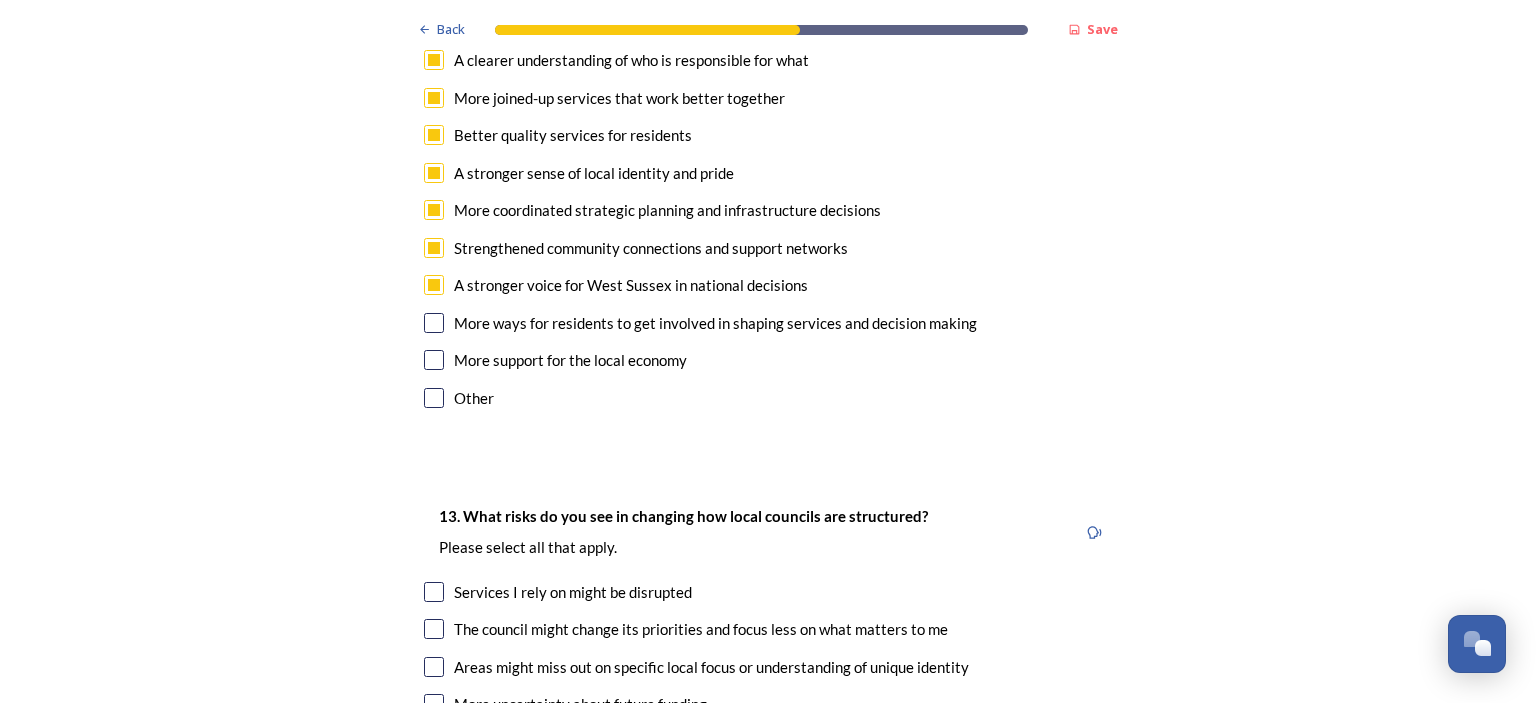 click at bounding box center (434, 323) 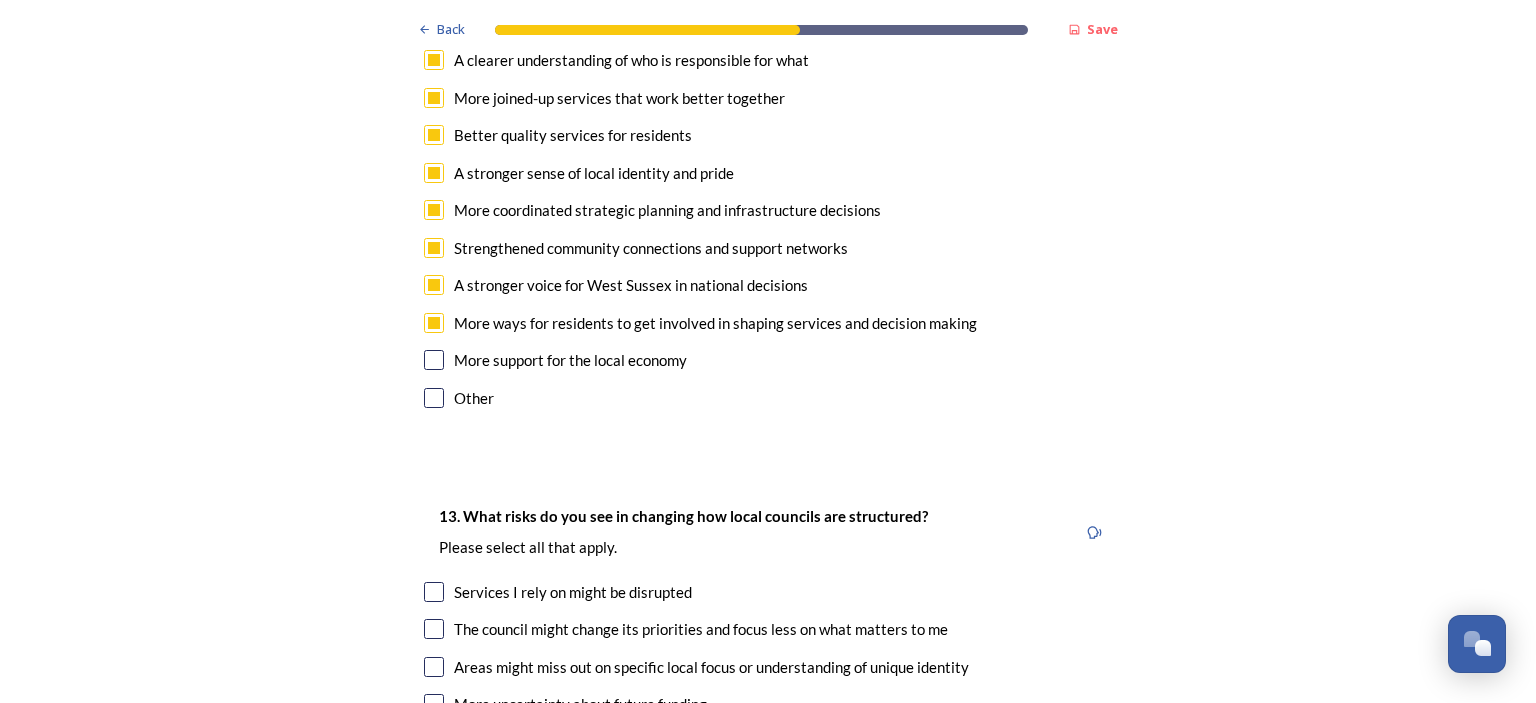 click at bounding box center (434, 360) 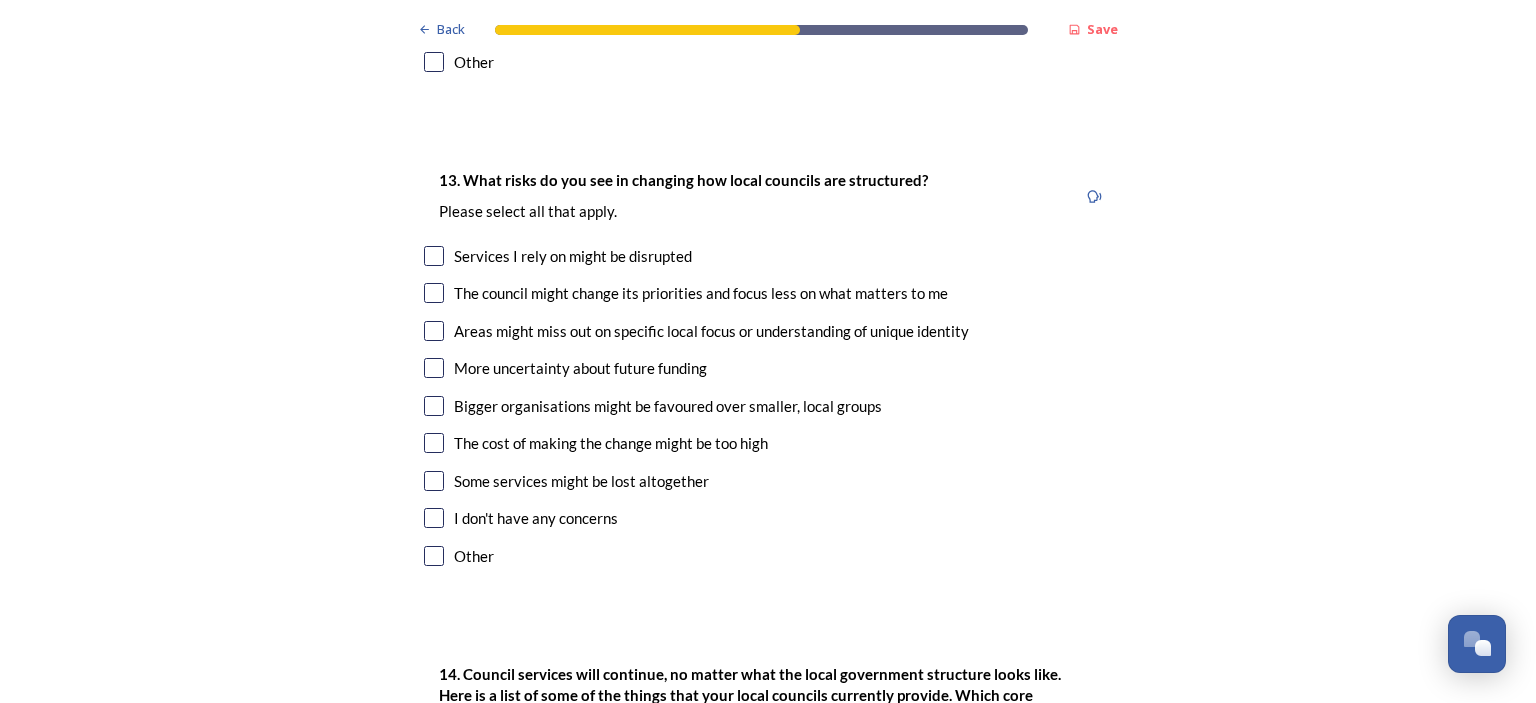 scroll, scrollTop: 3900, scrollLeft: 0, axis: vertical 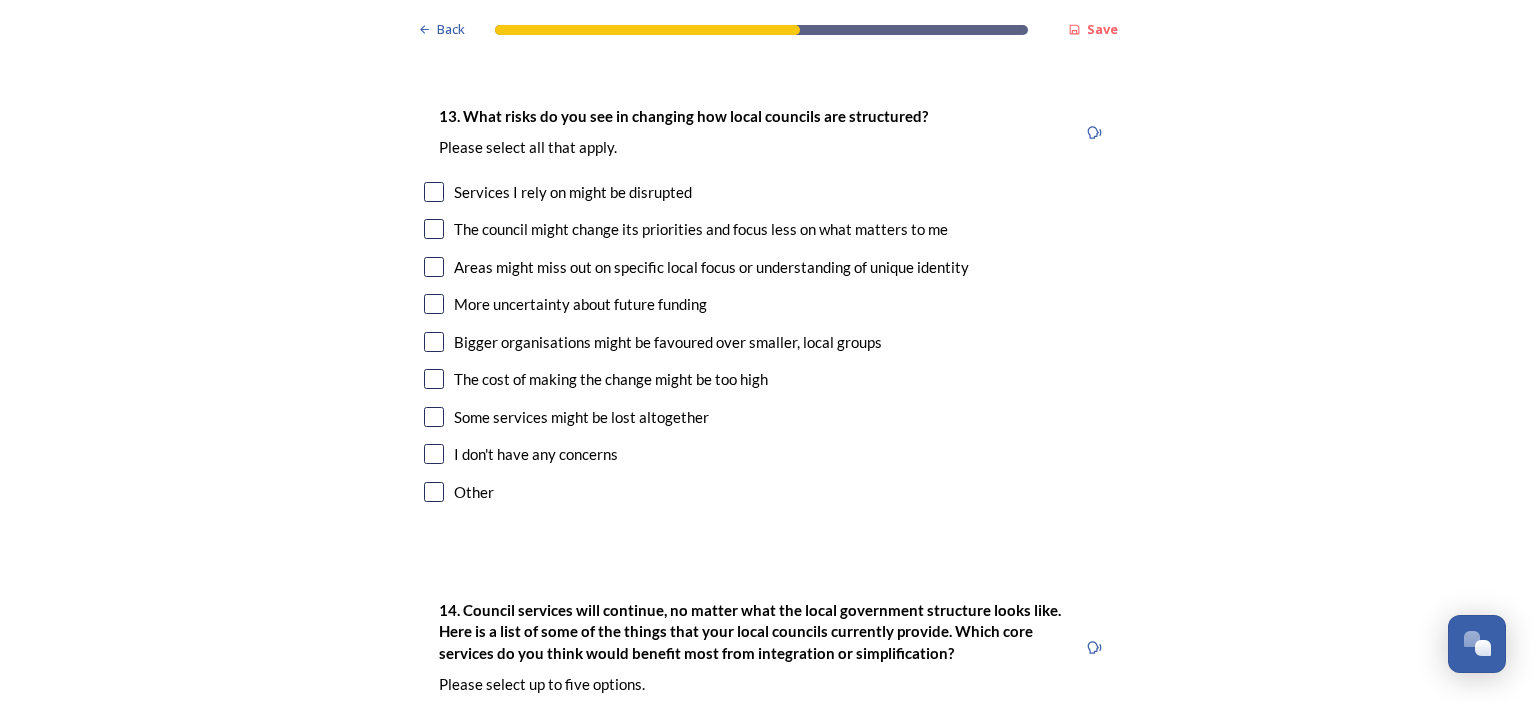 click at bounding box center (434, 192) 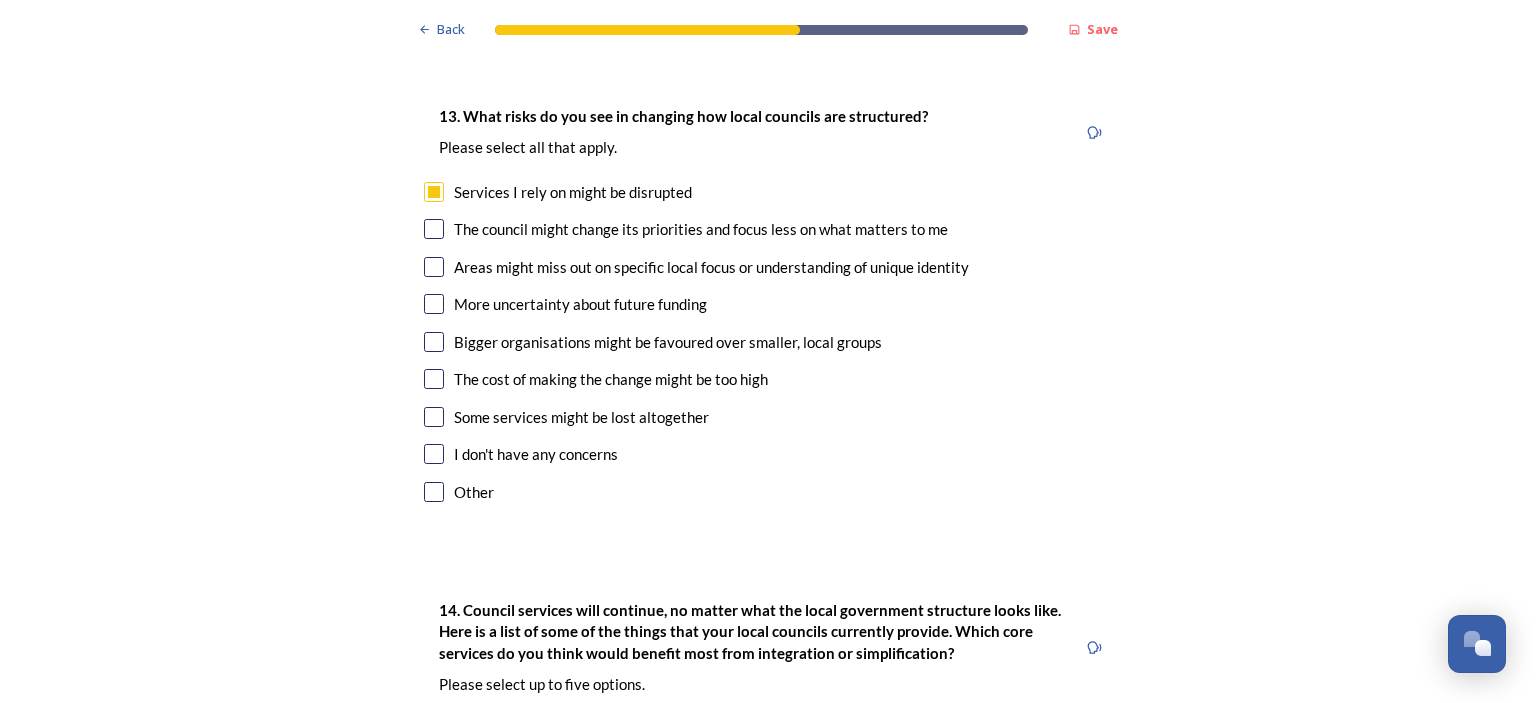 click at bounding box center [434, 267] 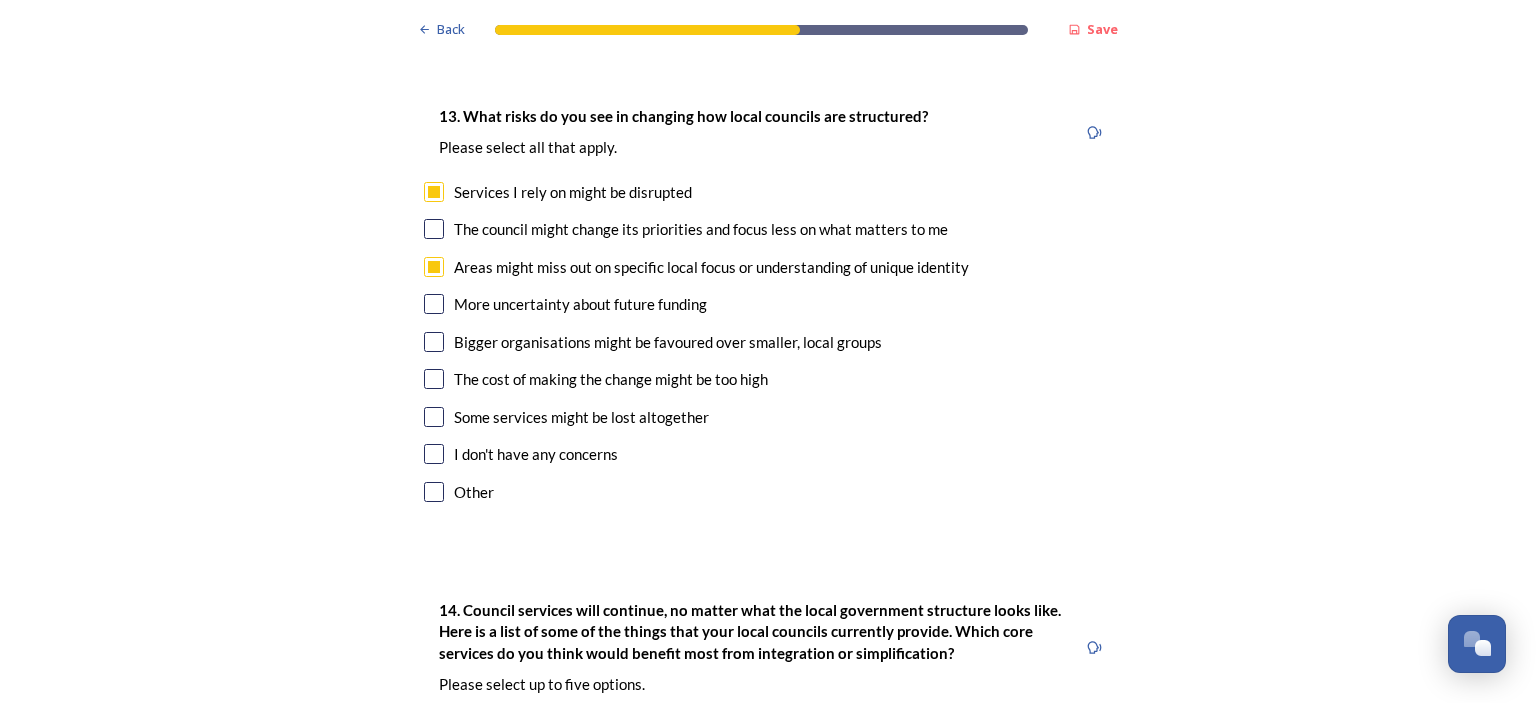 click at bounding box center [434, 304] 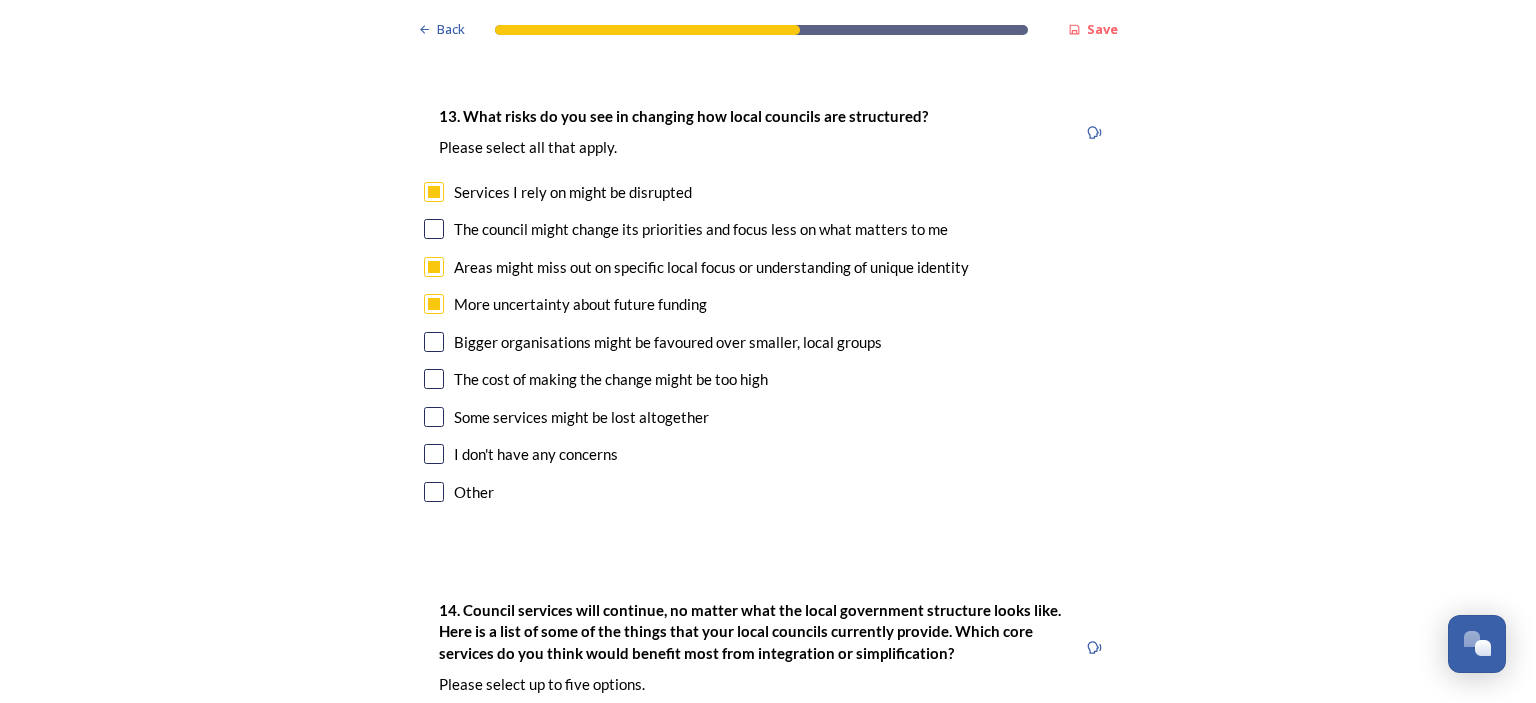 click at bounding box center [434, 417] 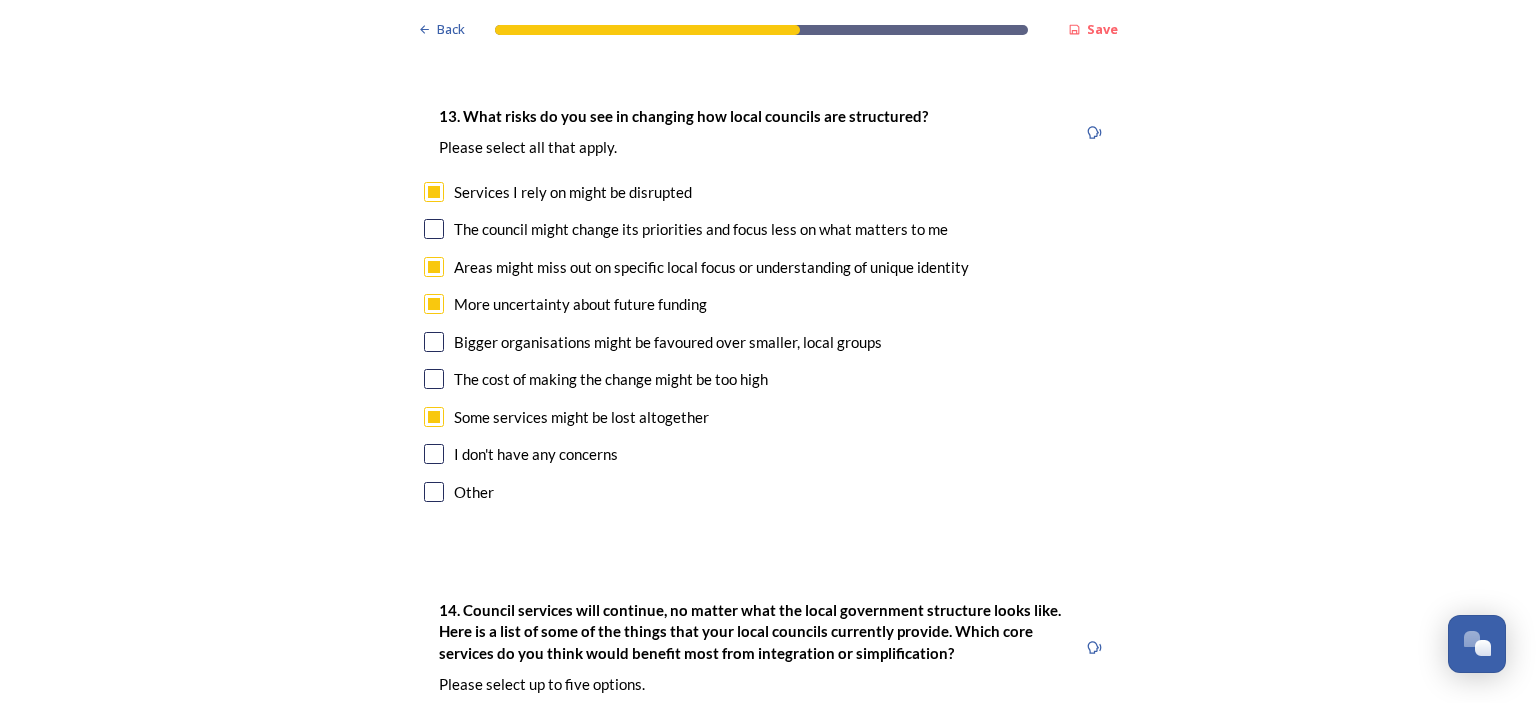 click at bounding box center [434, 229] 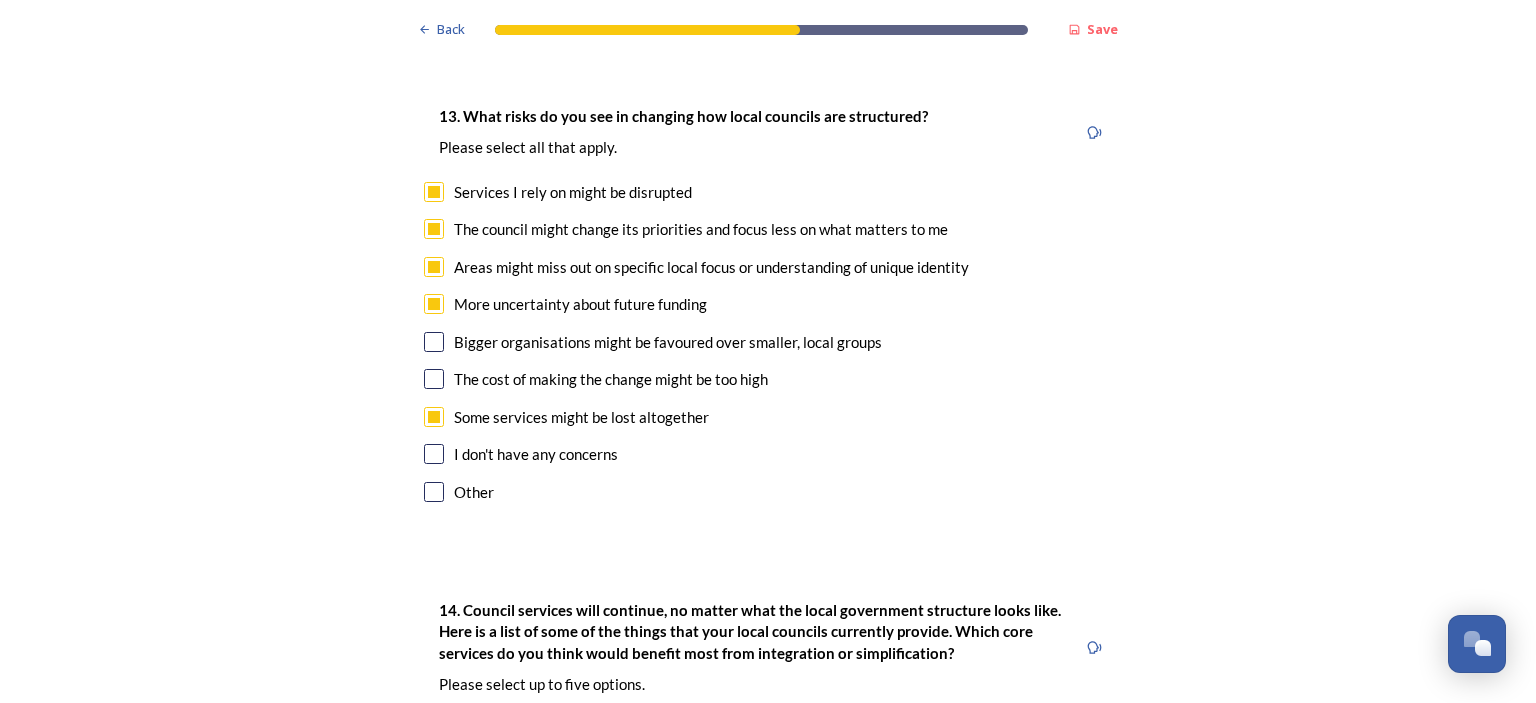 click at bounding box center (434, 342) 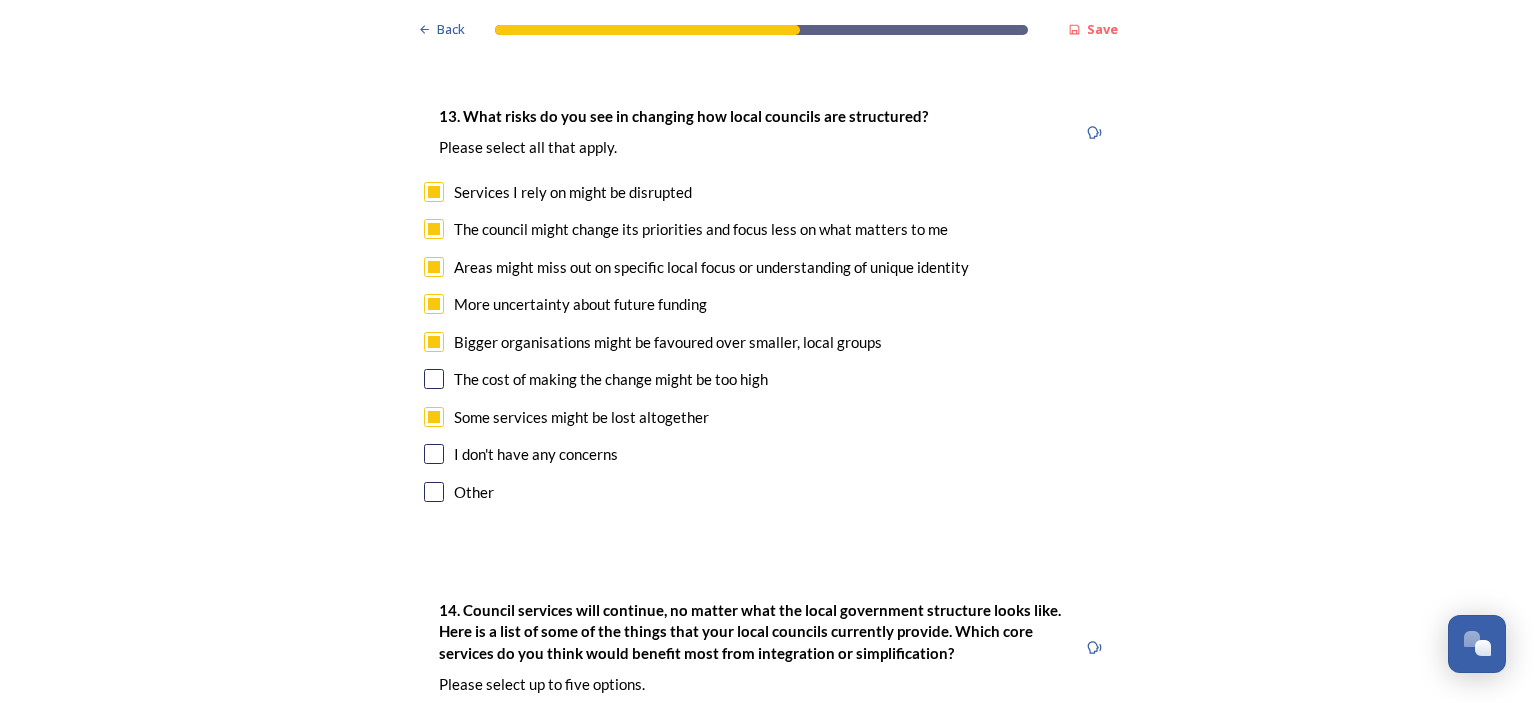 click at bounding box center (434, 379) 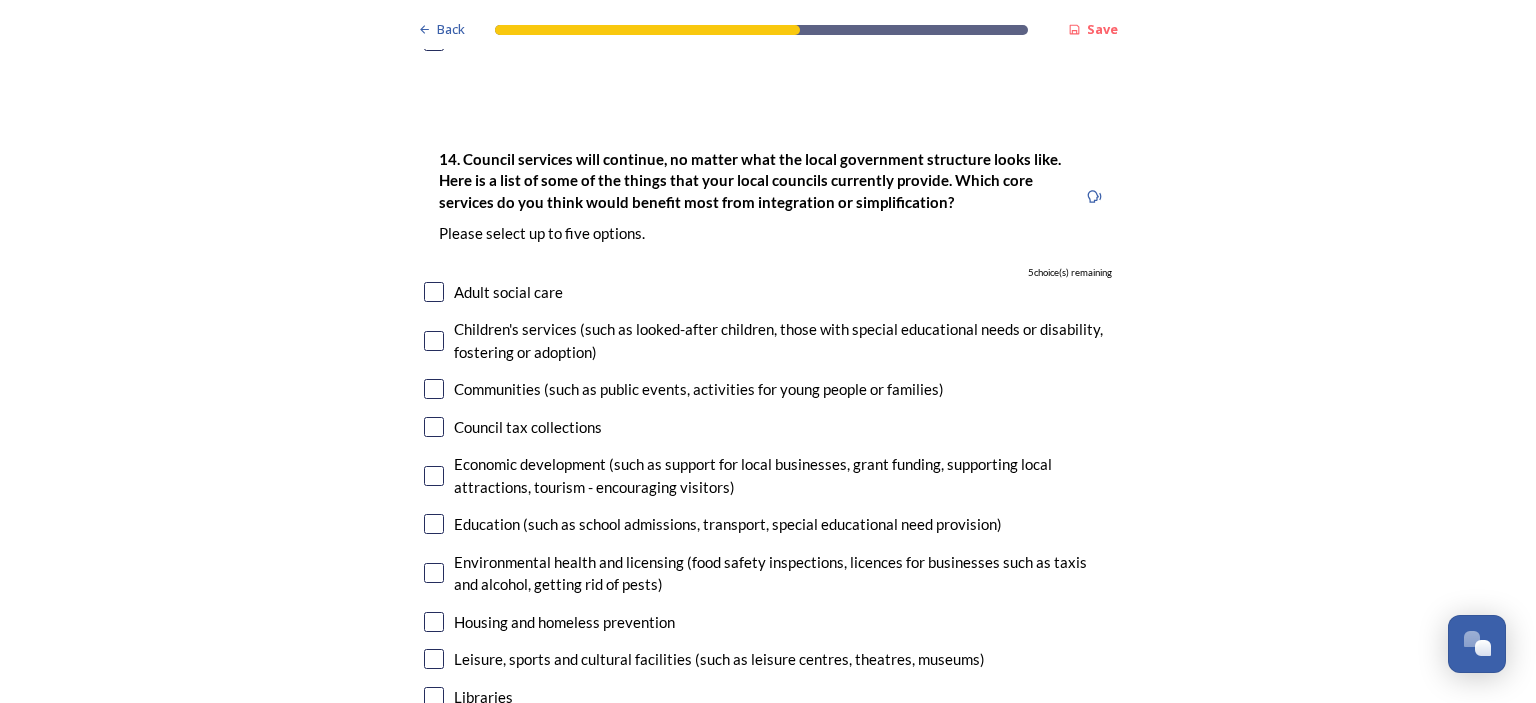 scroll, scrollTop: 4400, scrollLeft: 0, axis: vertical 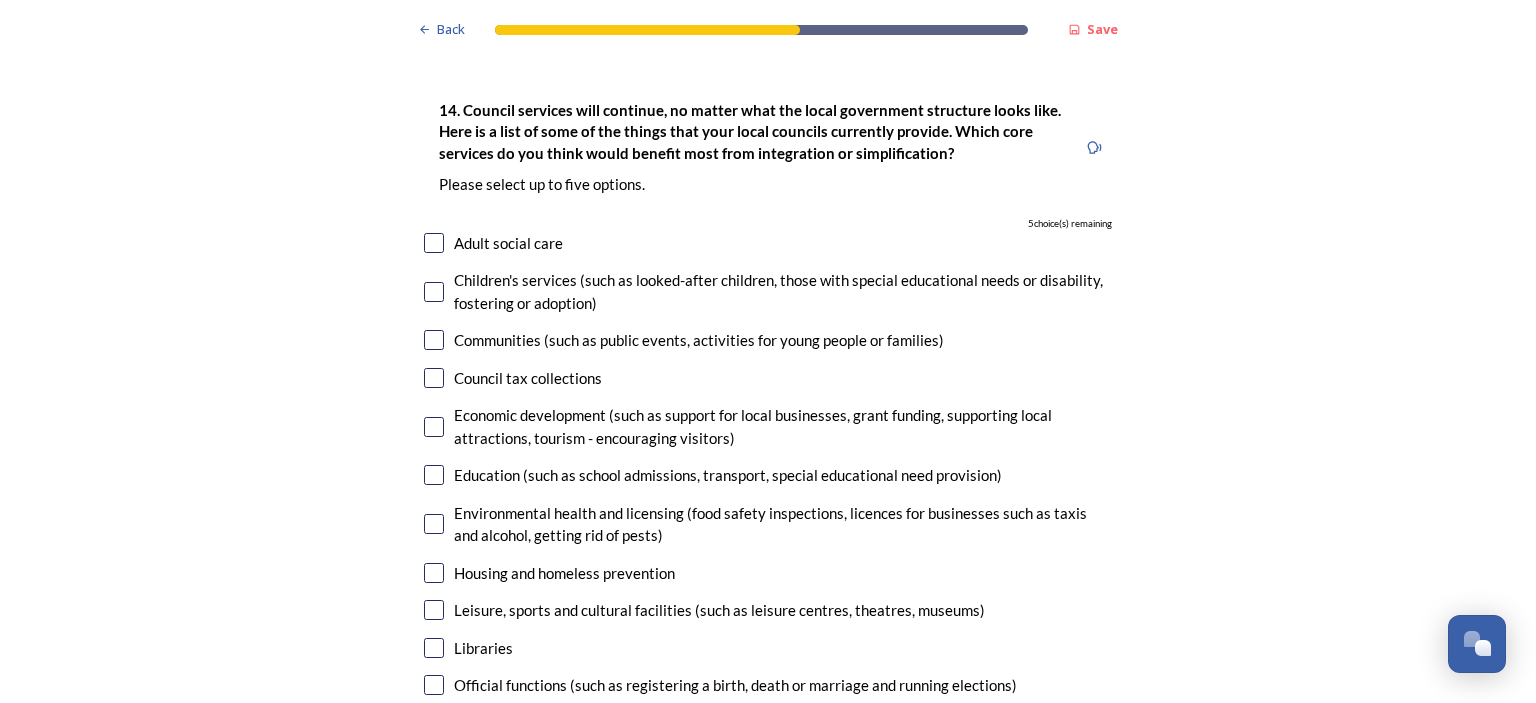 click at bounding box center (434, 292) 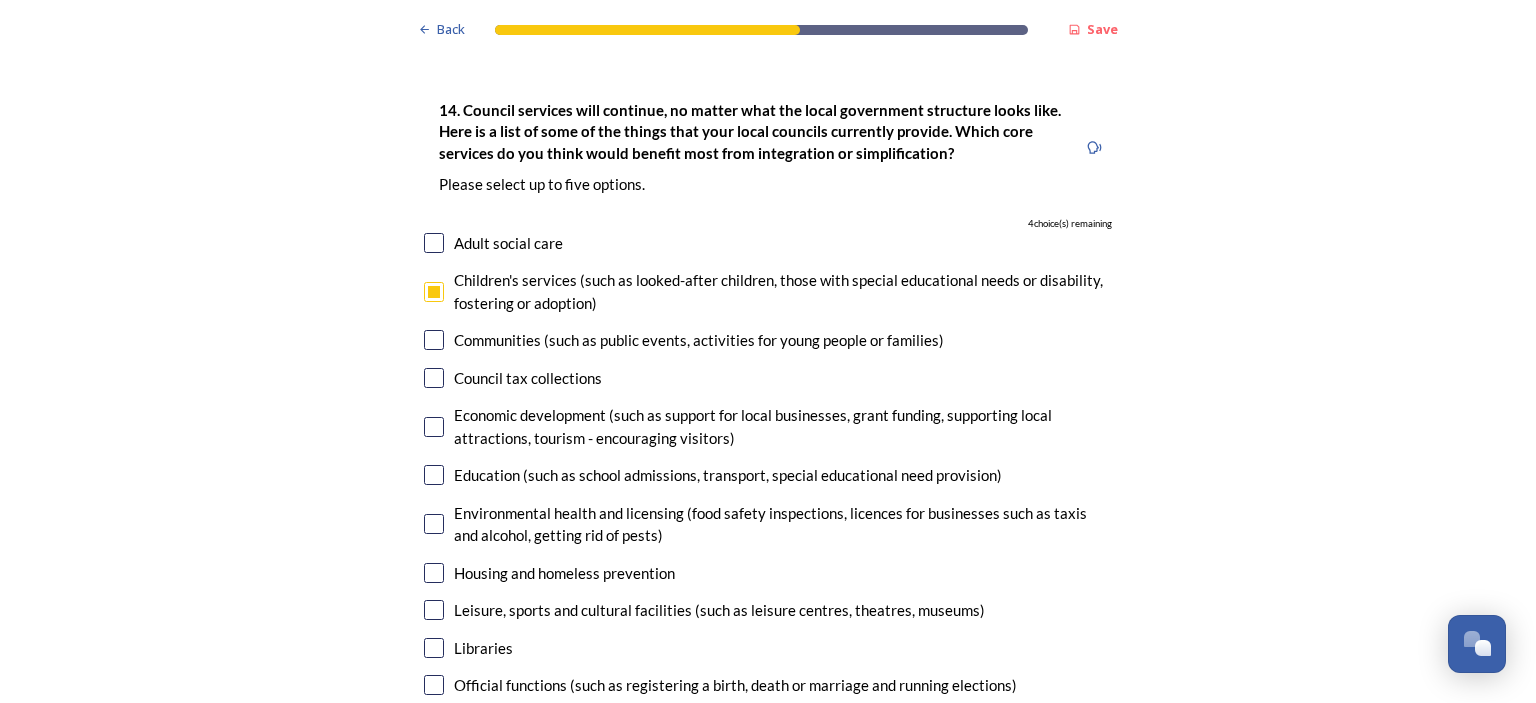 click at bounding box center [434, 340] 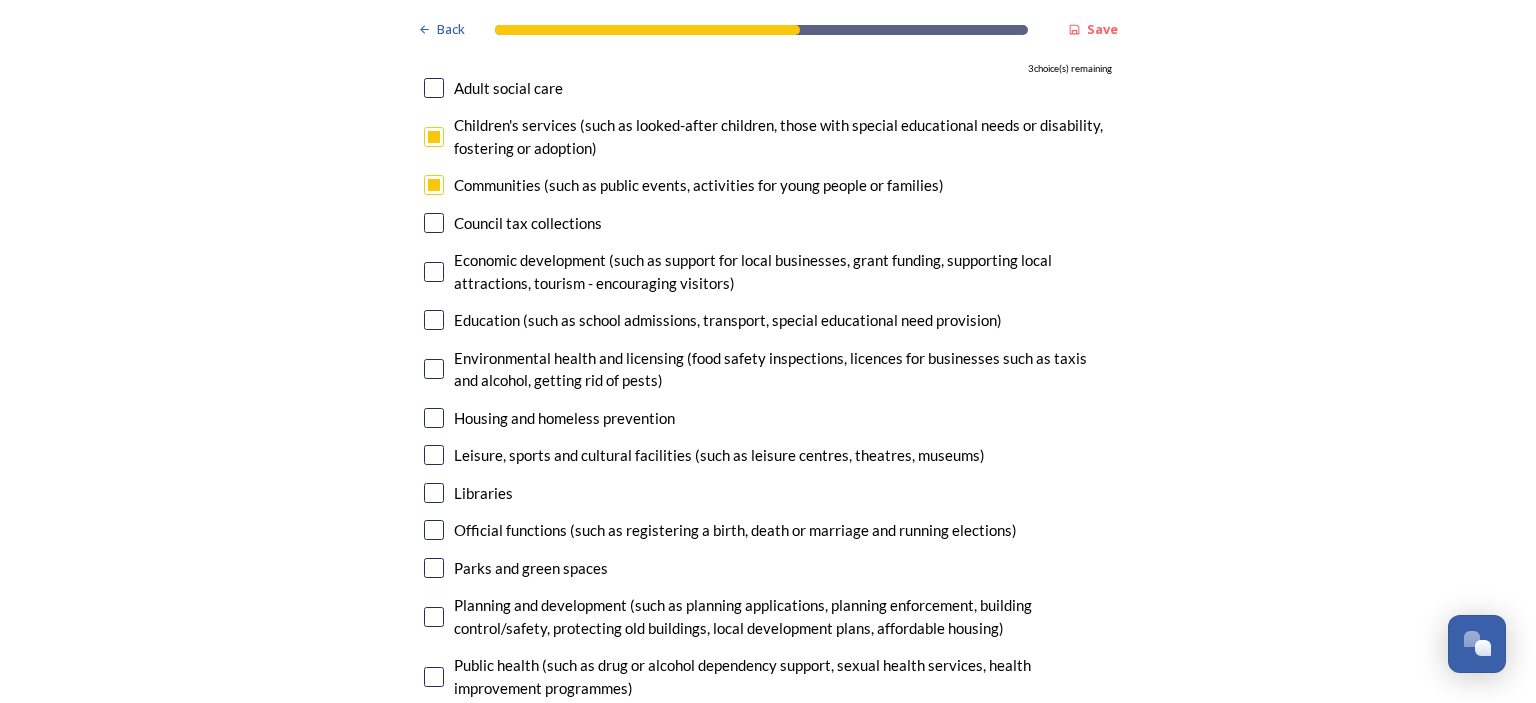 scroll, scrollTop: 4600, scrollLeft: 0, axis: vertical 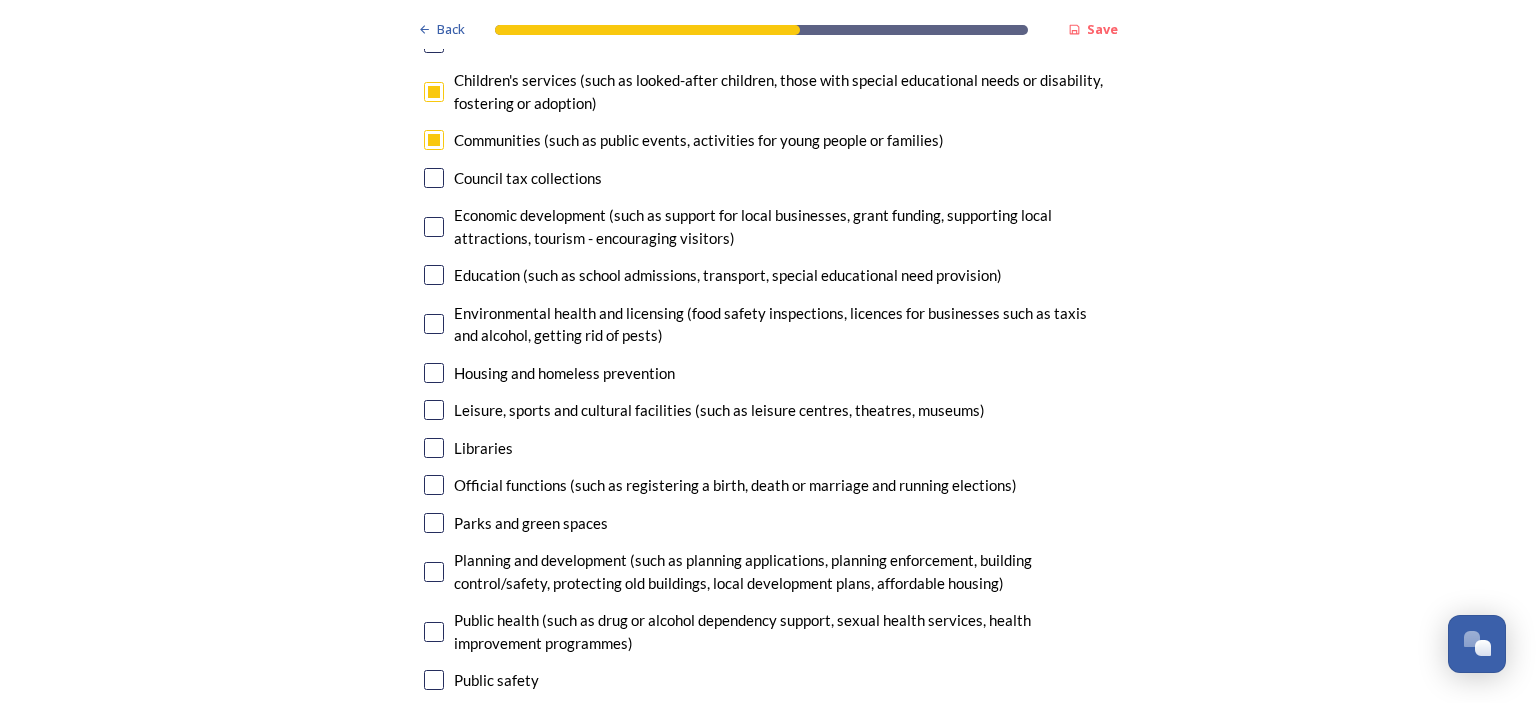 click at bounding box center [434, 227] 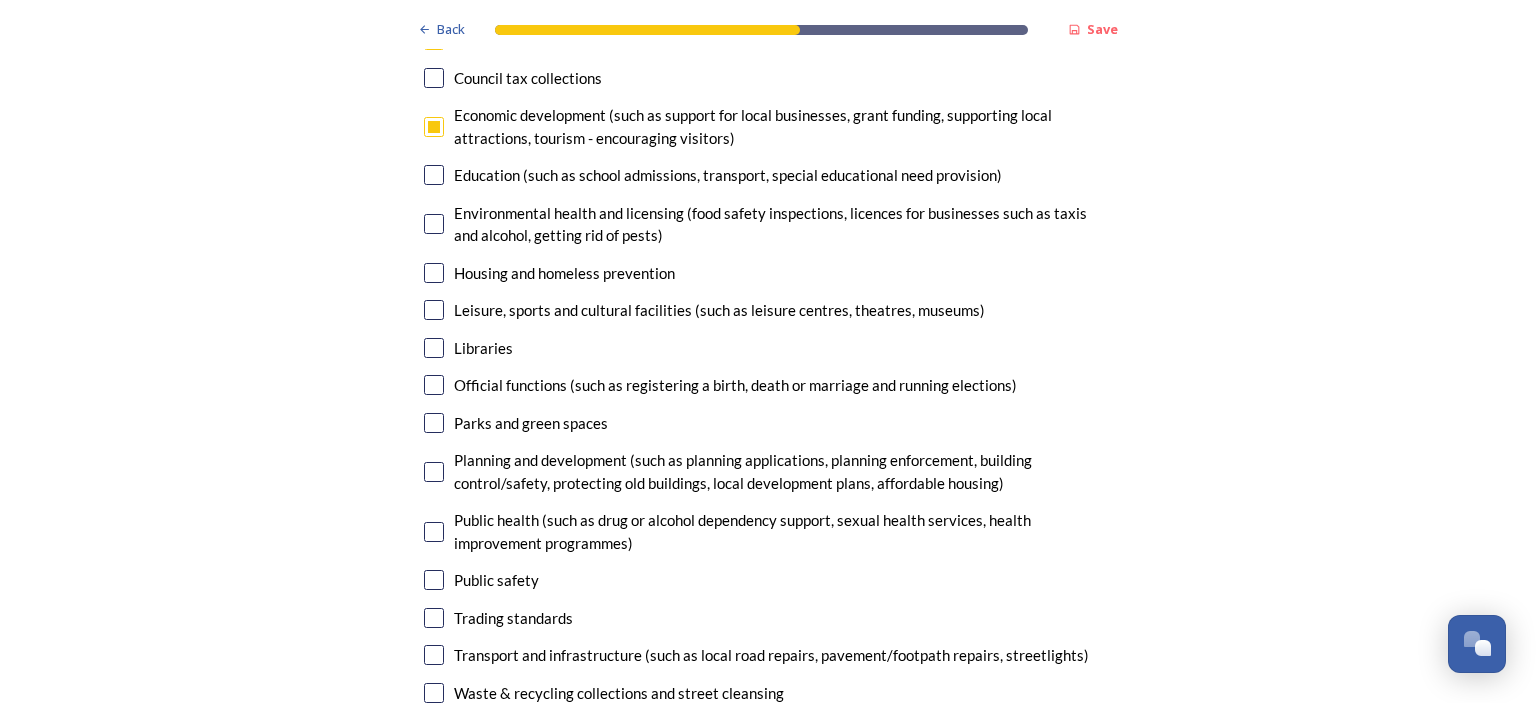 scroll, scrollTop: 4800, scrollLeft: 0, axis: vertical 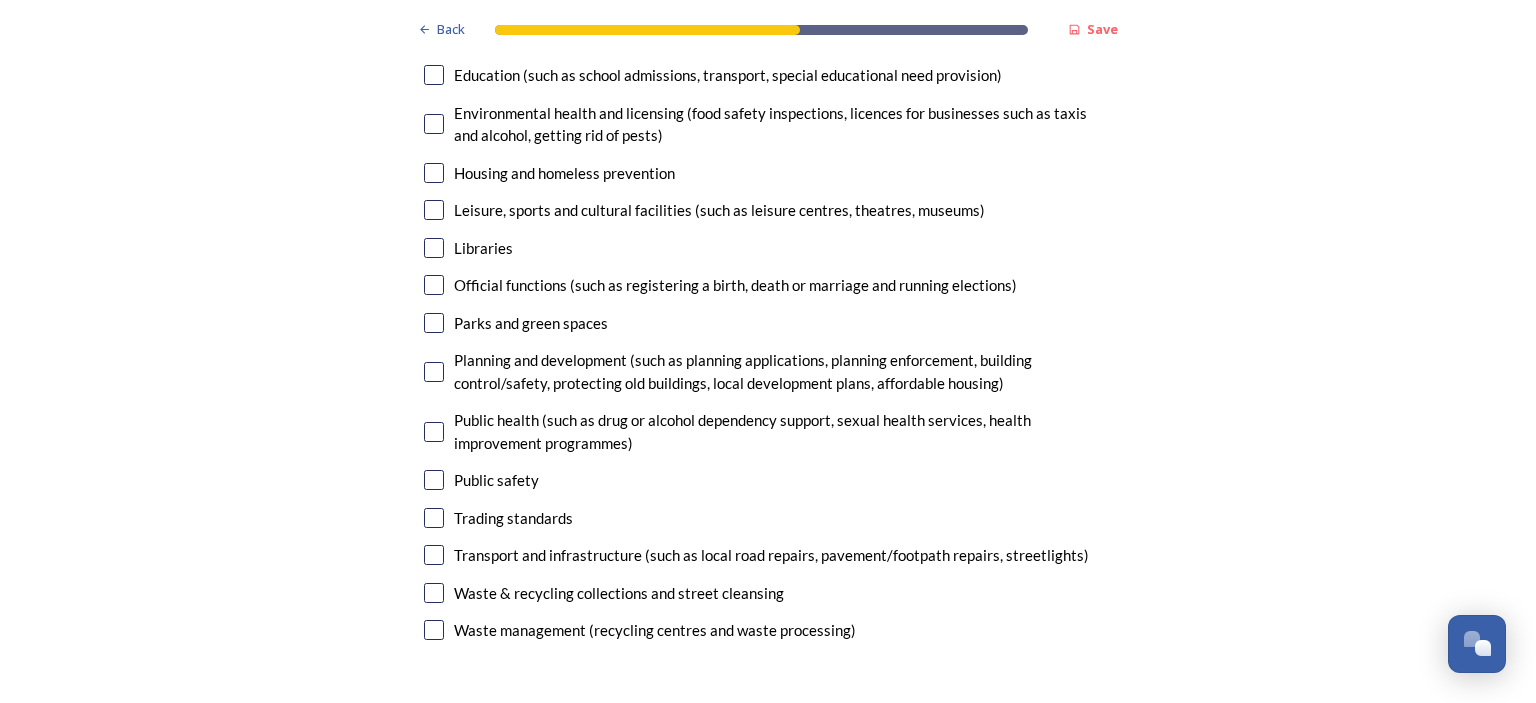 click at bounding box center [434, 372] 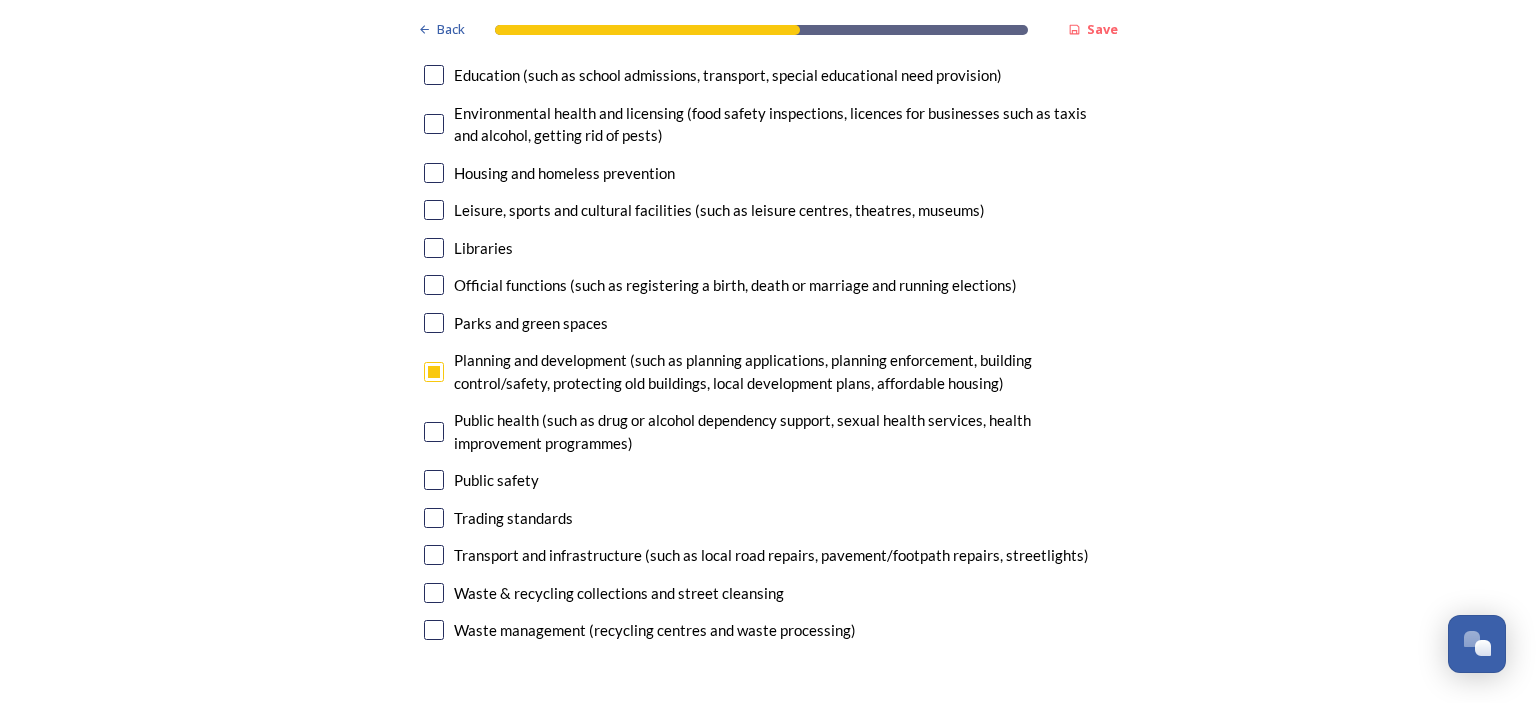 click at bounding box center (434, 480) 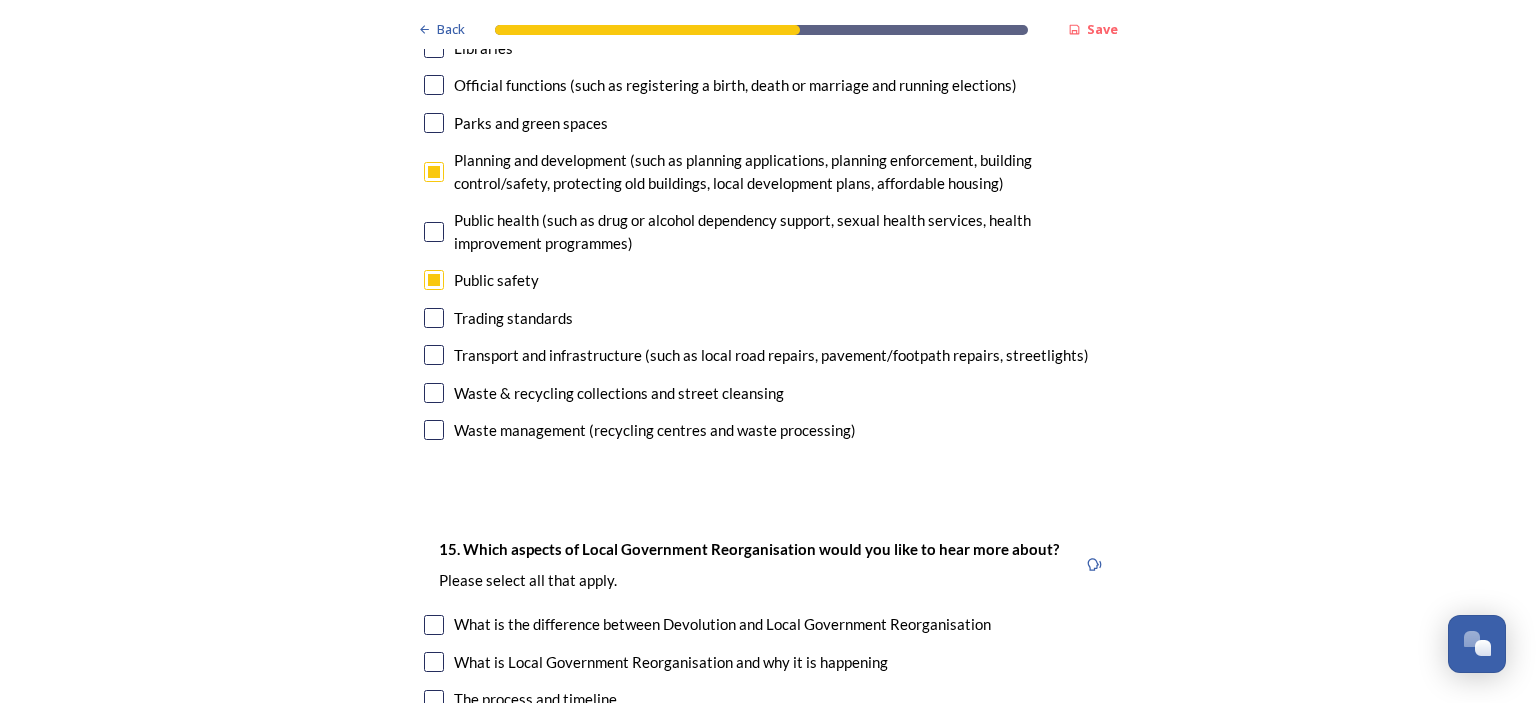 scroll, scrollTop: 5300, scrollLeft: 0, axis: vertical 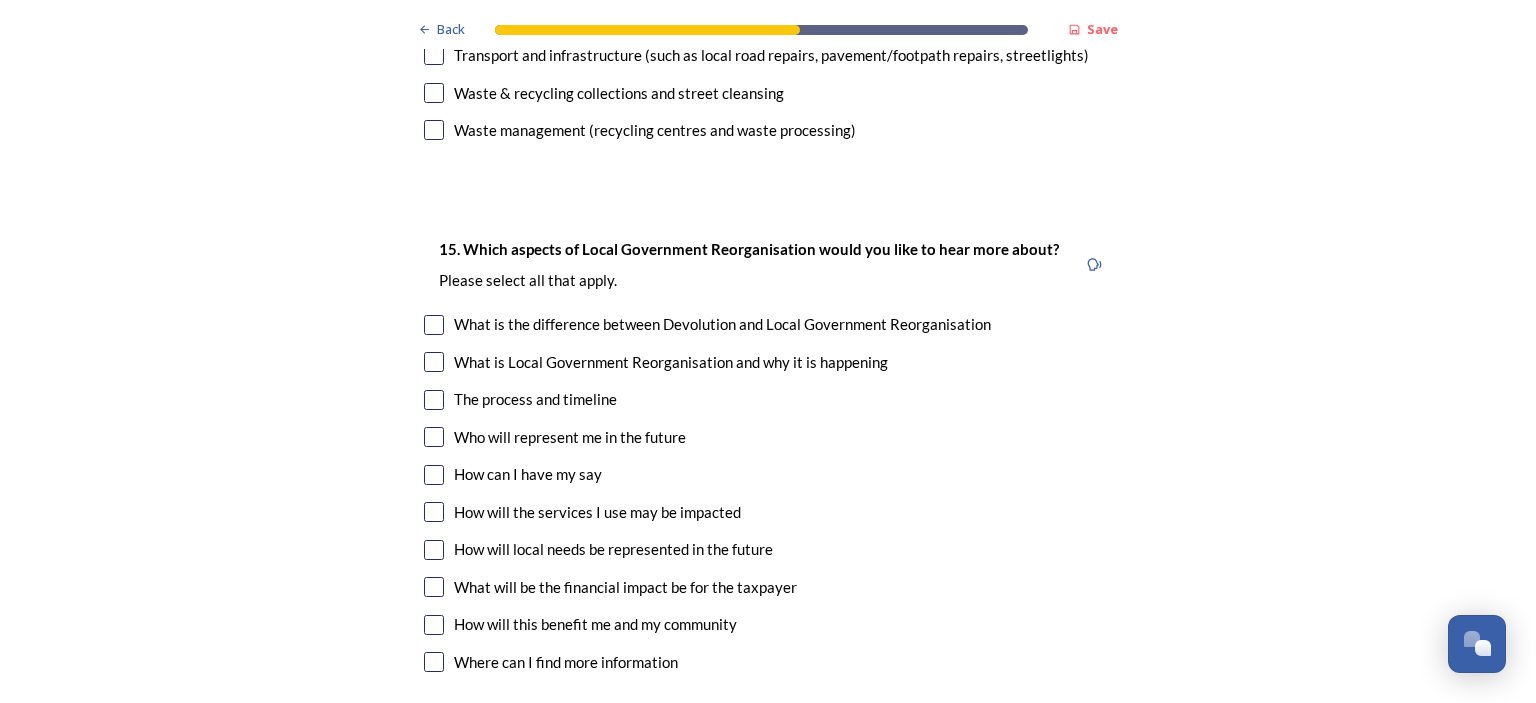 click at bounding box center [434, 325] 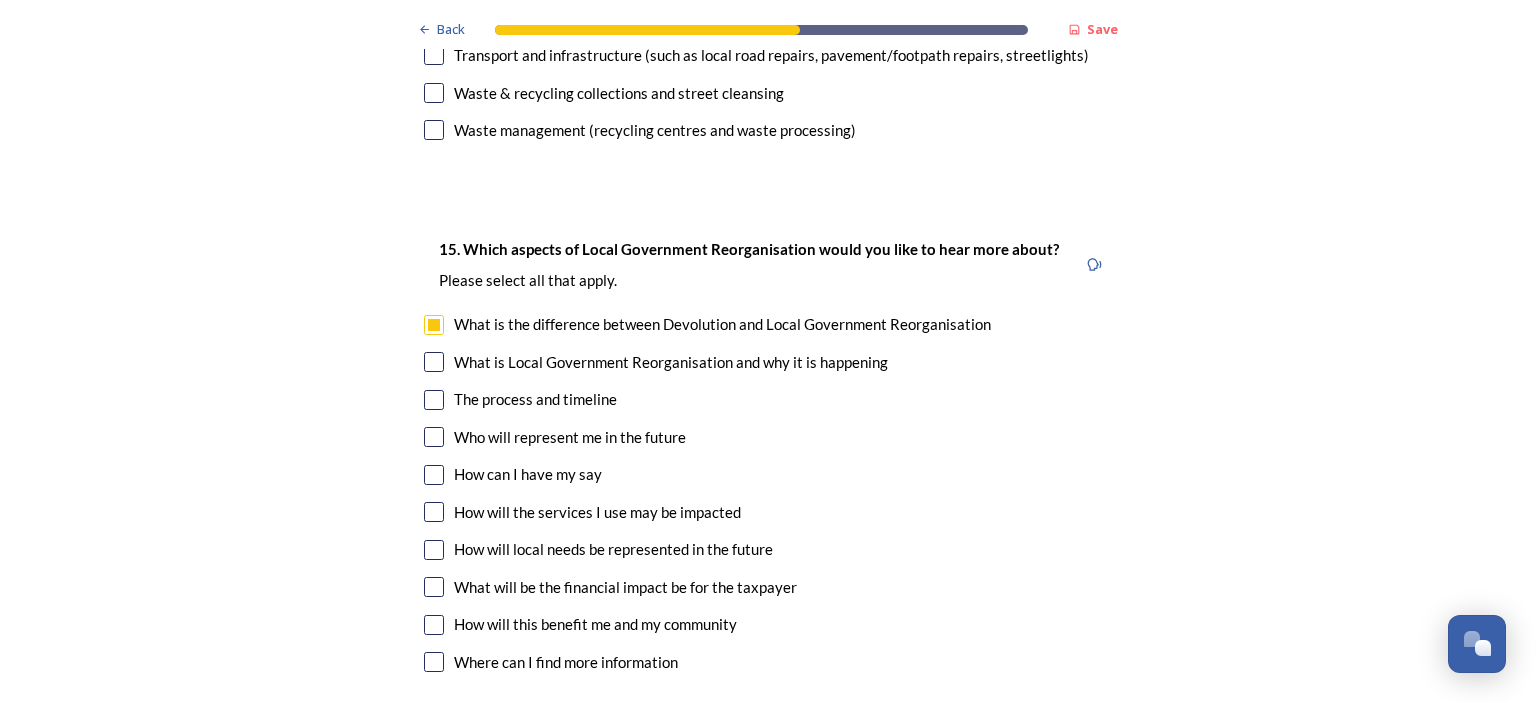 click at bounding box center [434, 362] 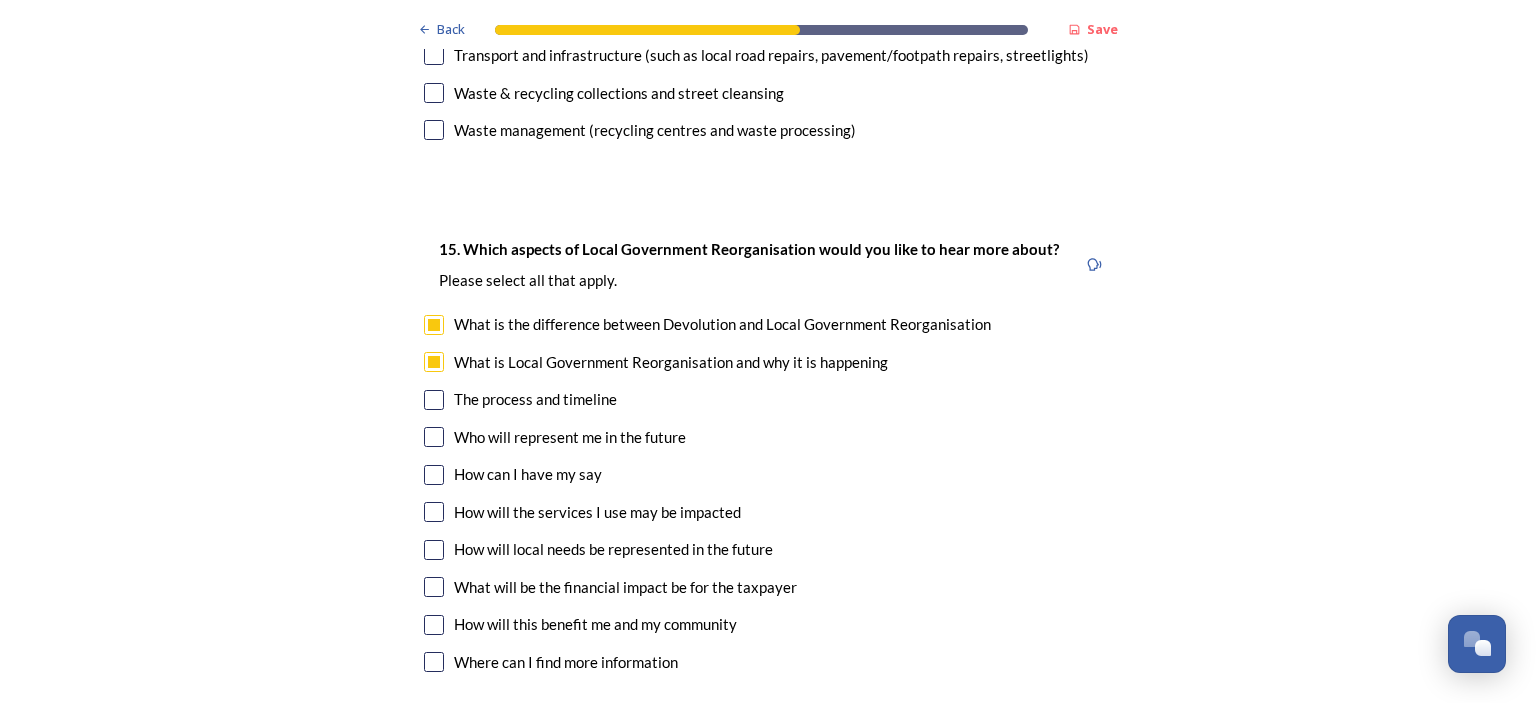 click at bounding box center [434, 437] 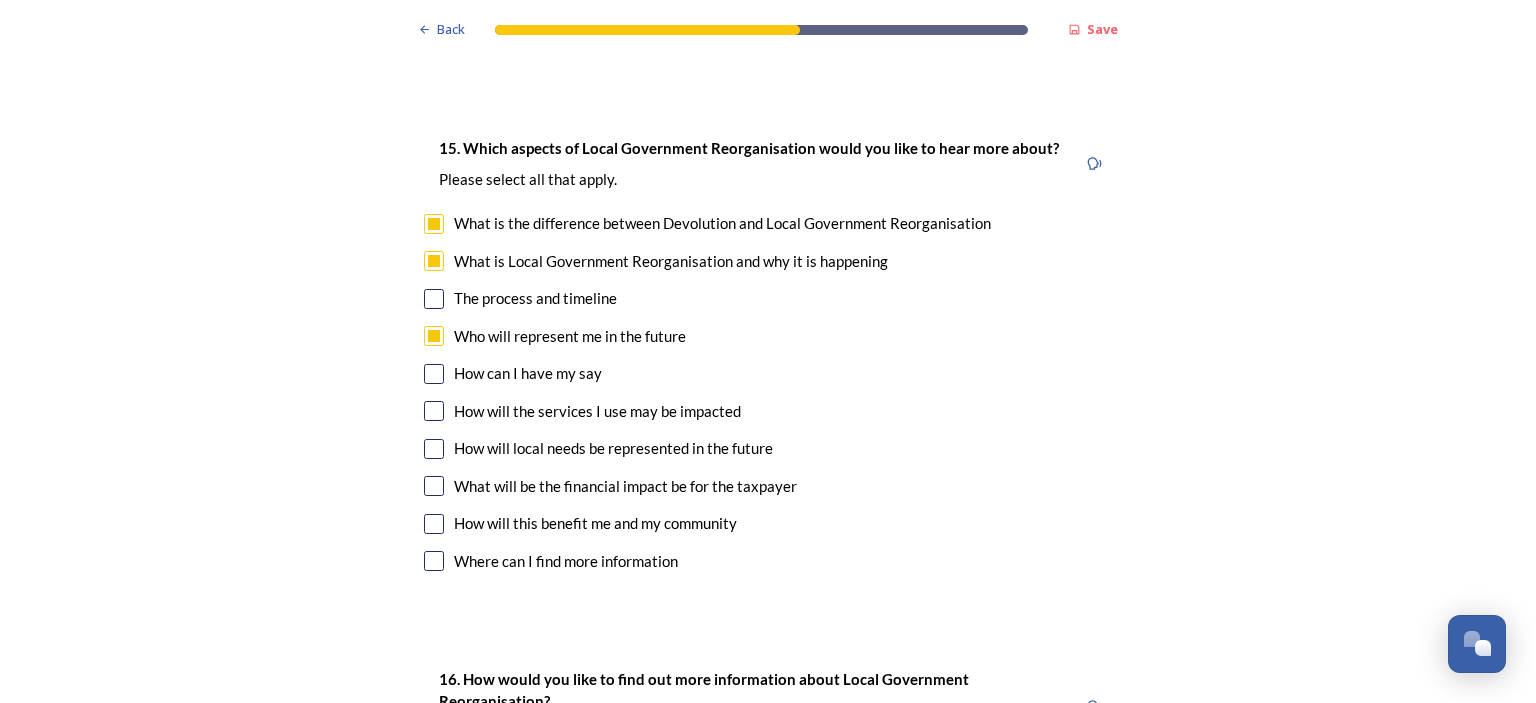 scroll, scrollTop: 5500, scrollLeft: 0, axis: vertical 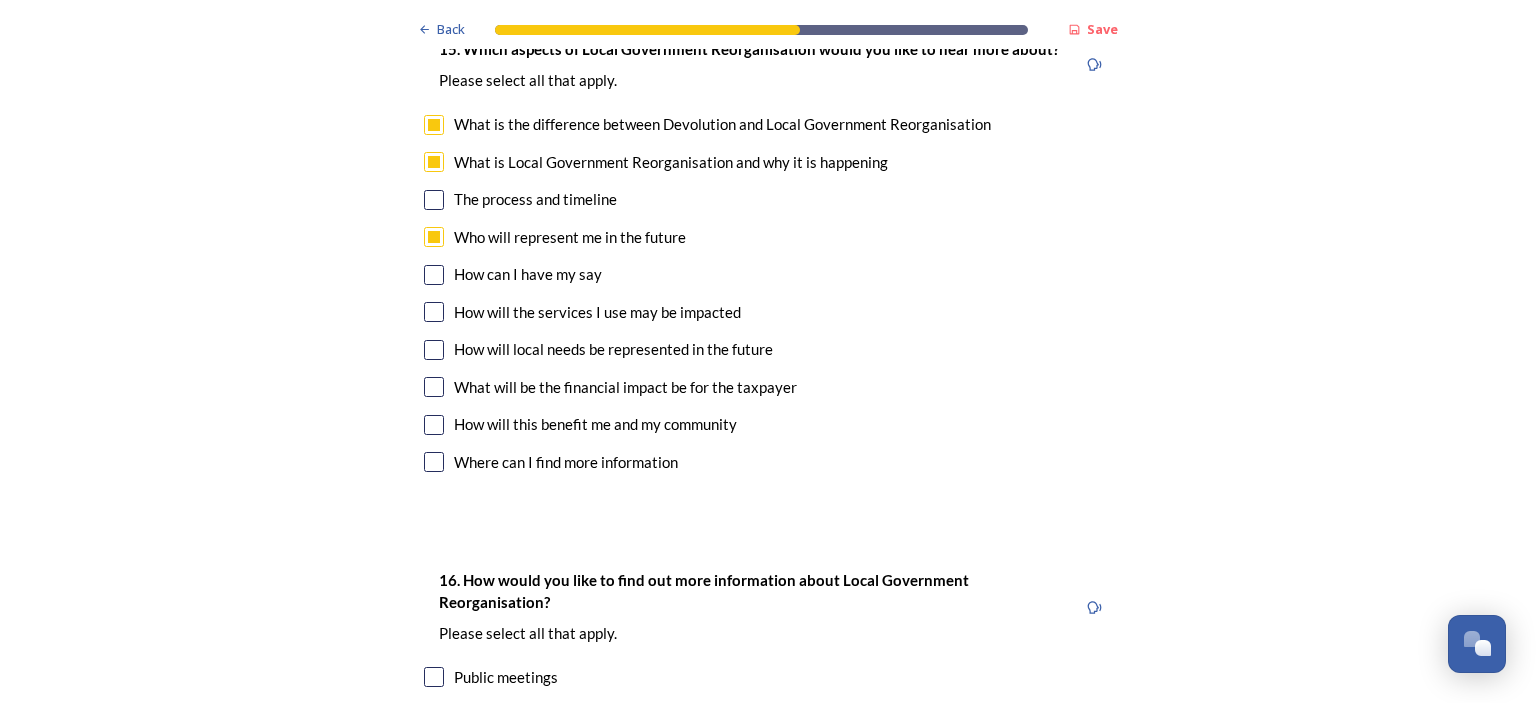click at bounding box center [434, 312] 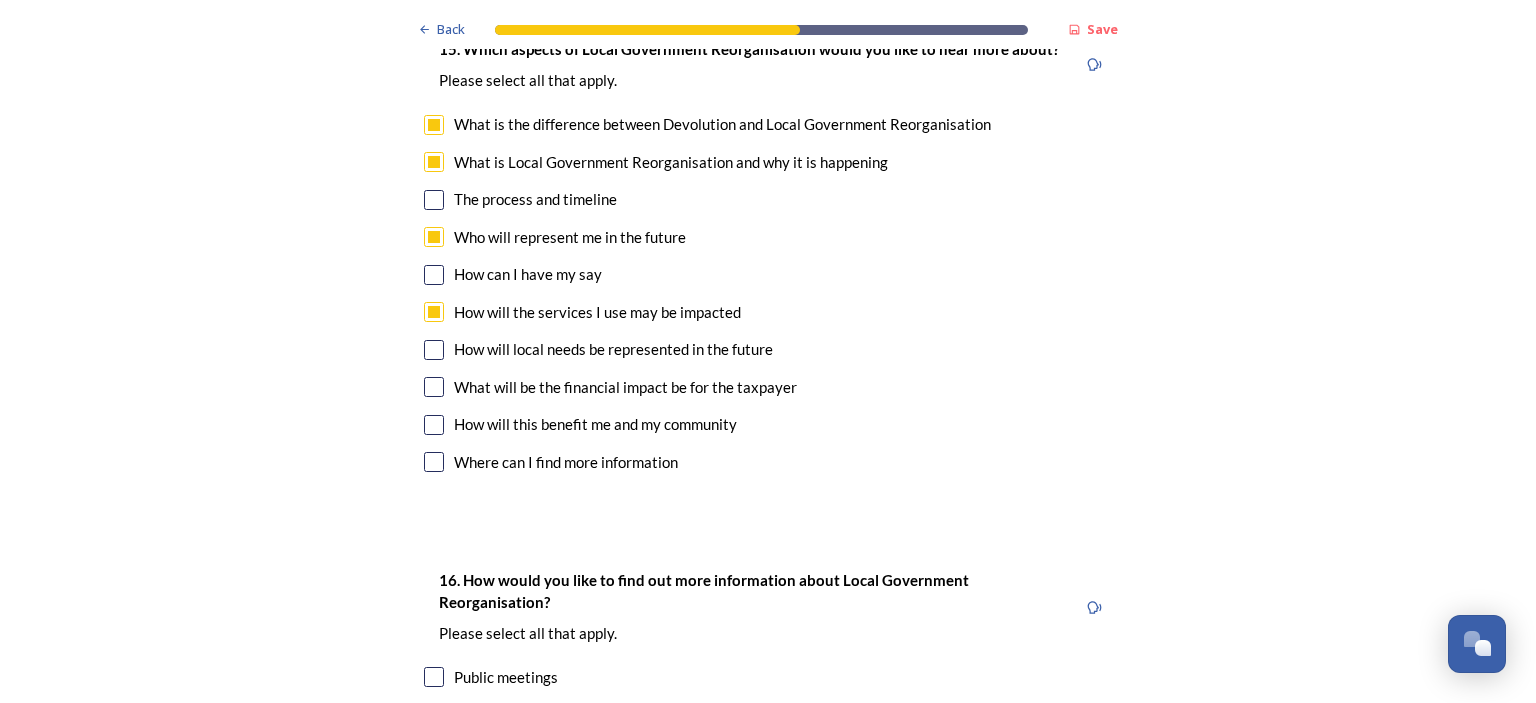 click at bounding box center [434, 350] 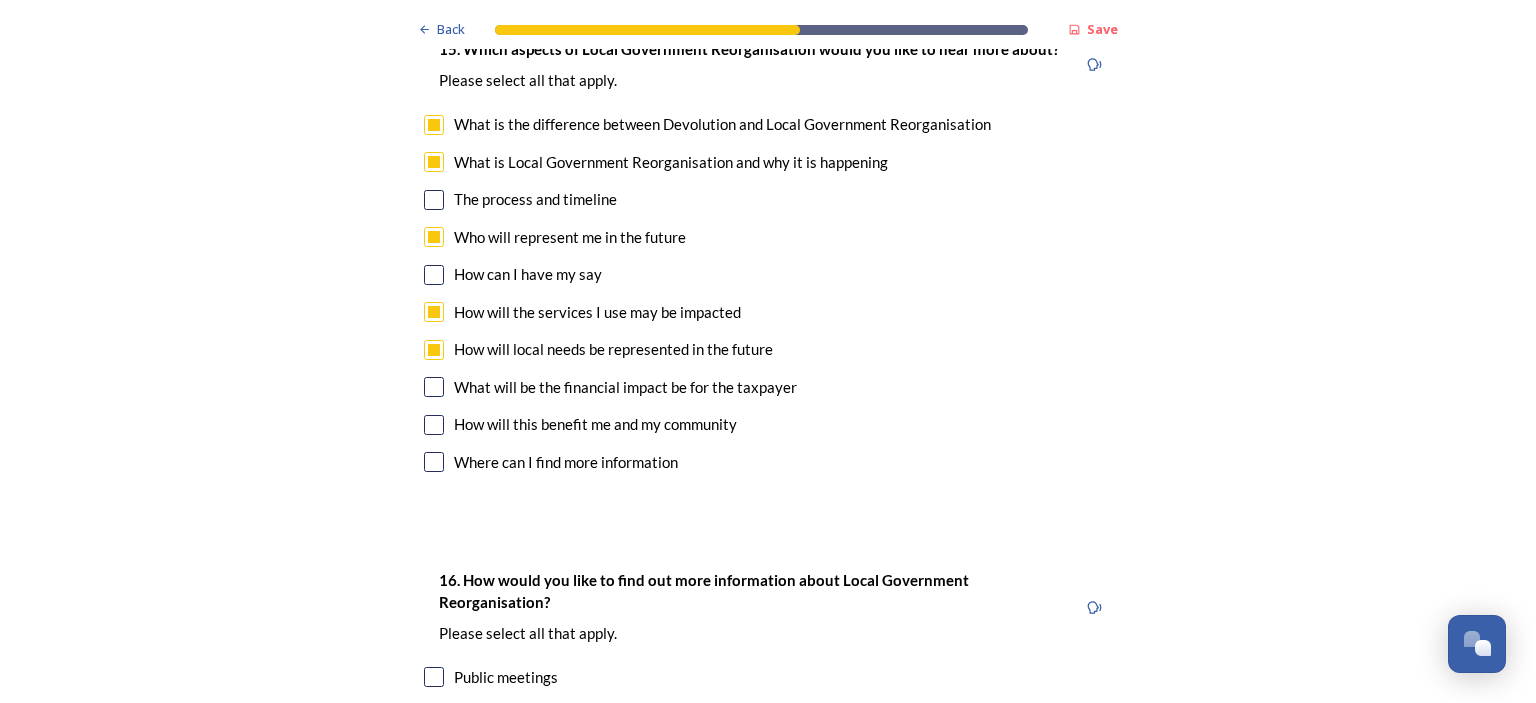 click at bounding box center (434, 387) 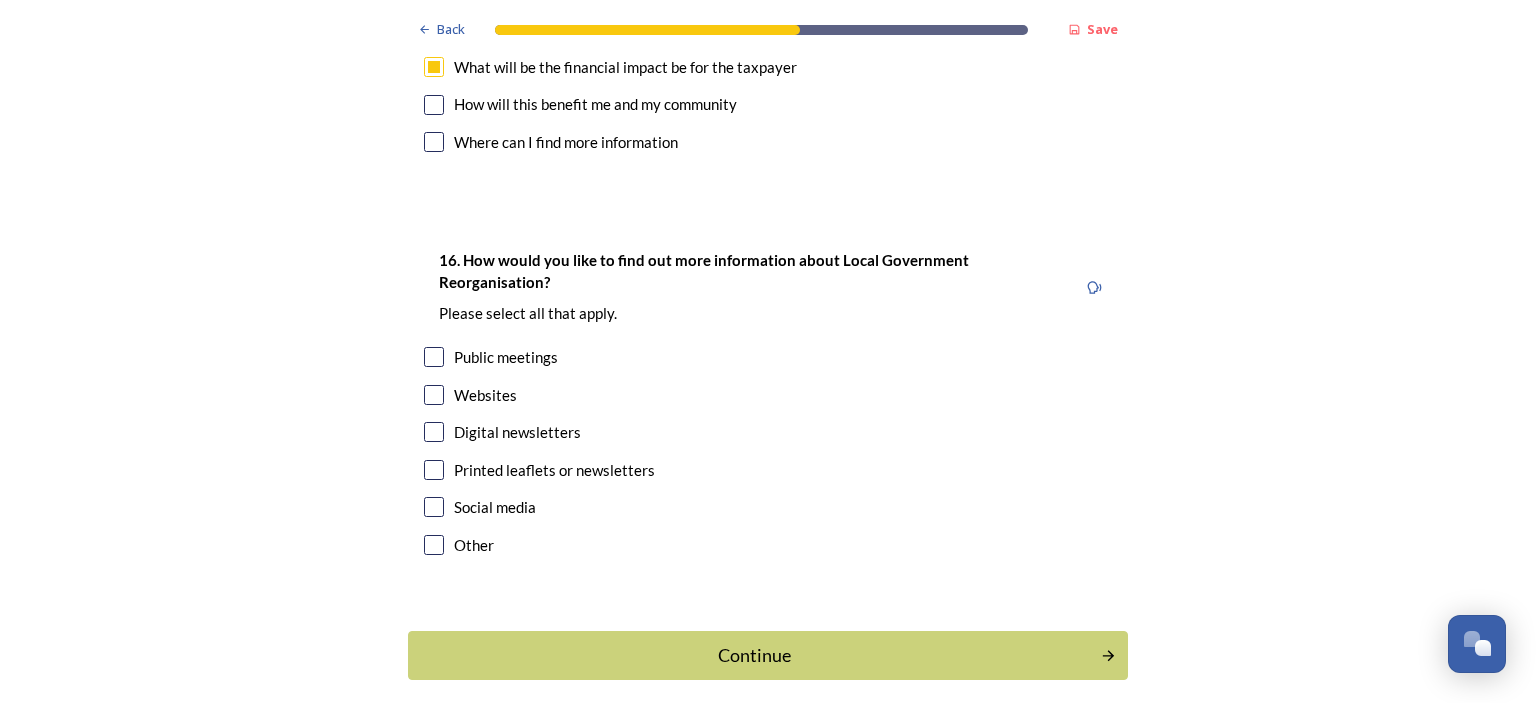 scroll, scrollTop: 5900, scrollLeft: 0, axis: vertical 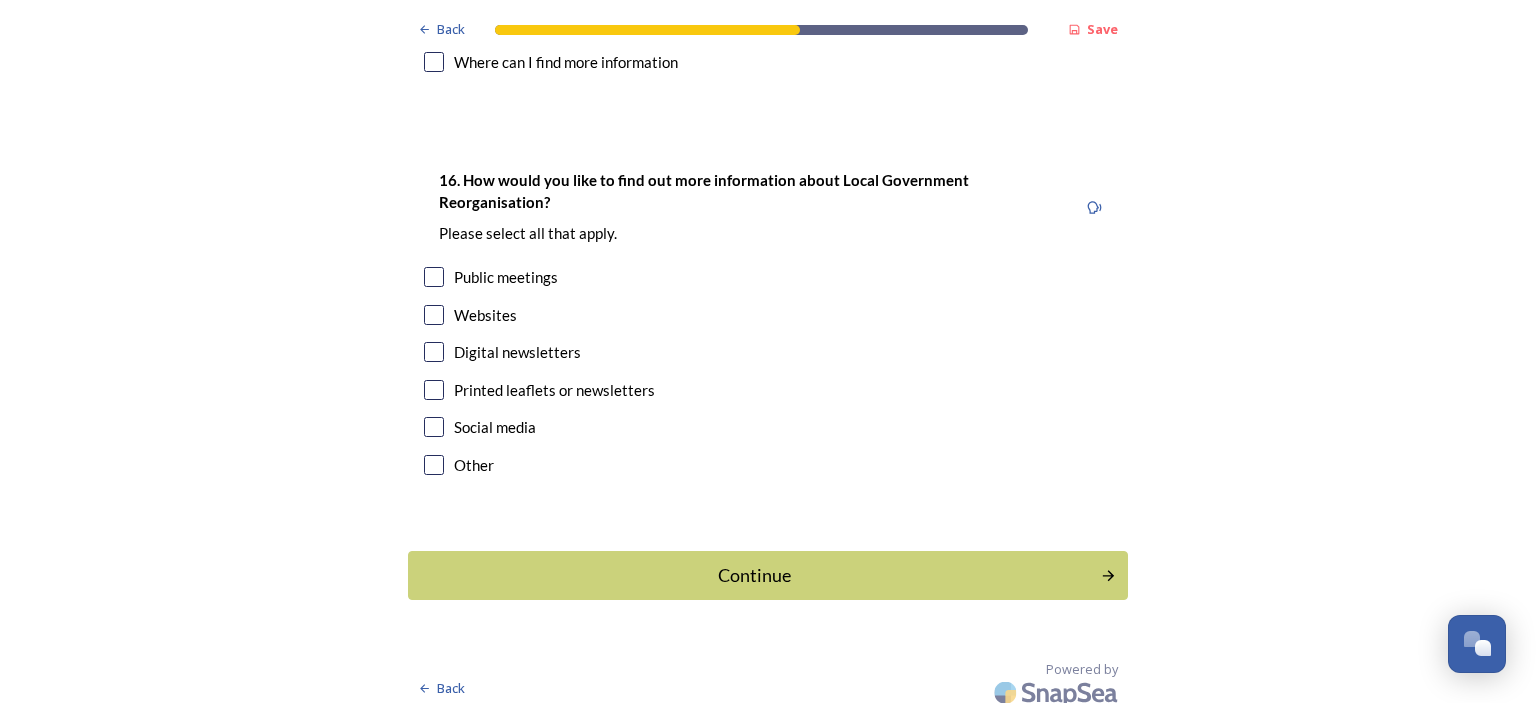 click at bounding box center [434, 315] 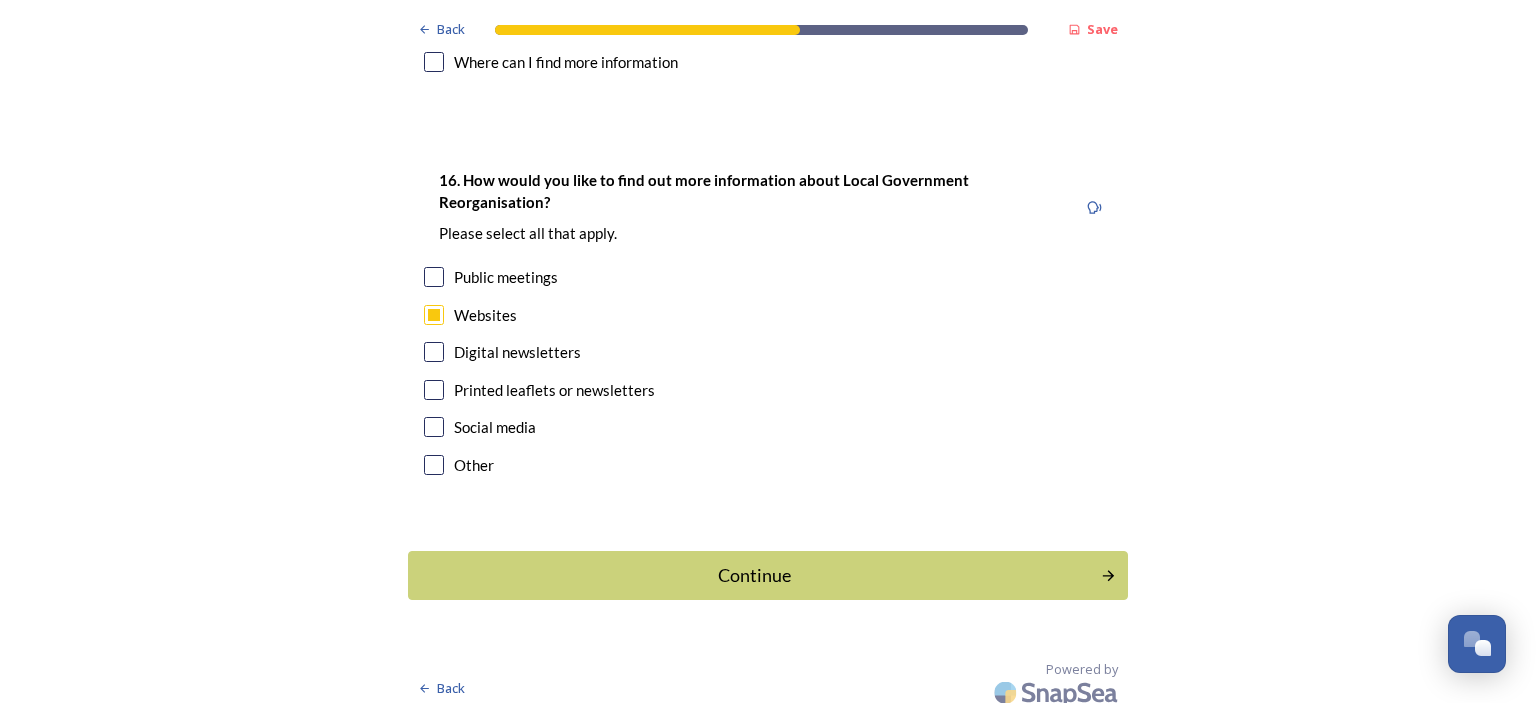 click at bounding box center (434, 352) 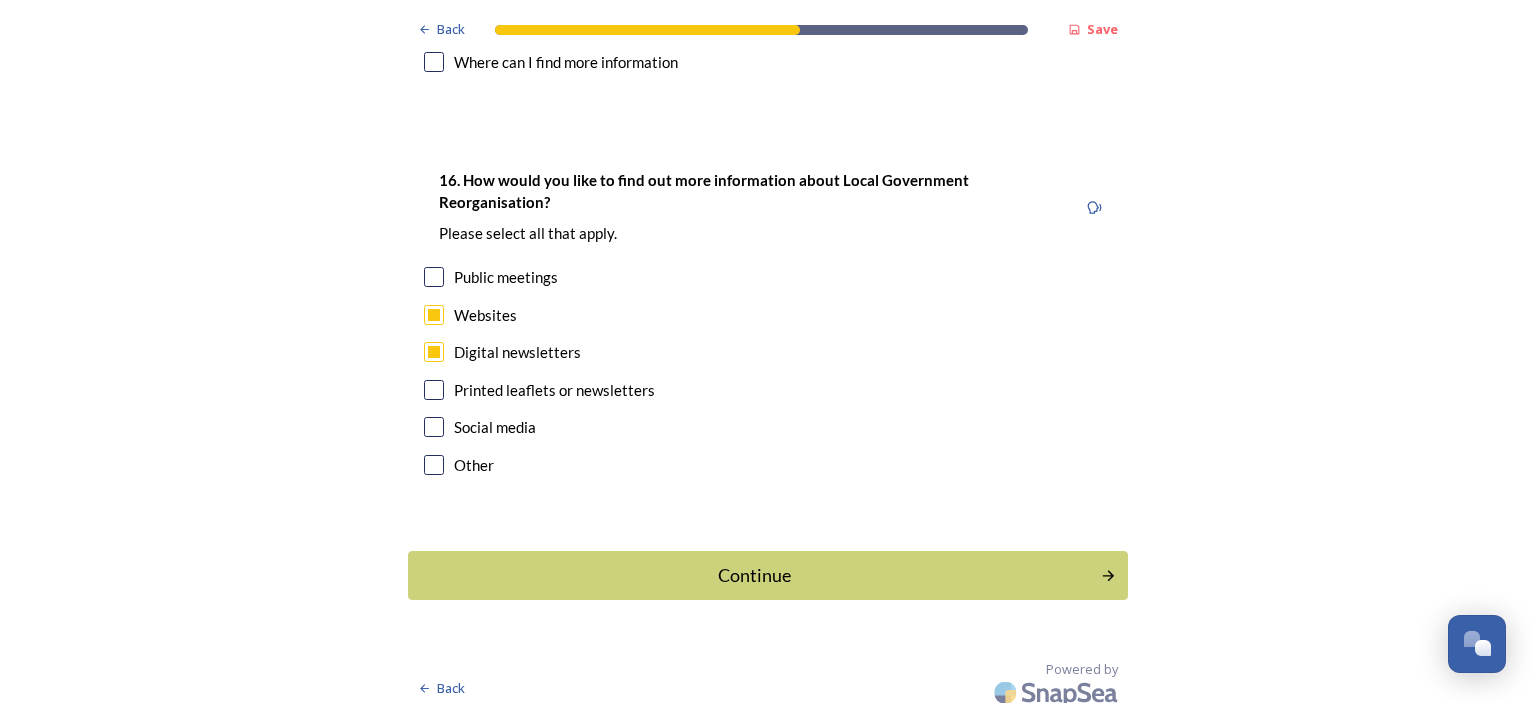 click at bounding box center (434, 427) 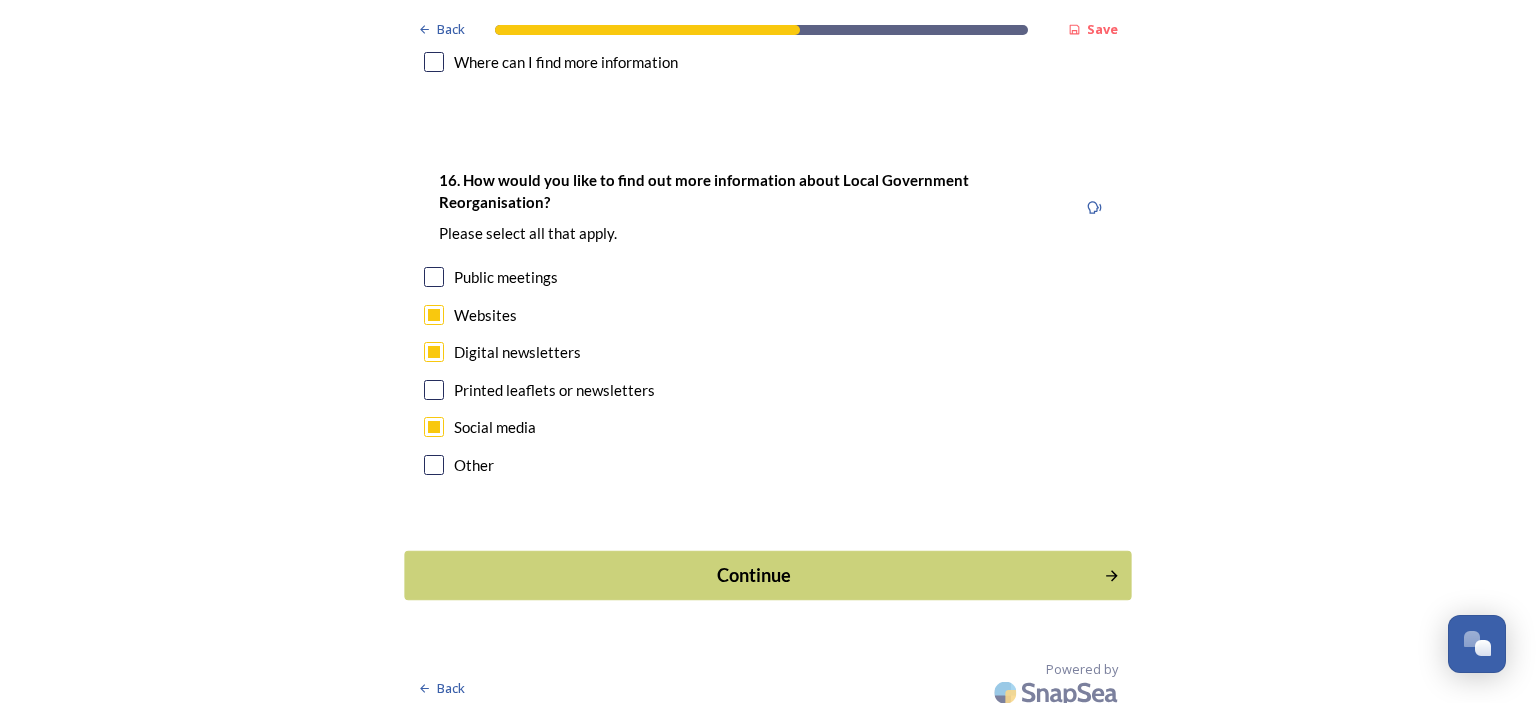 click on "Continue" at bounding box center [754, 575] 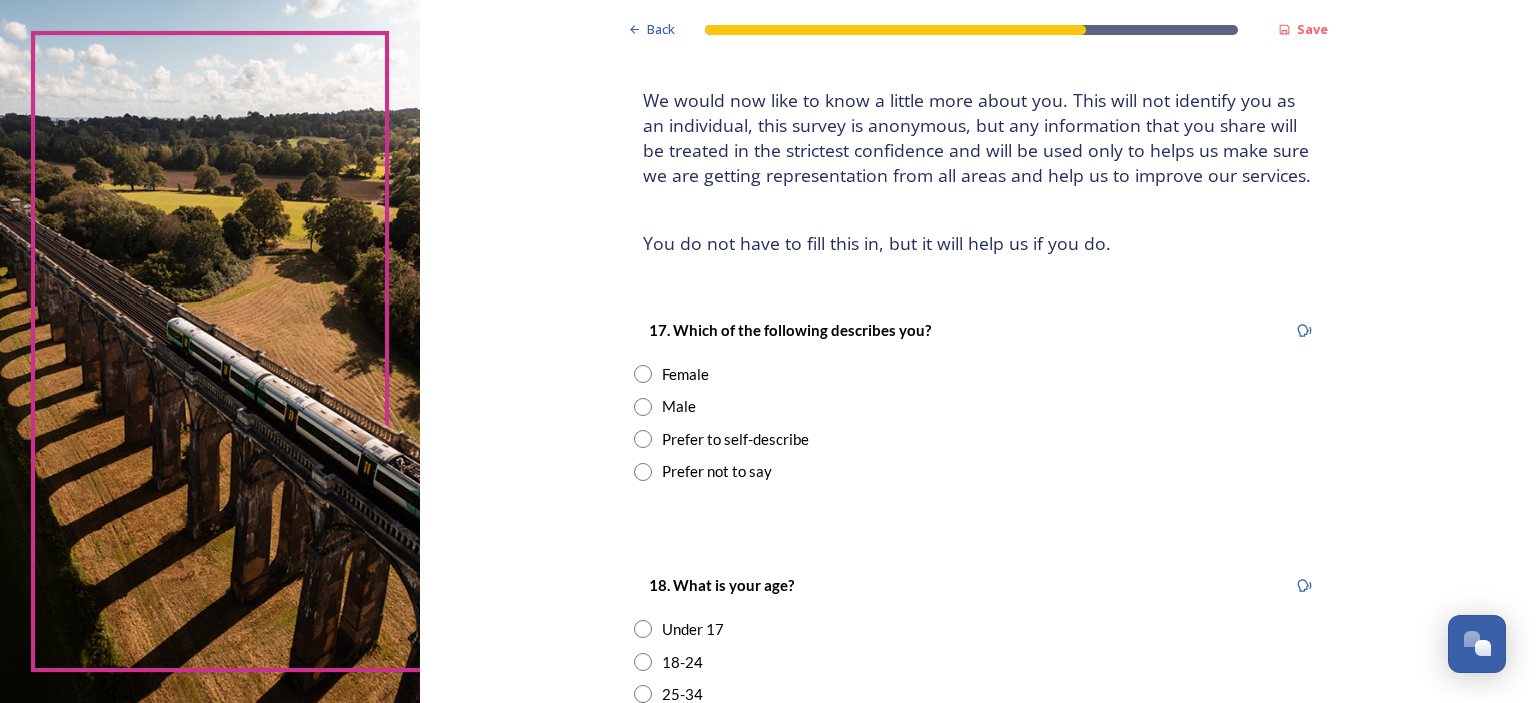 scroll, scrollTop: 200, scrollLeft: 0, axis: vertical 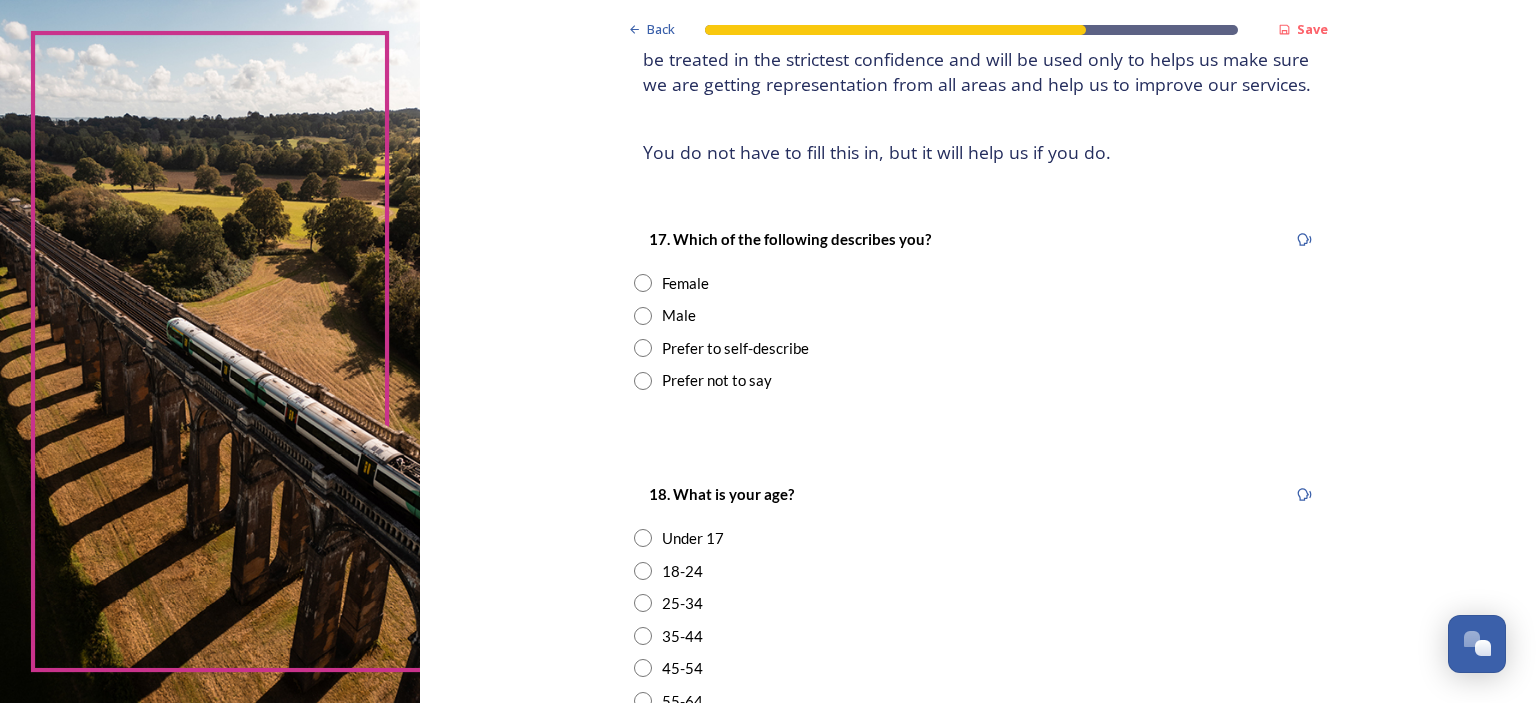click at bounding box center (643, 381) 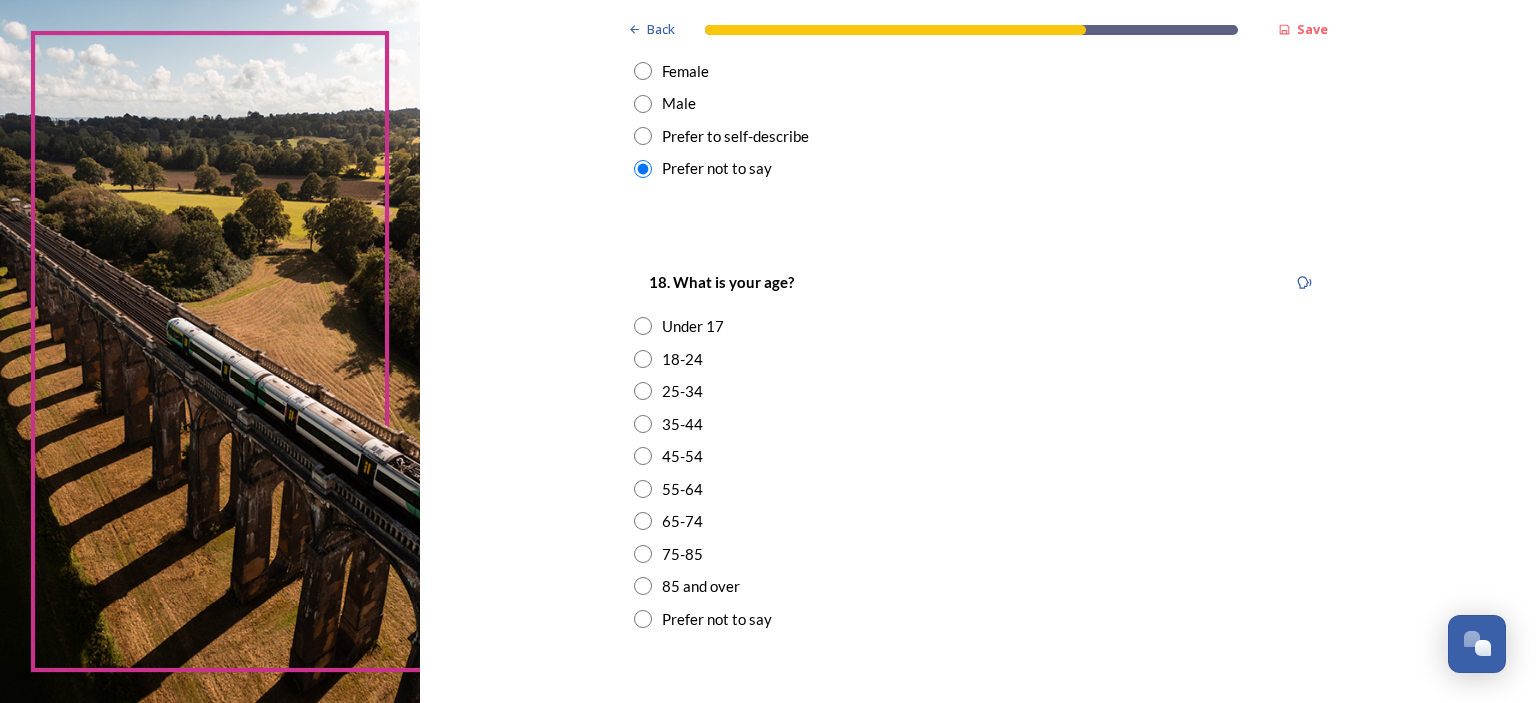 scroll, scrollTop: 500, scrollLeft: 0, axis: vertical 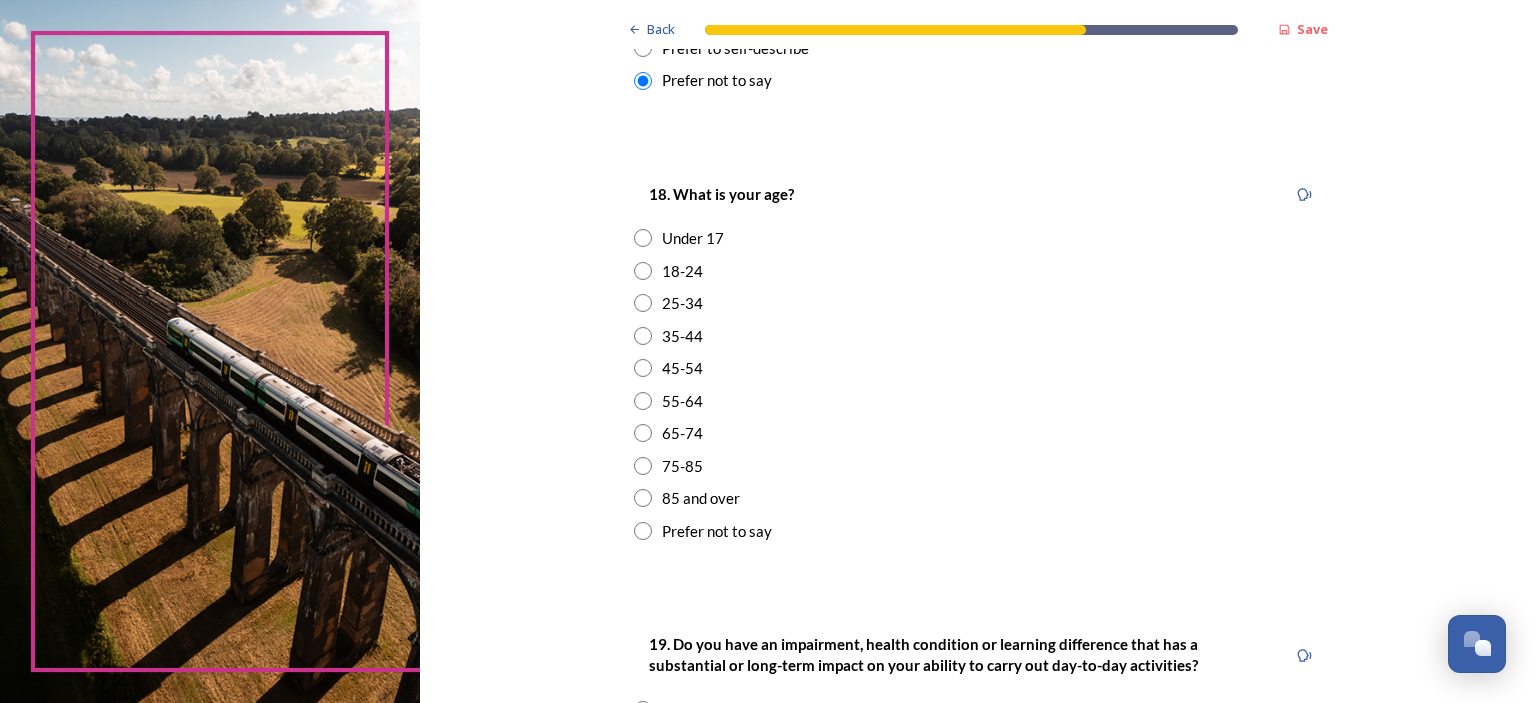 click at bounding box center [643, 531] 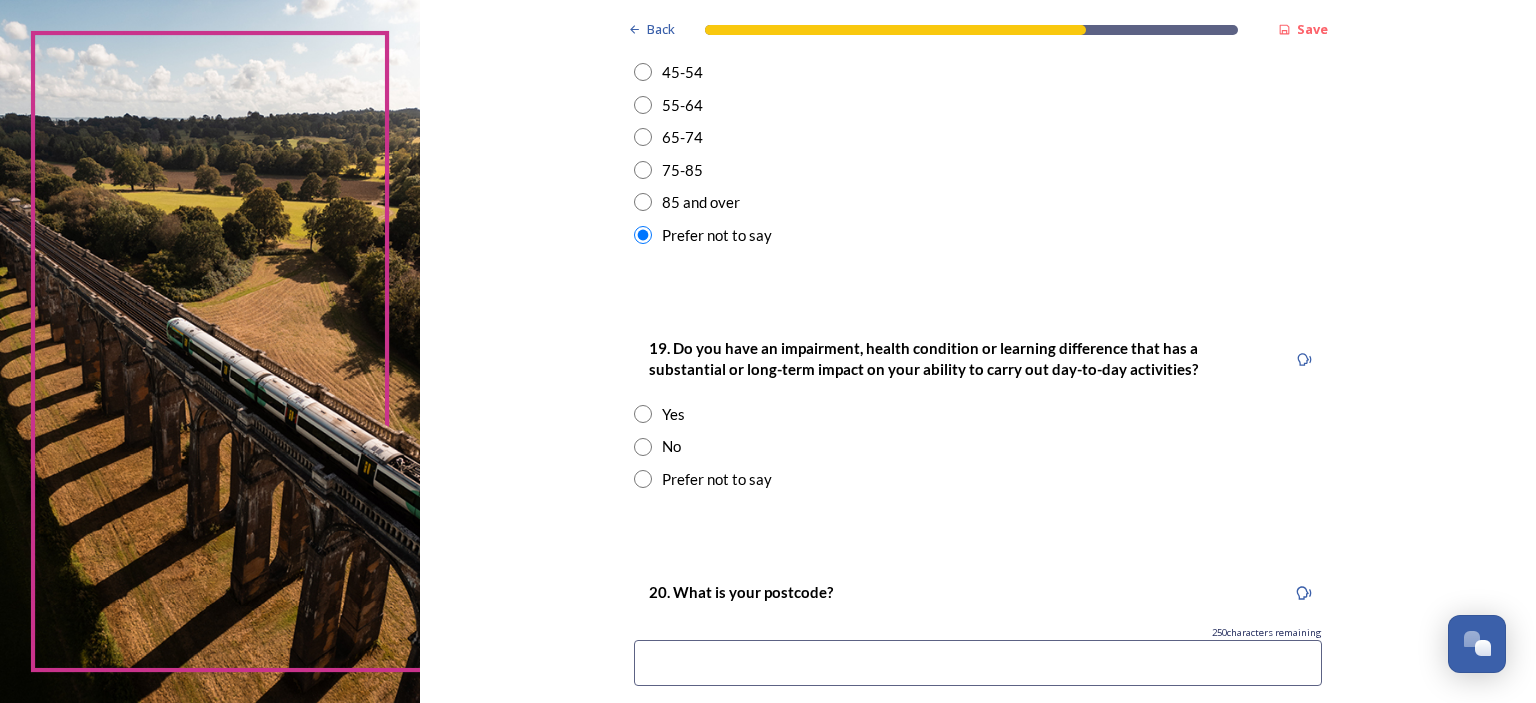scroll, scrollTop: 800, scrollLeft: 0, axis: vertical 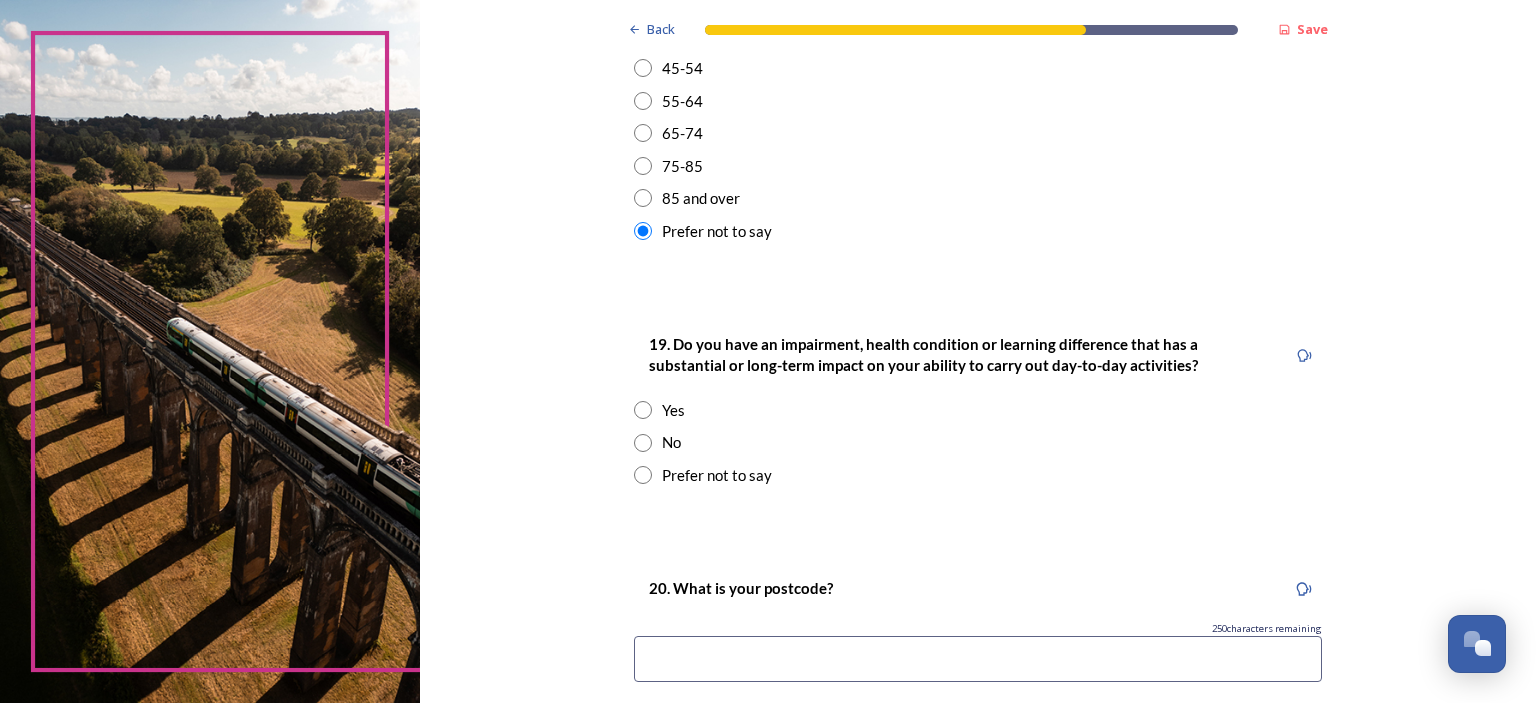 click at bounding box center [643, 443] 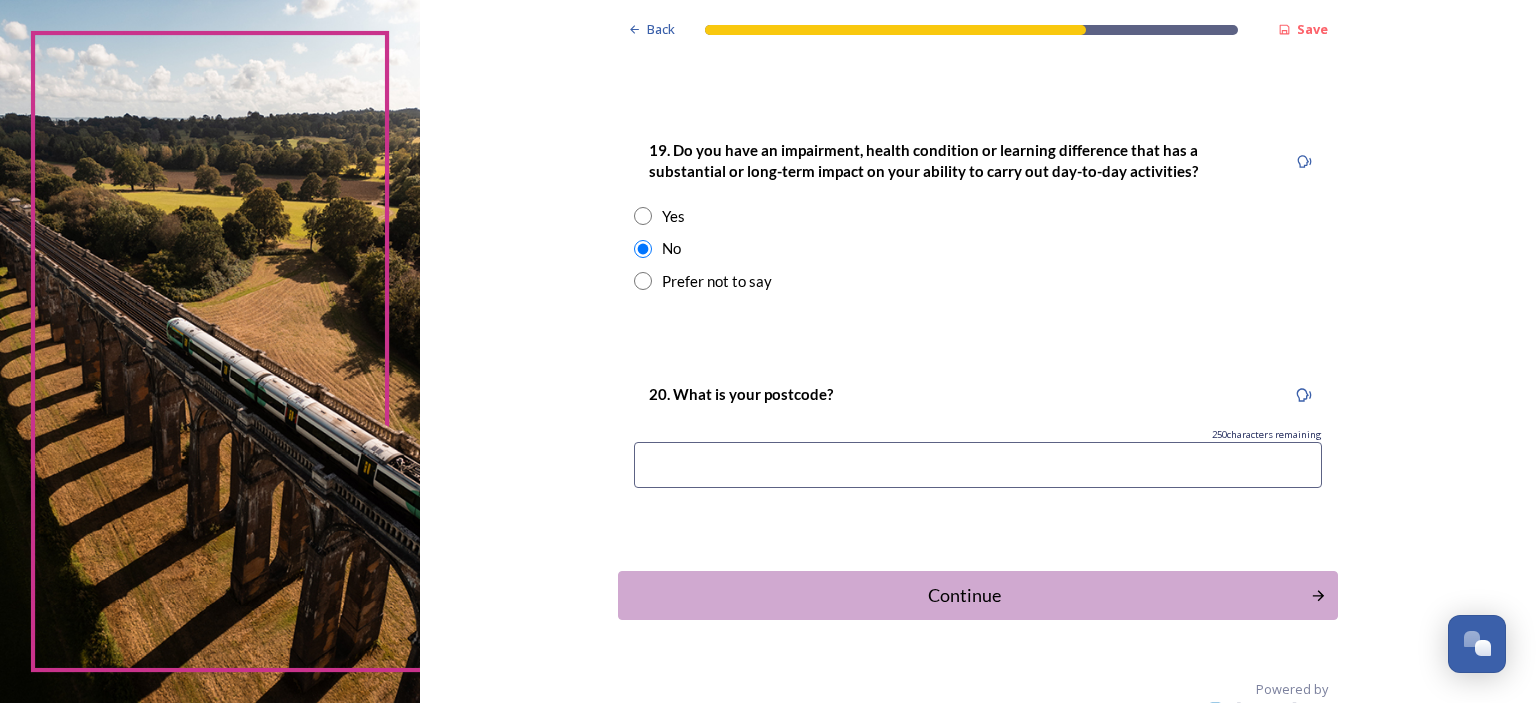 scroll, scrollTop: 1026, scrollLeft: 0, axis: vertical 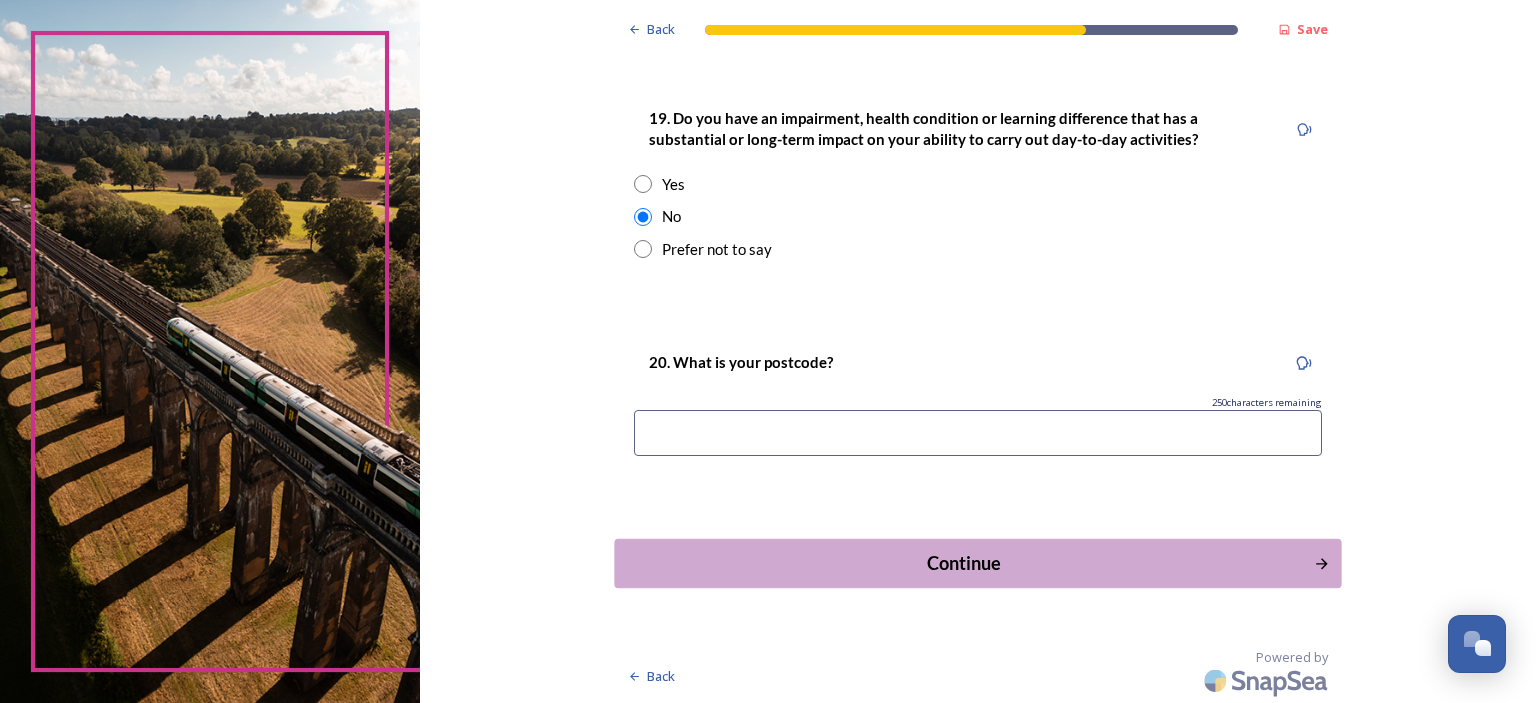 click on "Continue" at bounding box center [964, 563] 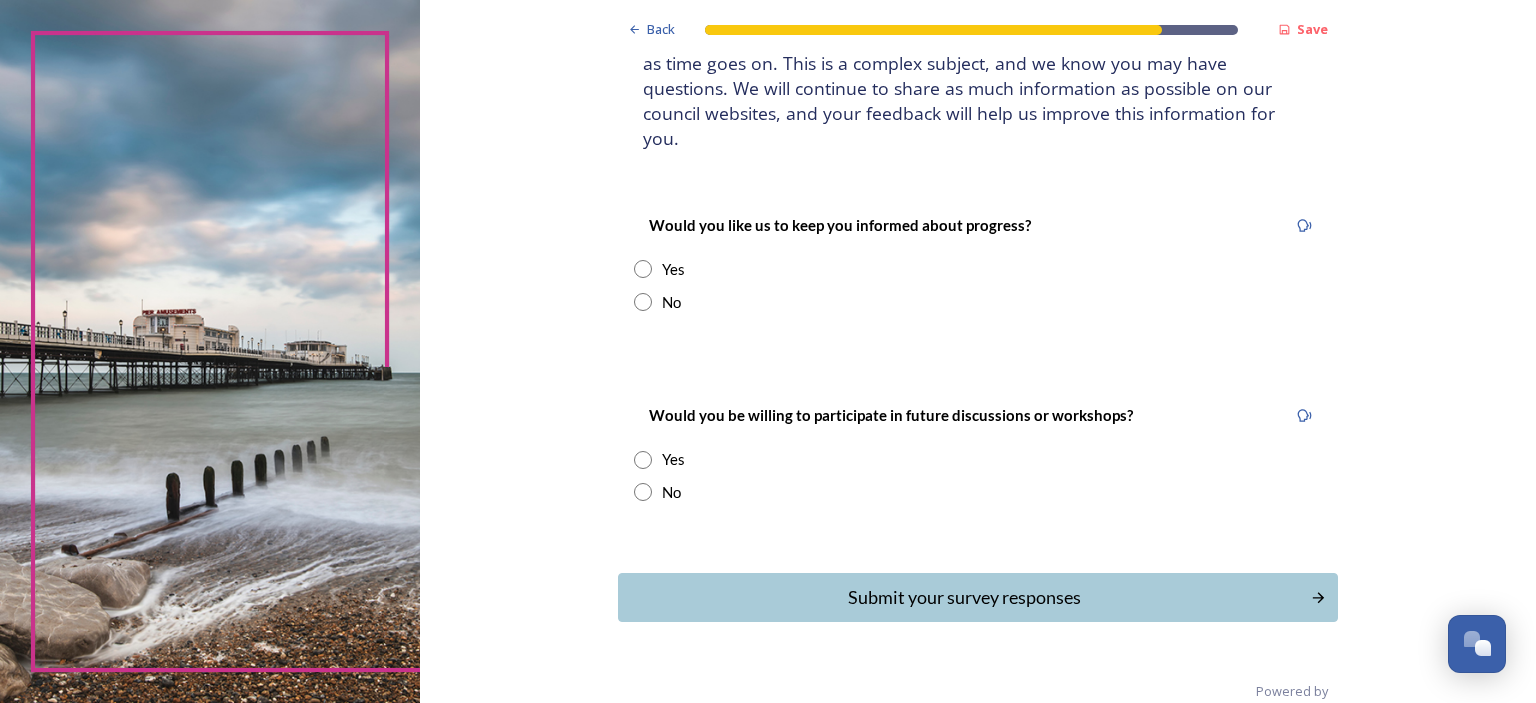 scroll, scrollTop: 180, scrollLeft: 0, axis: vertical 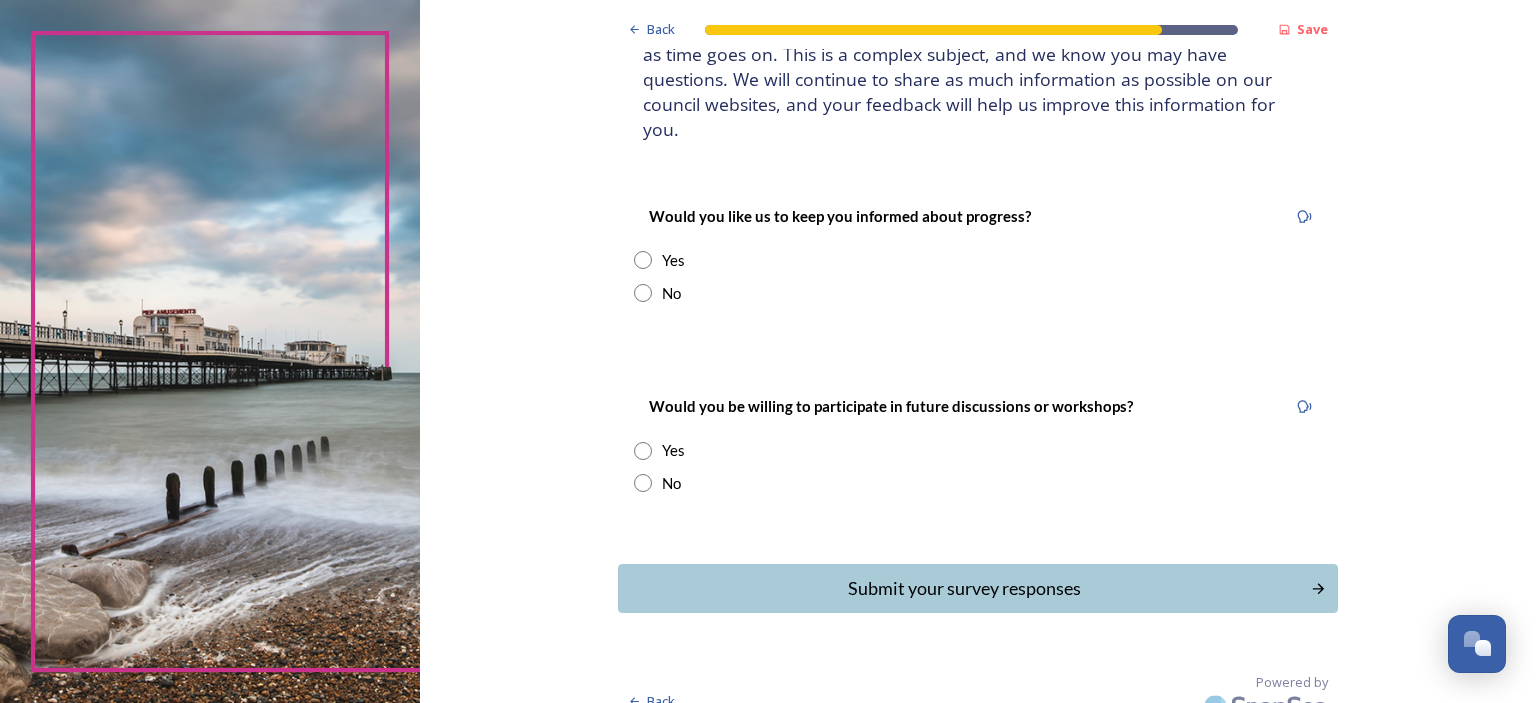 click at bounding box center [643, 483] 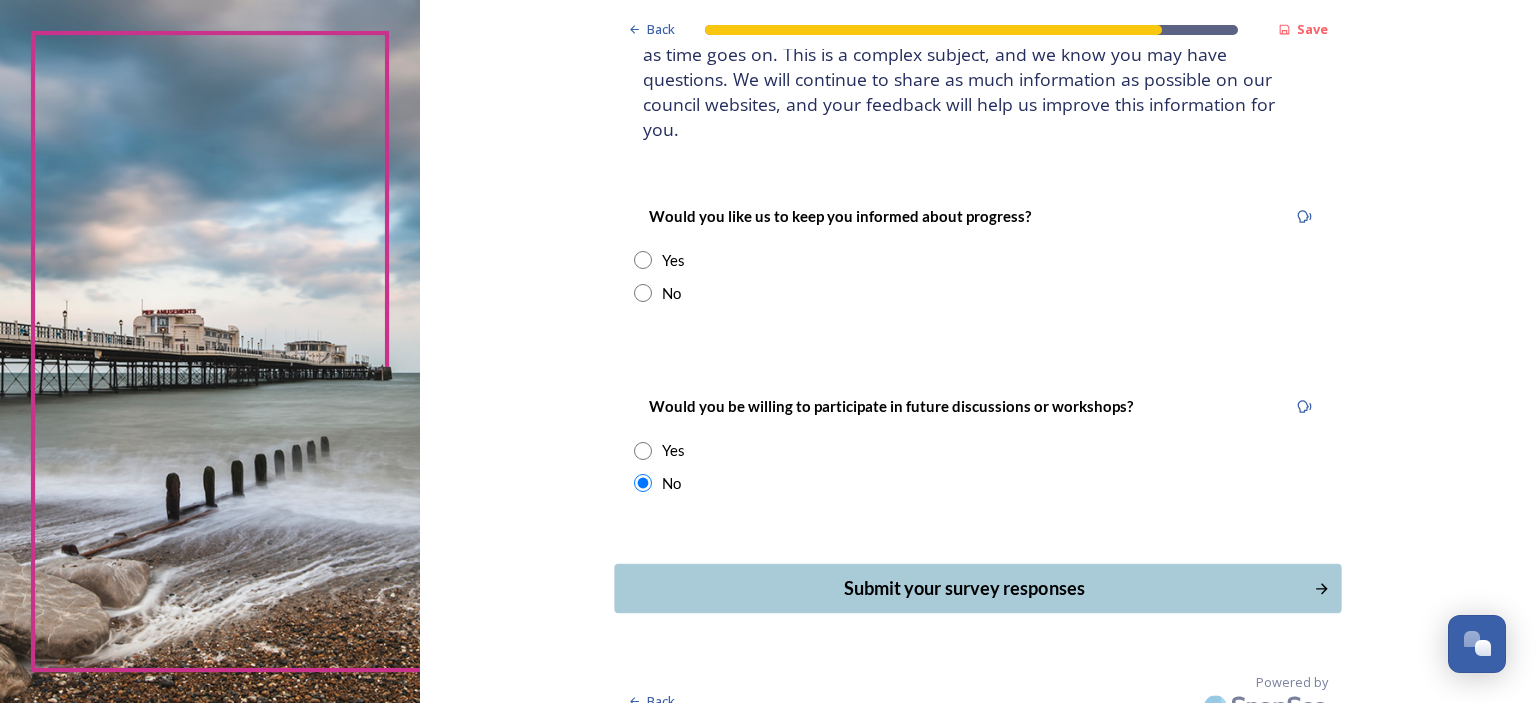 click on "Submit your survey responses" at bounding box center (964, 588) 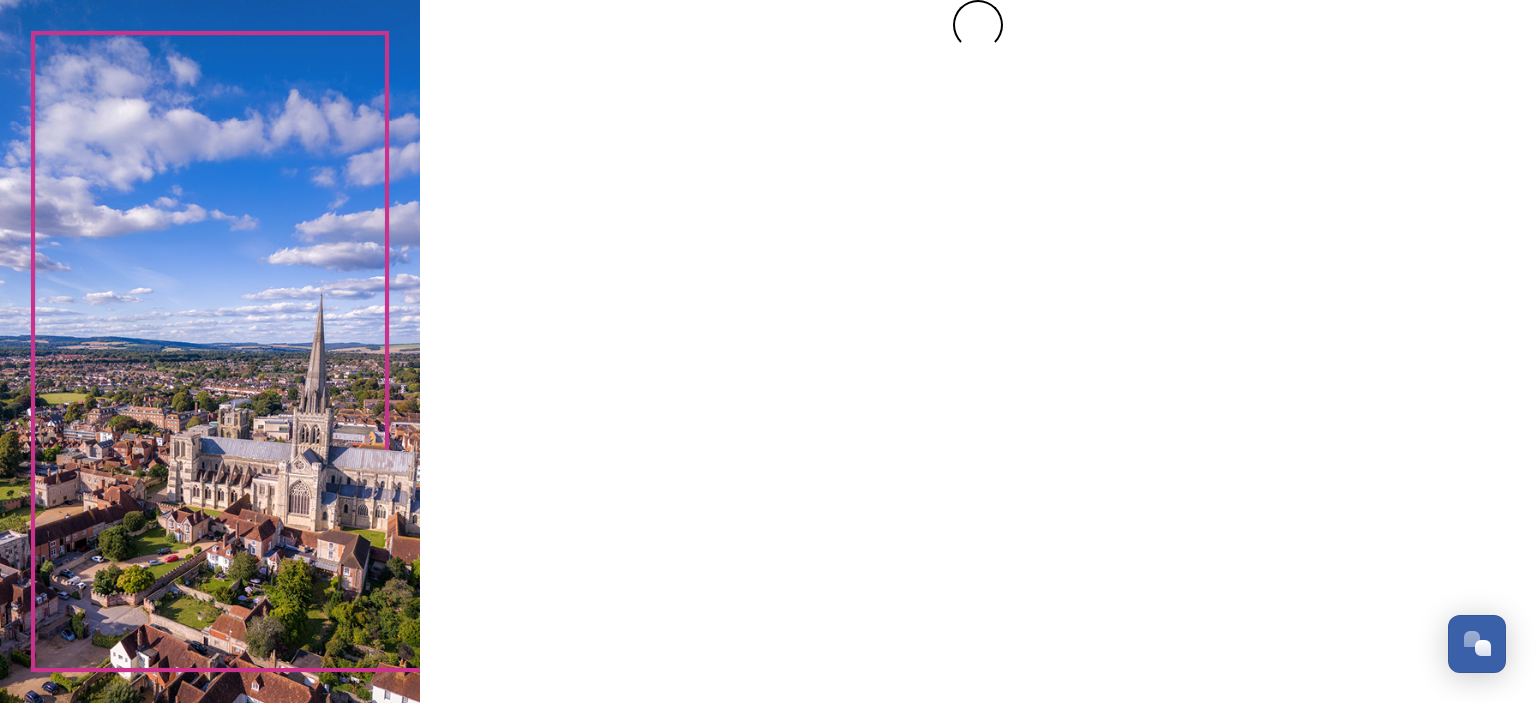 scroll, scrollTop: 0, scrollLeft: 0, axis: both 